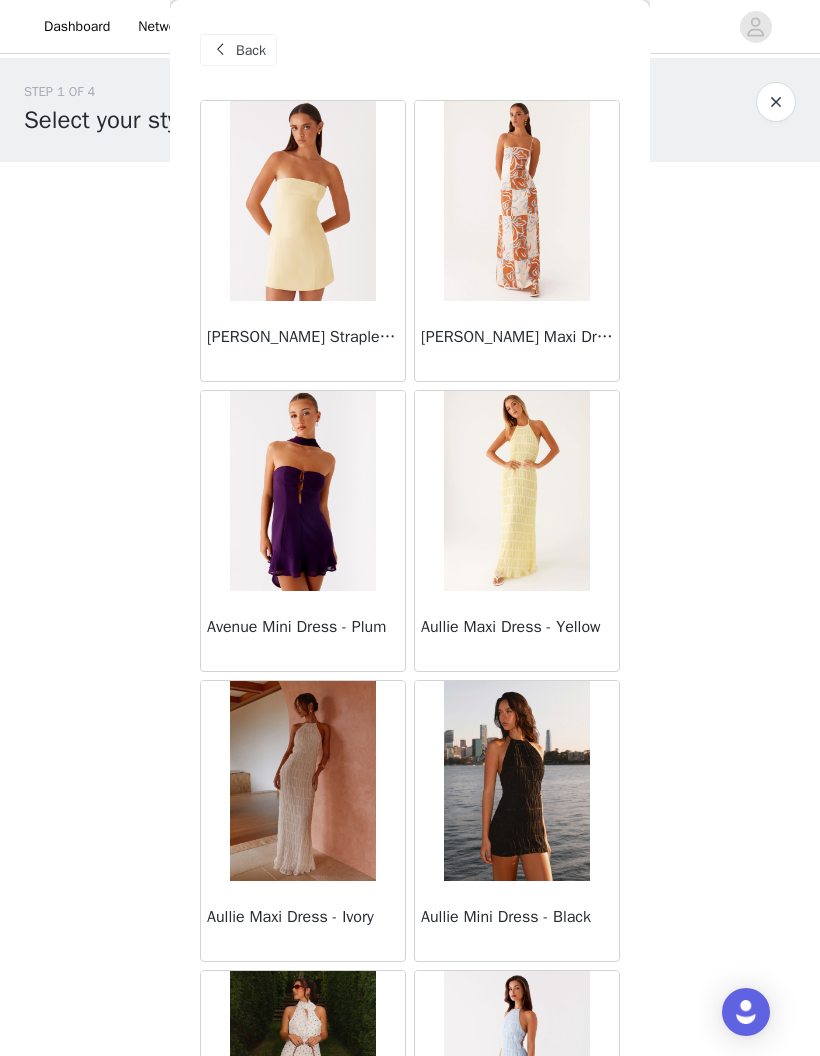 scroll, scrollTop: 0, scrollLeft: 0, axis: both 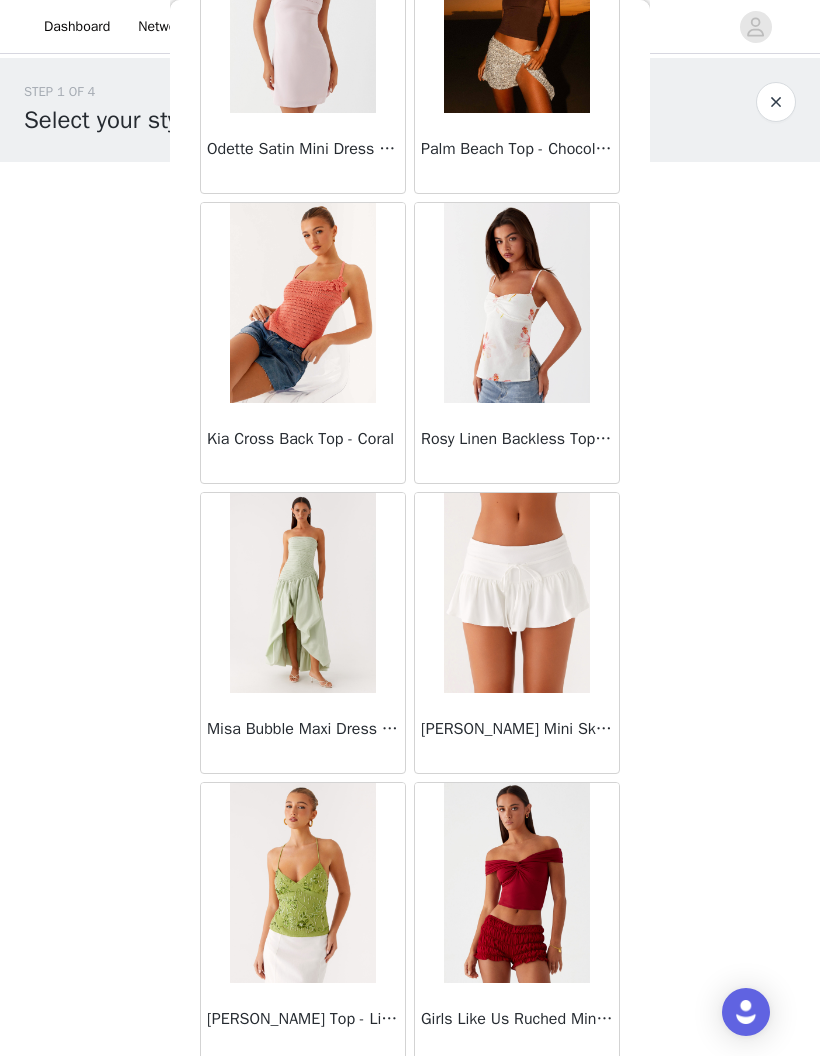 click on "Rosy Linen Backless Top - Camellia" at bounding box center (517, 443) 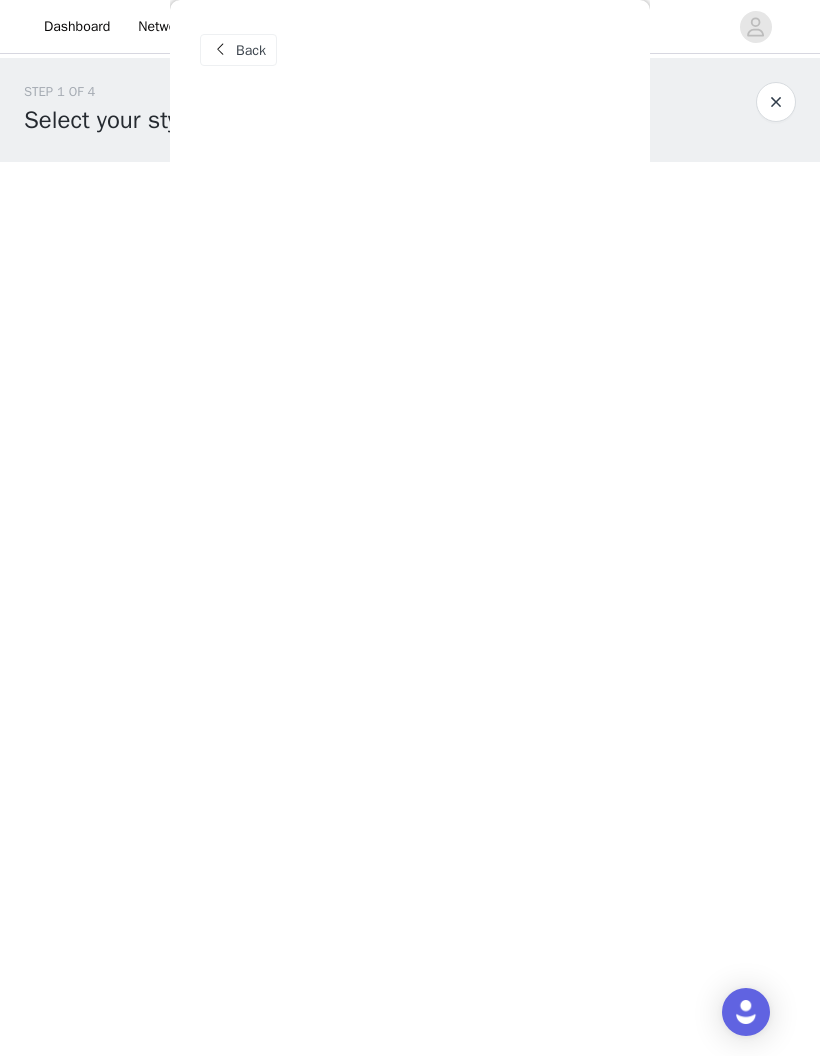 scroll, scrollTop: 0, scrollLeft: 0, axis: both 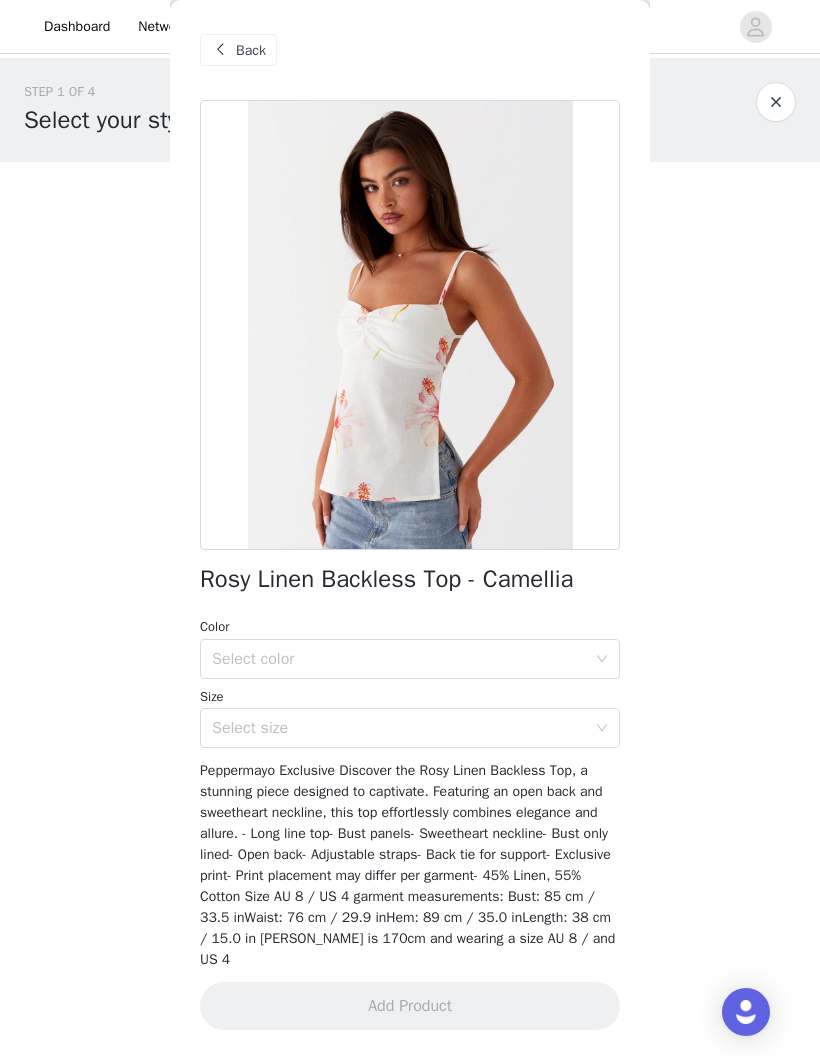 click on "Back" at bounding box center (251, 50) 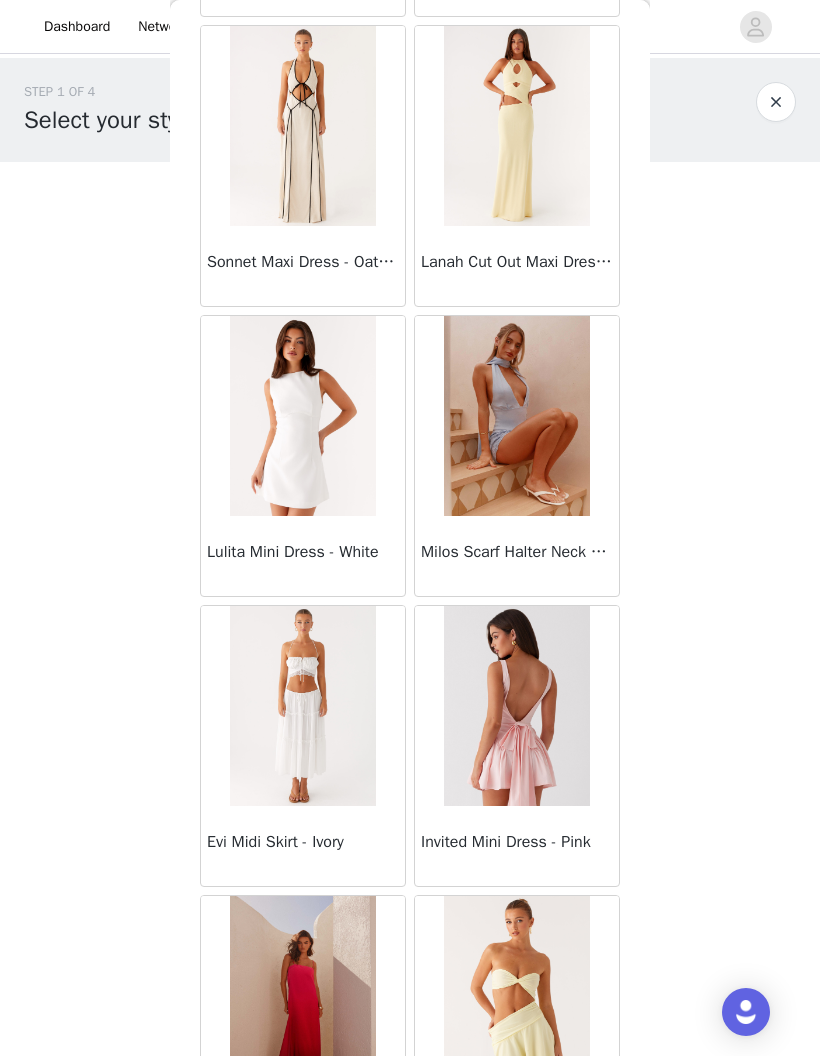 scroll, scrollTop: 20901, scrollLeft: 0, axis: vertical 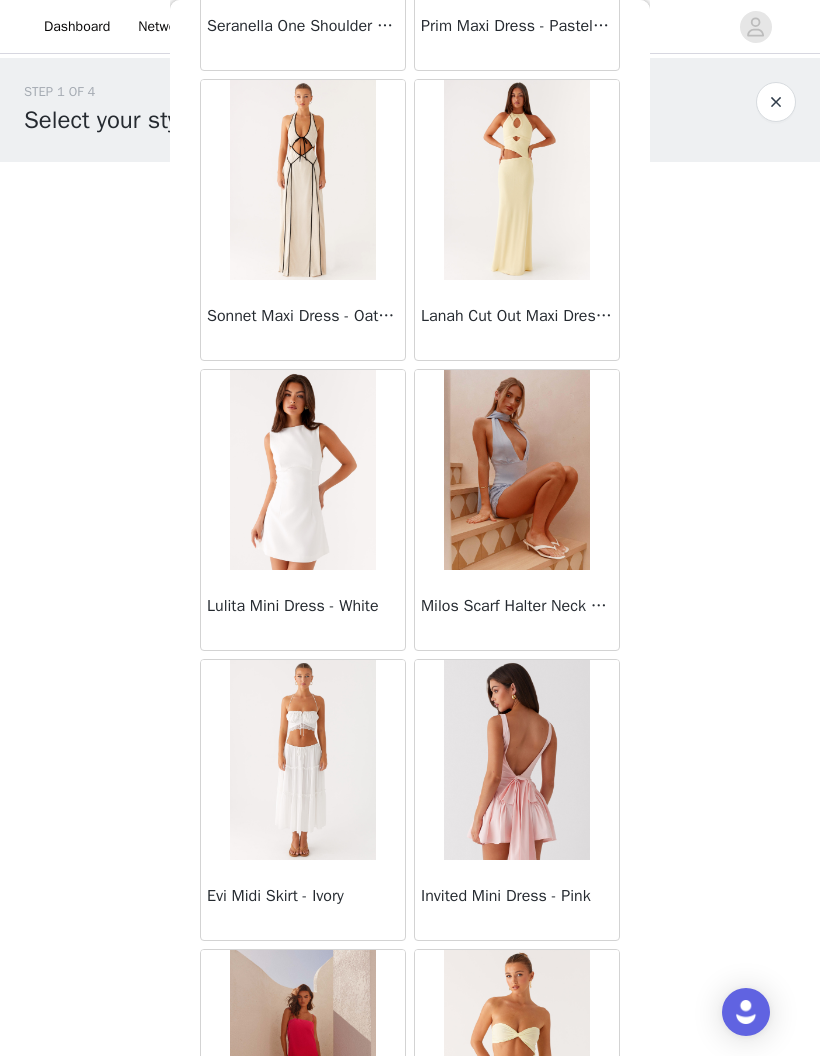 click on "Sonnet Maxi Dress - Oatmeal" at bounding box center [303, 316] 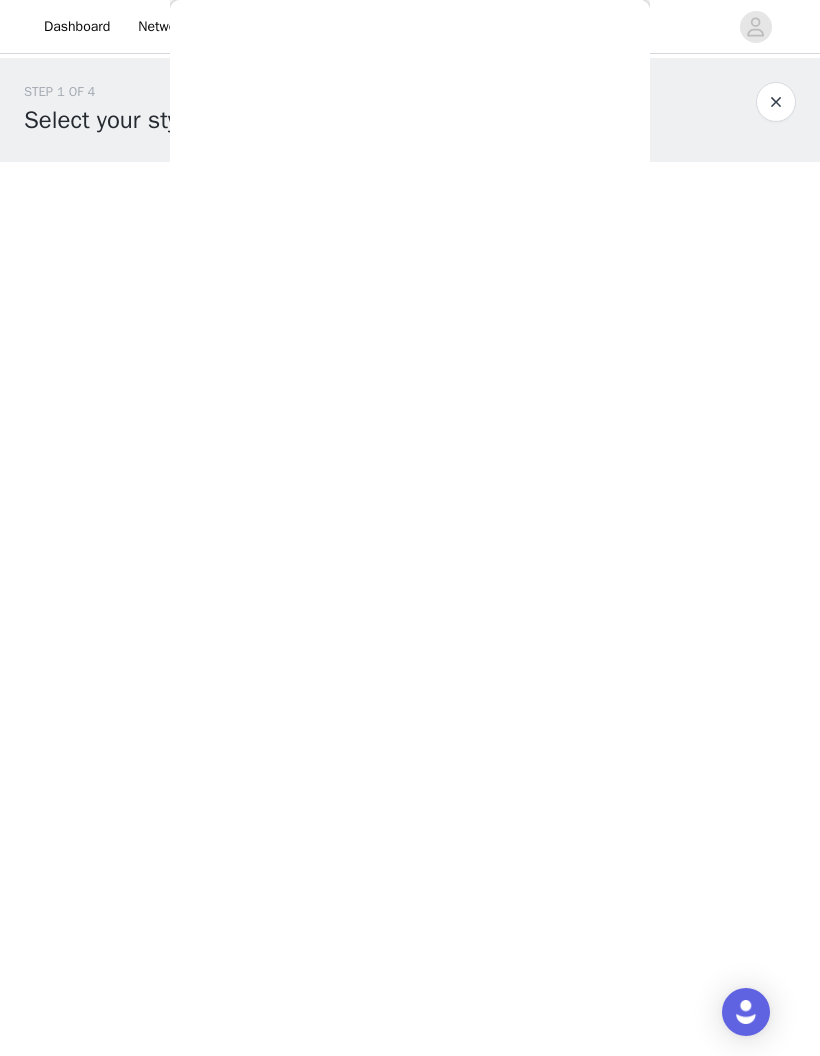 scroll, scrollTop: 0, scrollLeft: 0, axis: both 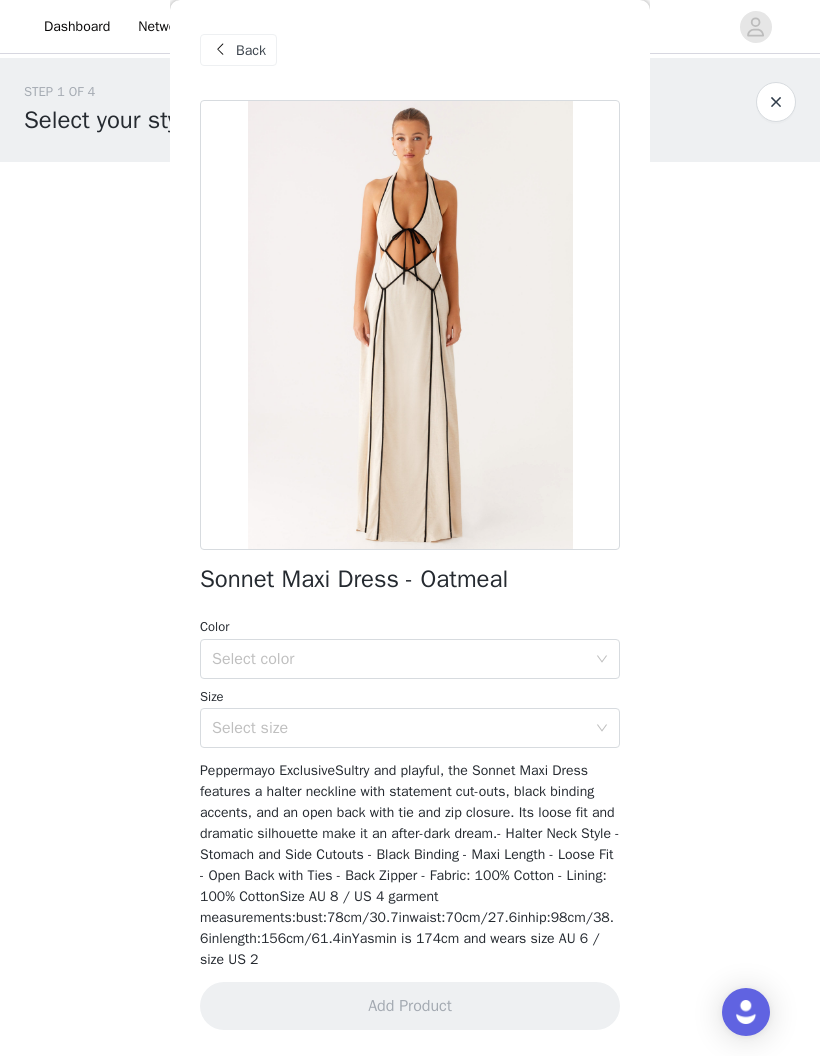 click on "Select size" at bounding box center (403, 728) 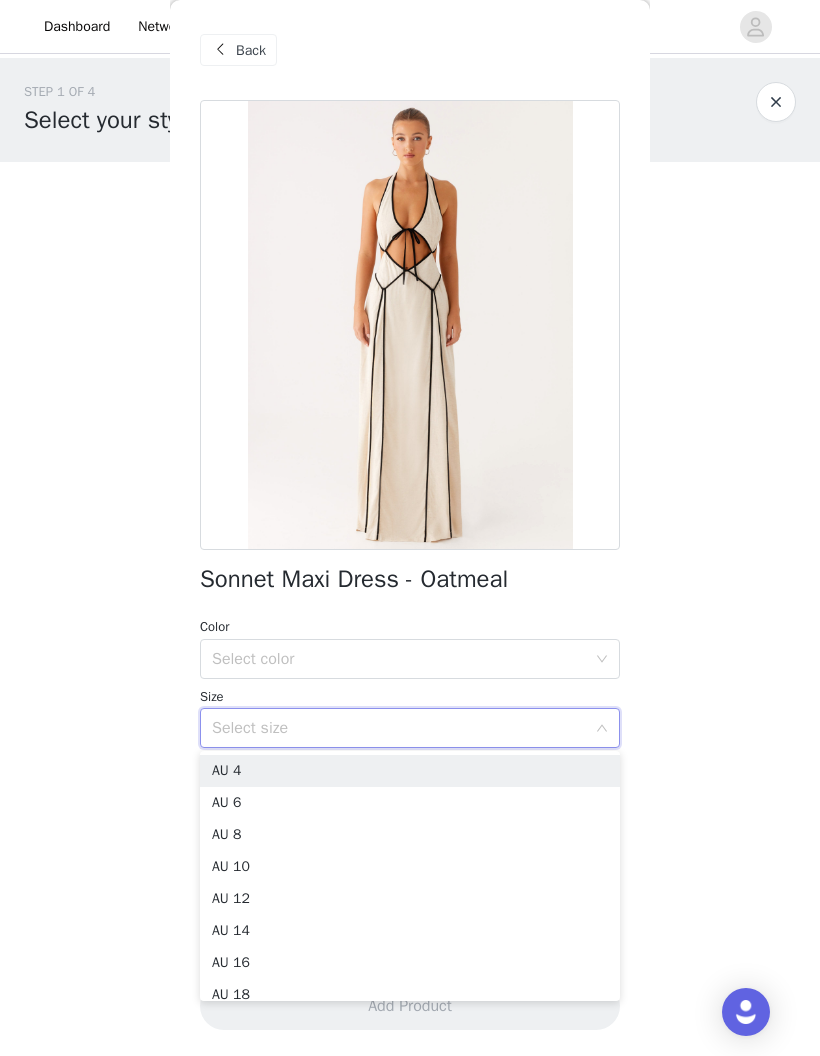 click on "Select size" at bounding box center [399, 728] 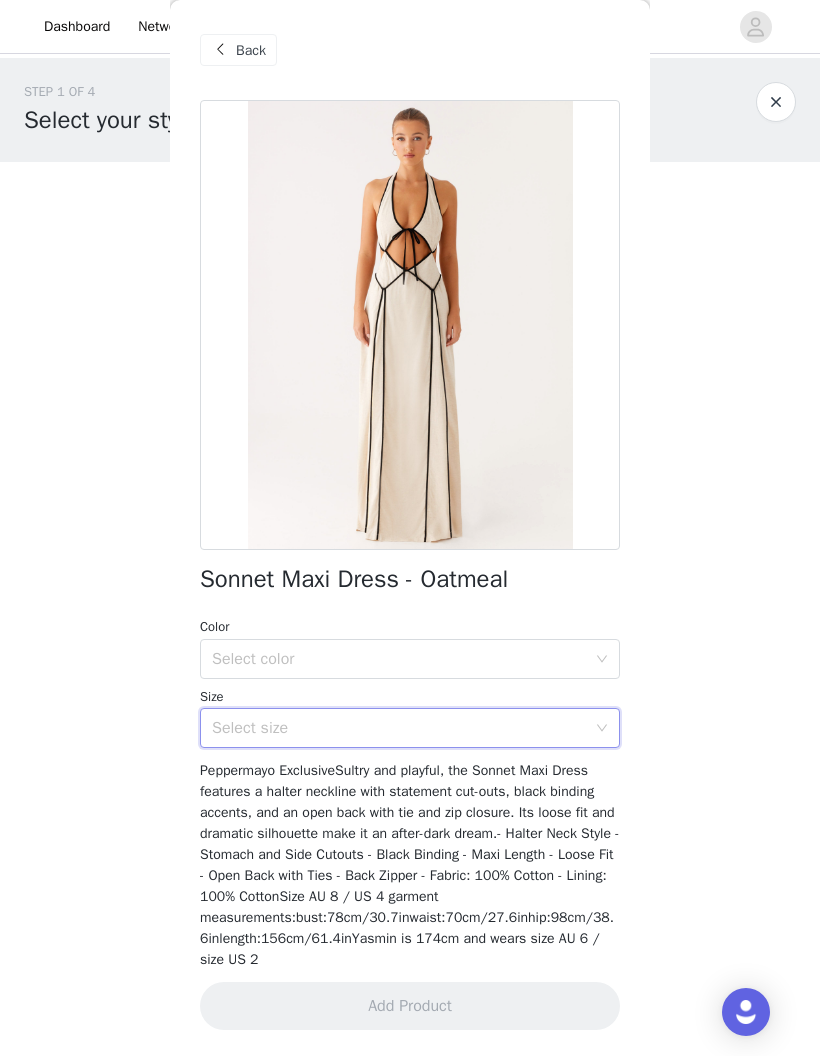 click on "Select size" at bounding box center [399, 728] 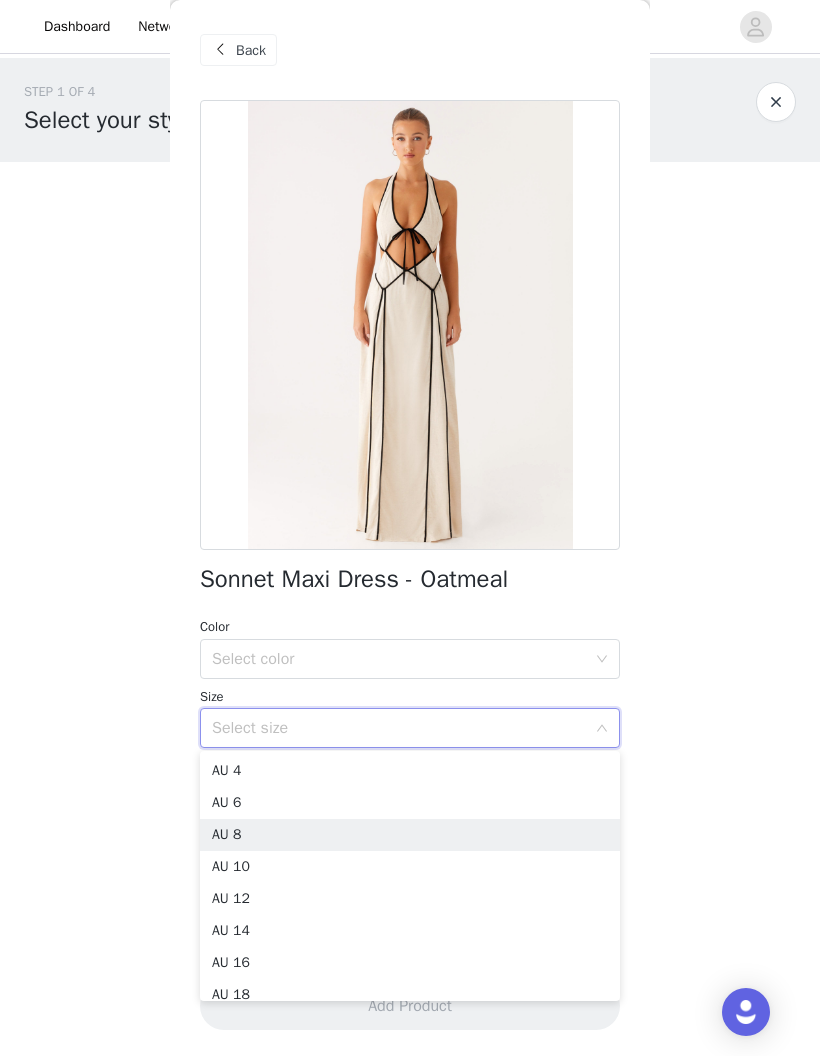 click on "AU 8" at bounding box center [410, 835] 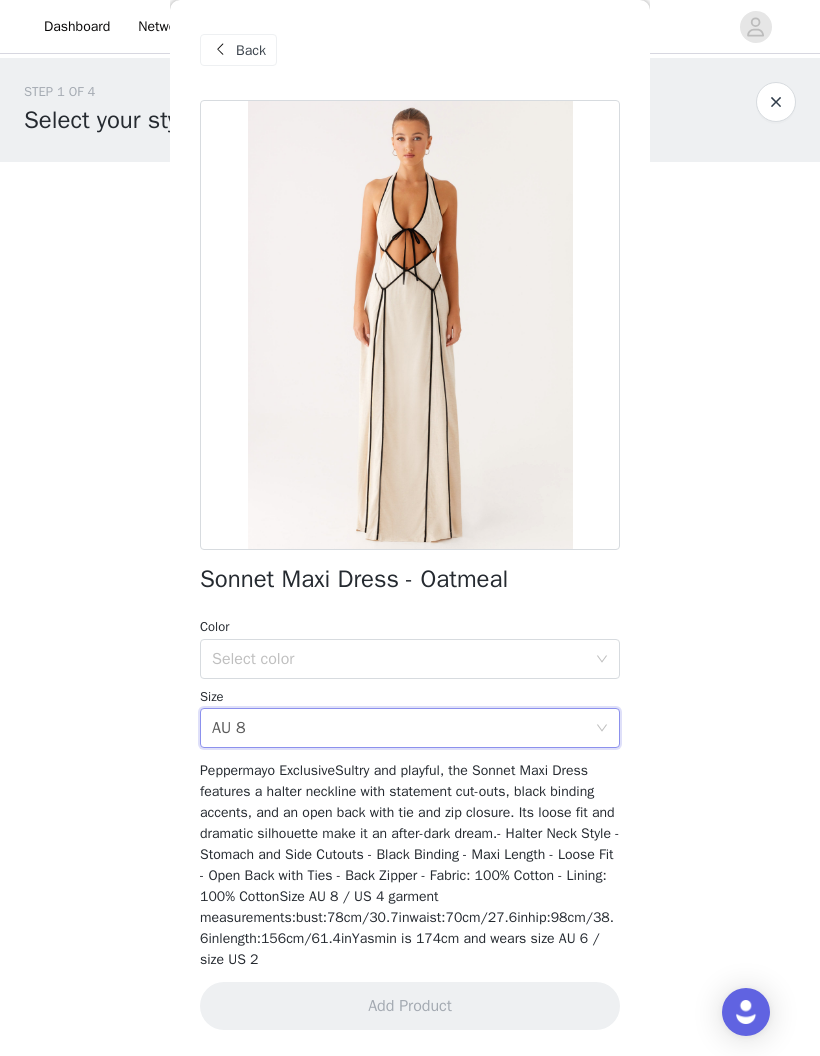click on "Select size AU 8" at bounding box center (403, 728) 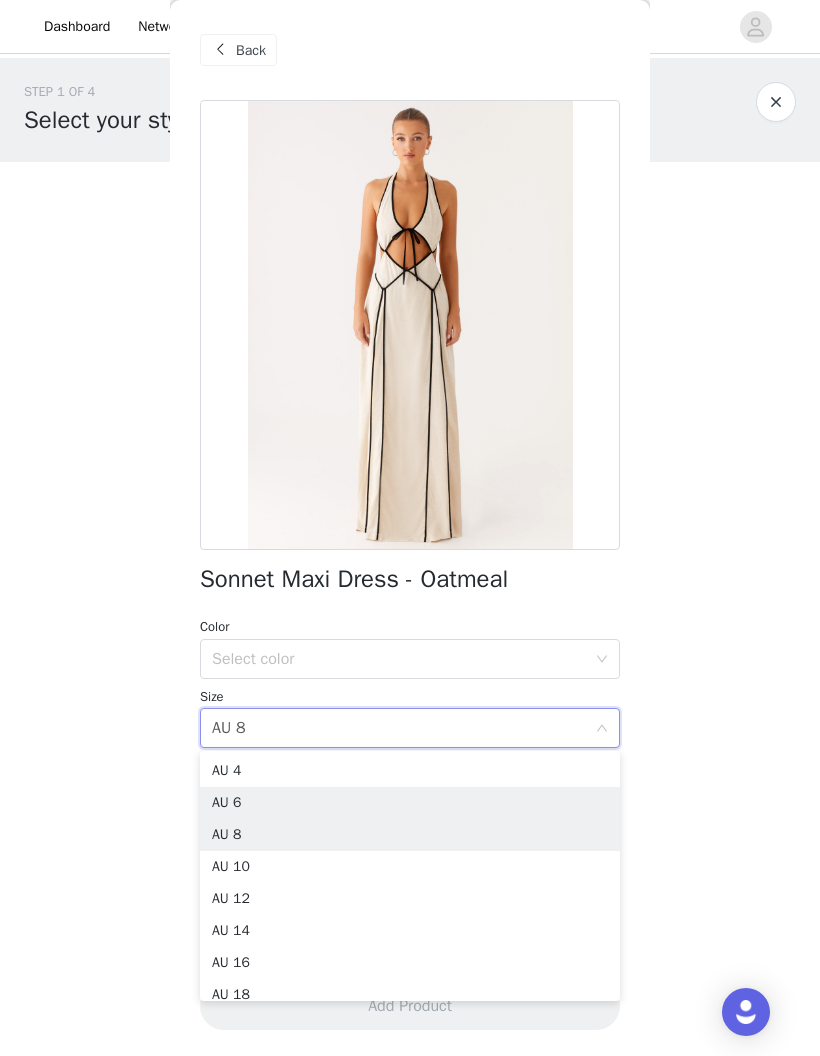 click on "AU 6" at bounding box center [410, 803] 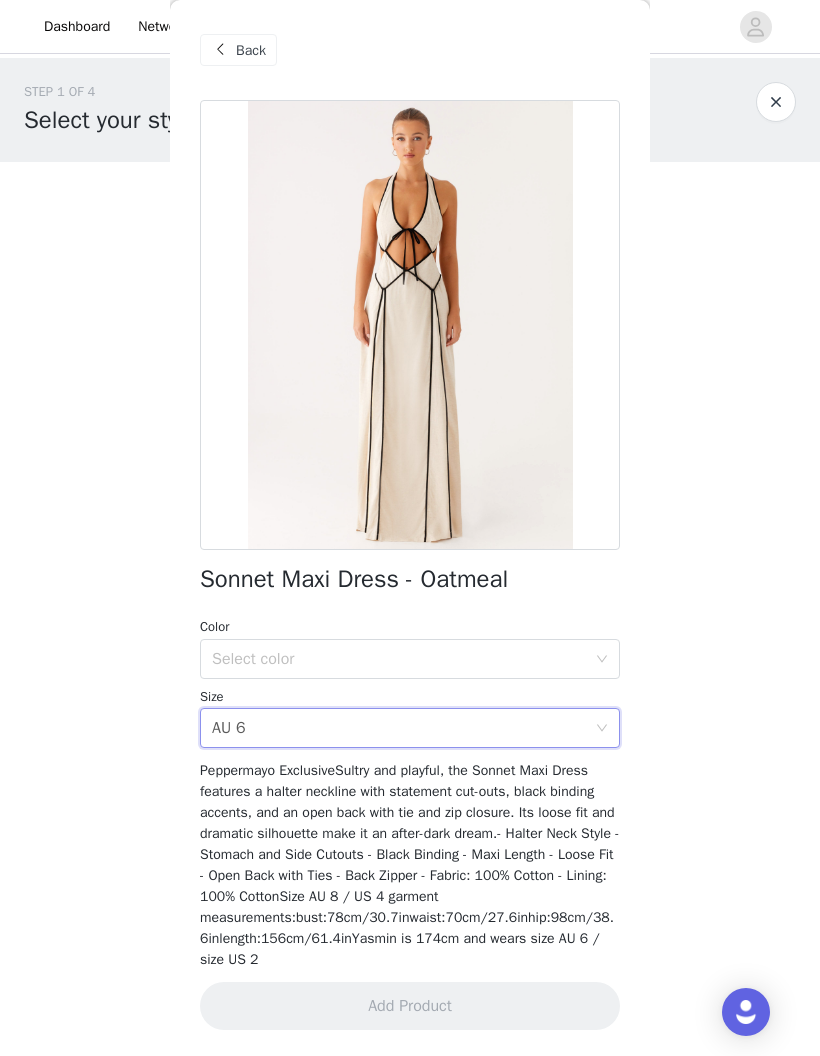 click on "Select color" at bounding box center (399, 659) 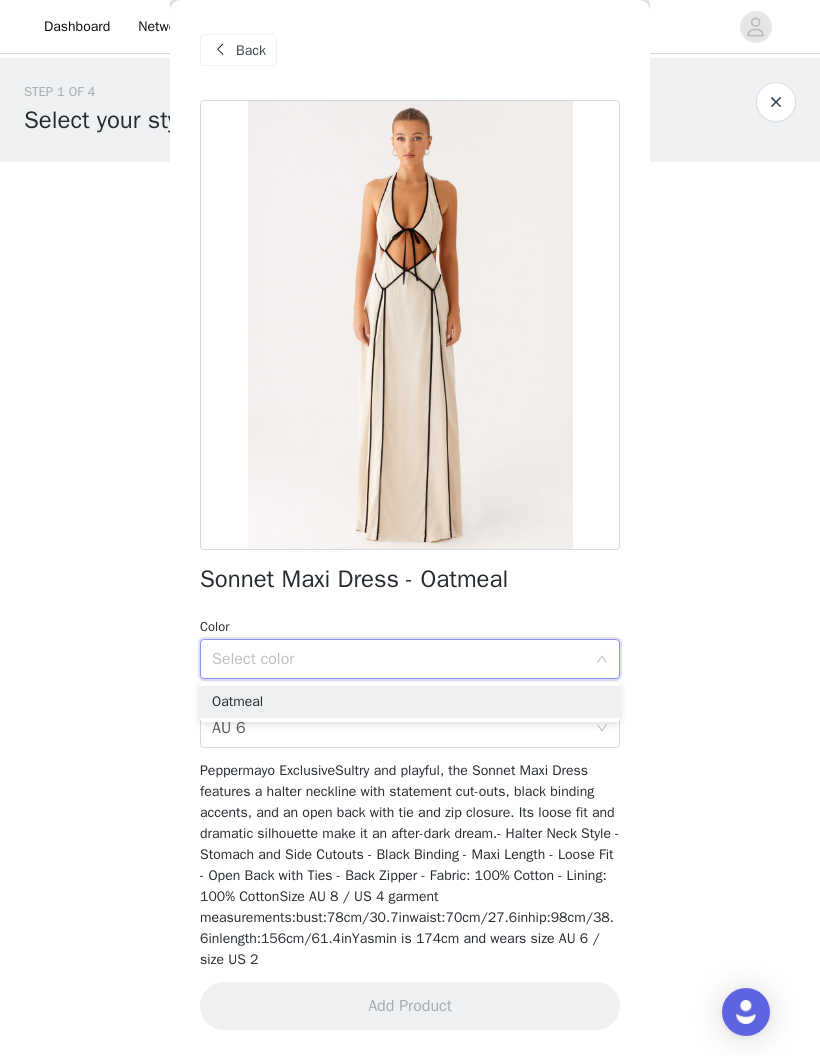 click on "Oatmeal" at bounding box center (410, 702) 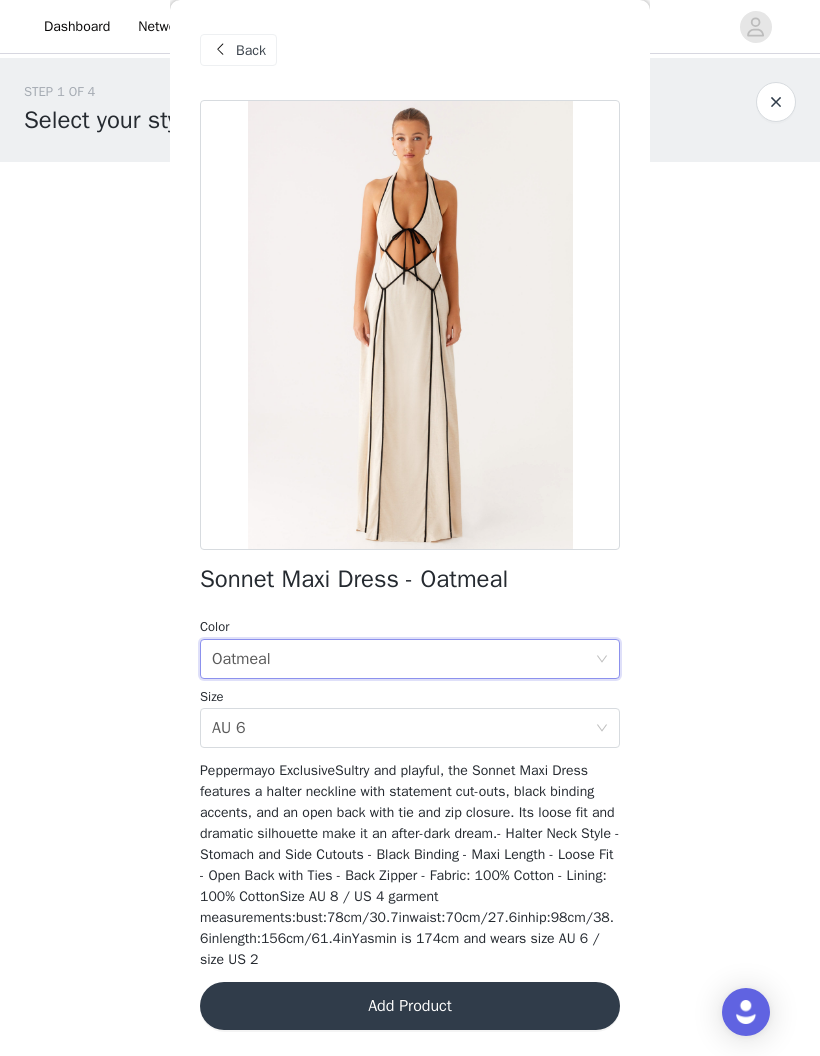 click on "AU 6" at bounding box center (229, 728) 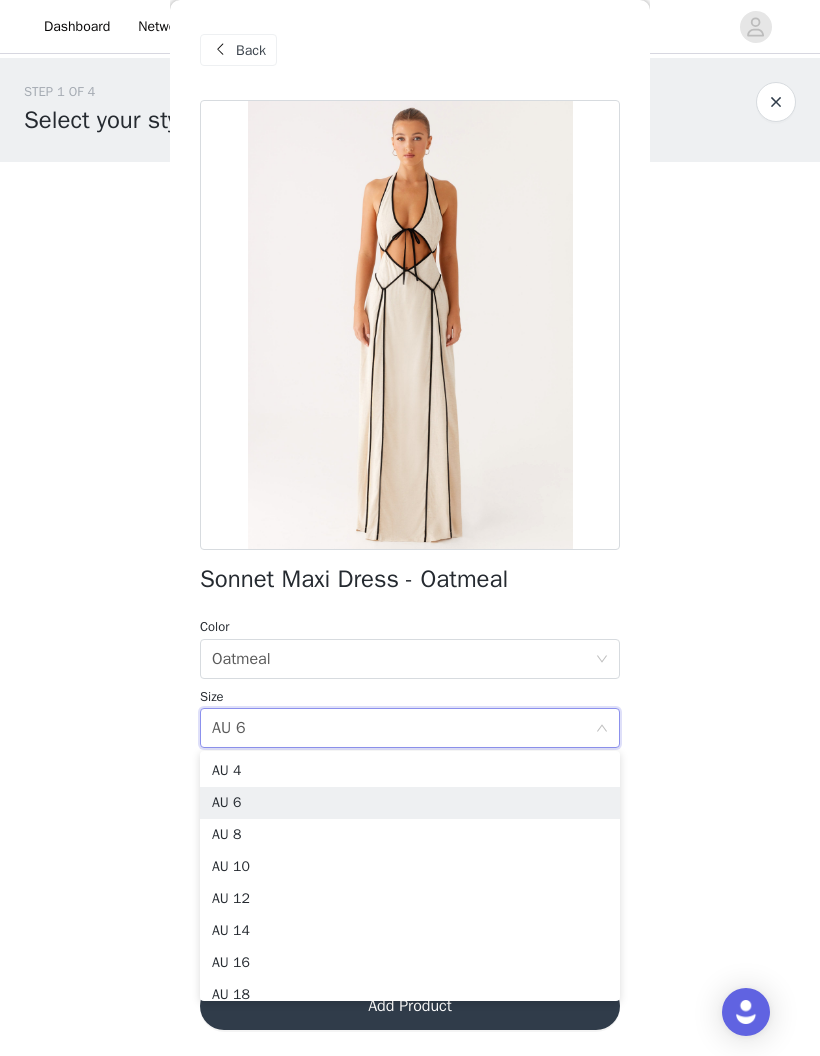 click on "AU 8" at bounding box center (410, 835) 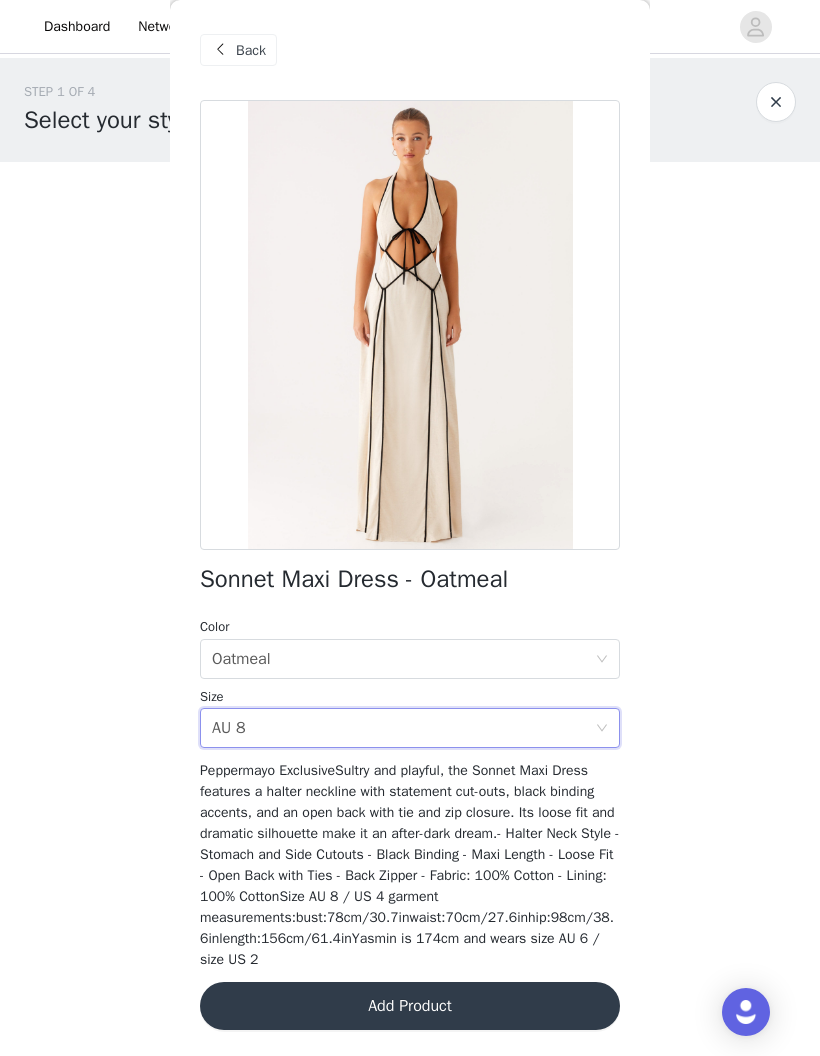 click on "Add Product" at bounding box center [410, 1006] 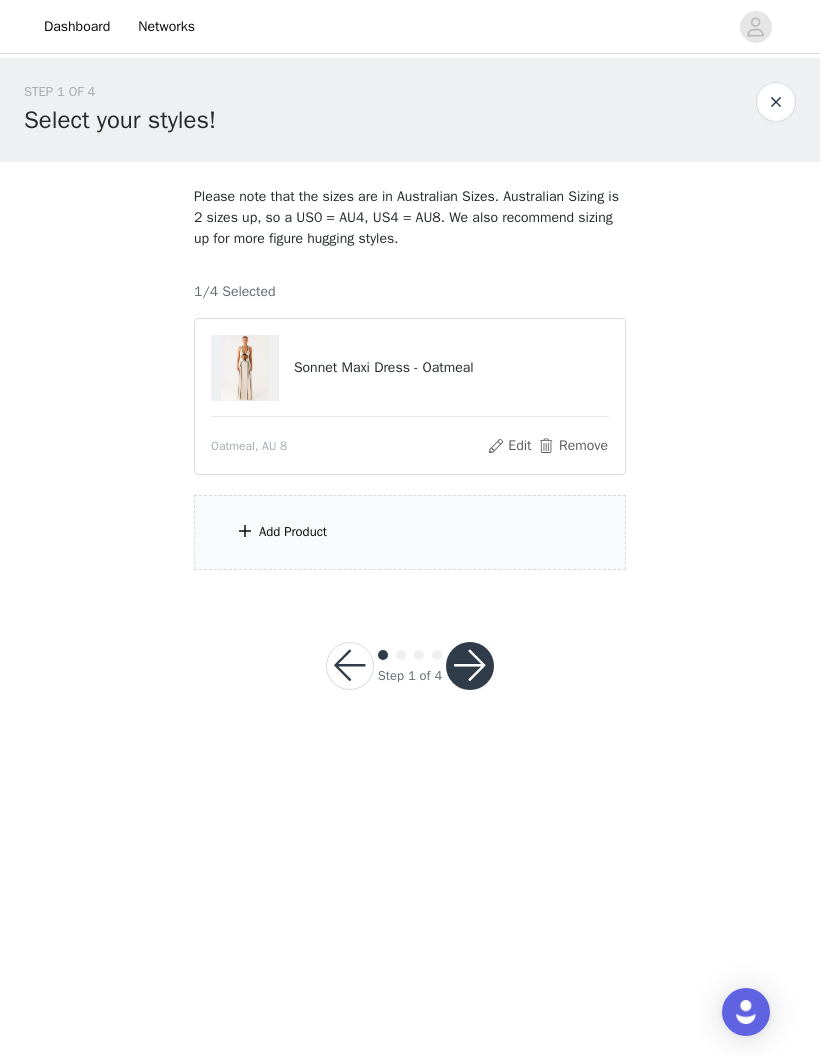 click on "Add Product" at bounding box center [410, 532] 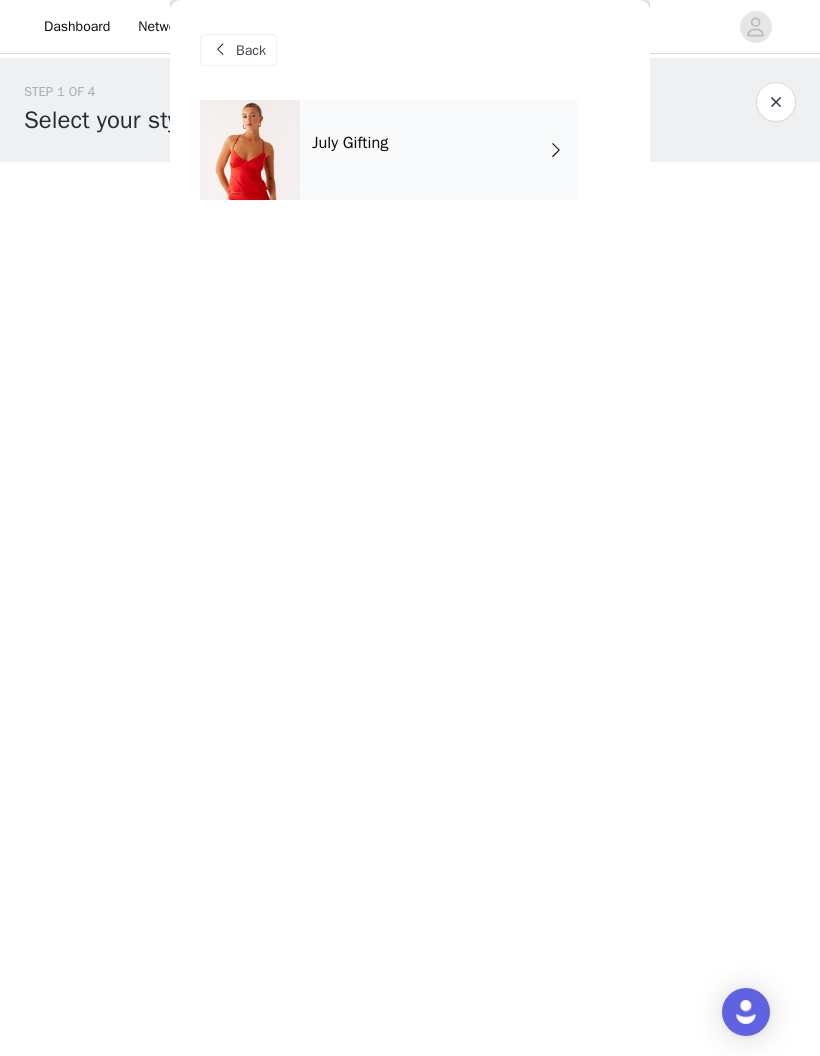 click on "July Gifting" at bounding box center (439, 150) 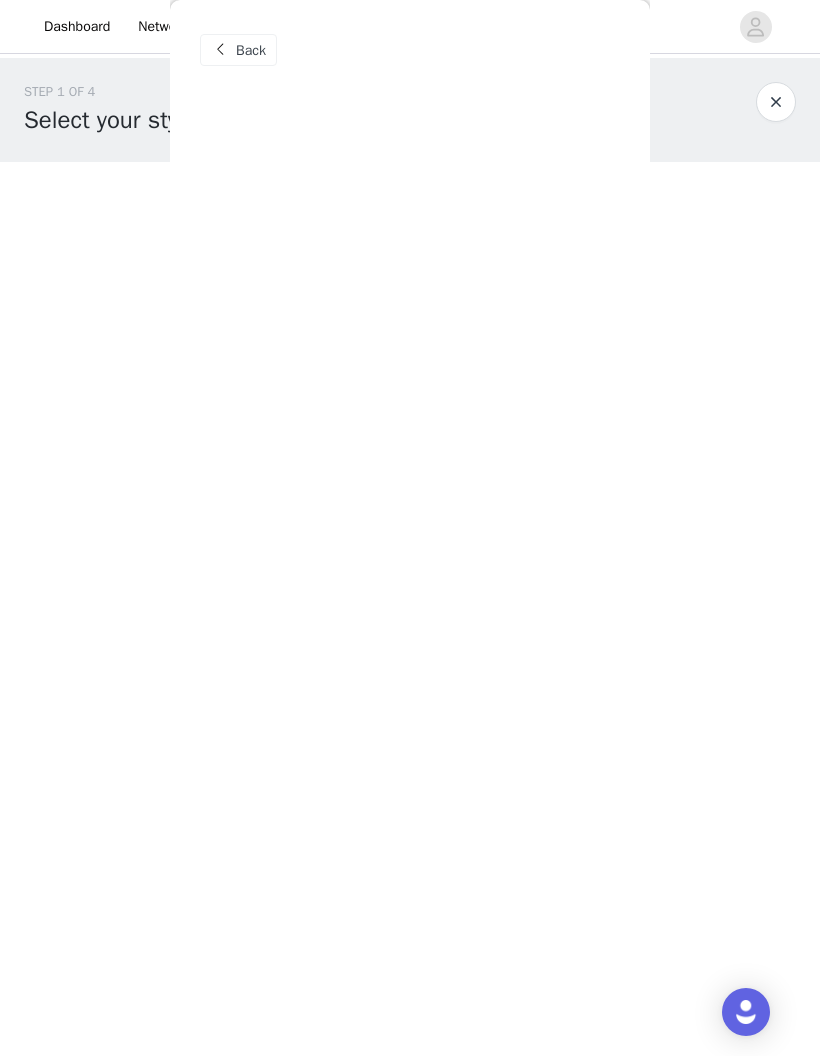 click at bounding box center [1230, 528] 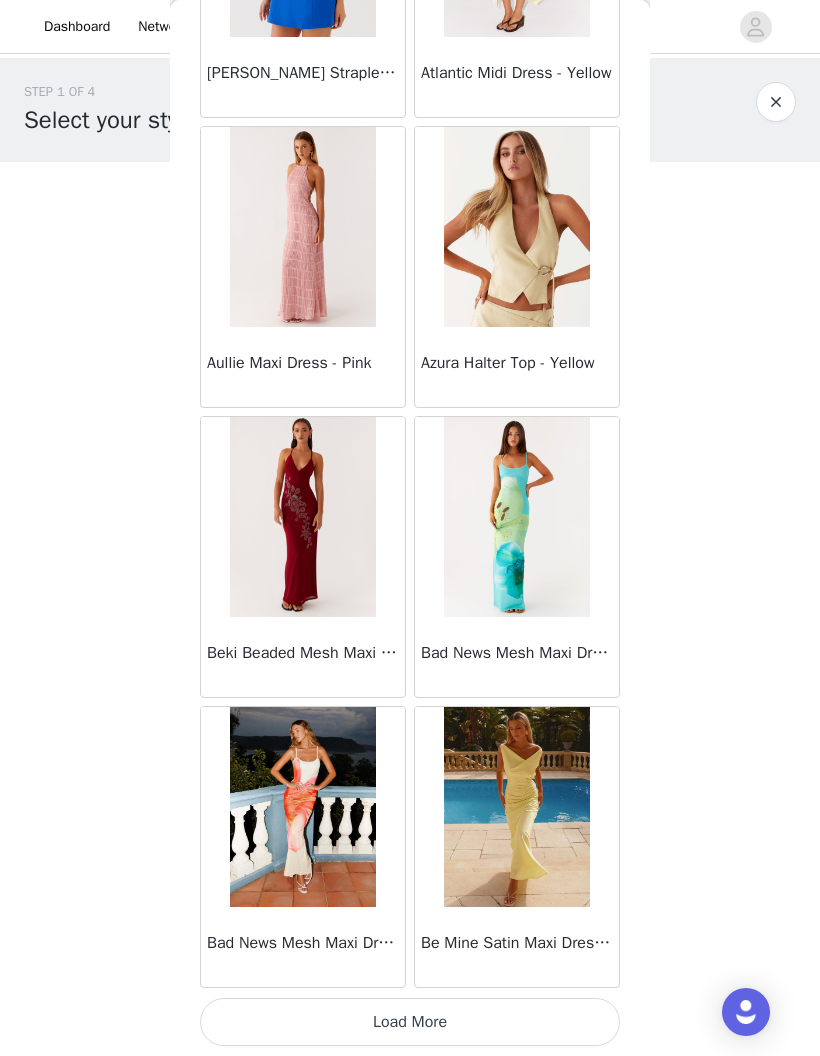 click on "Load More" at bounding box center (410, 1022) 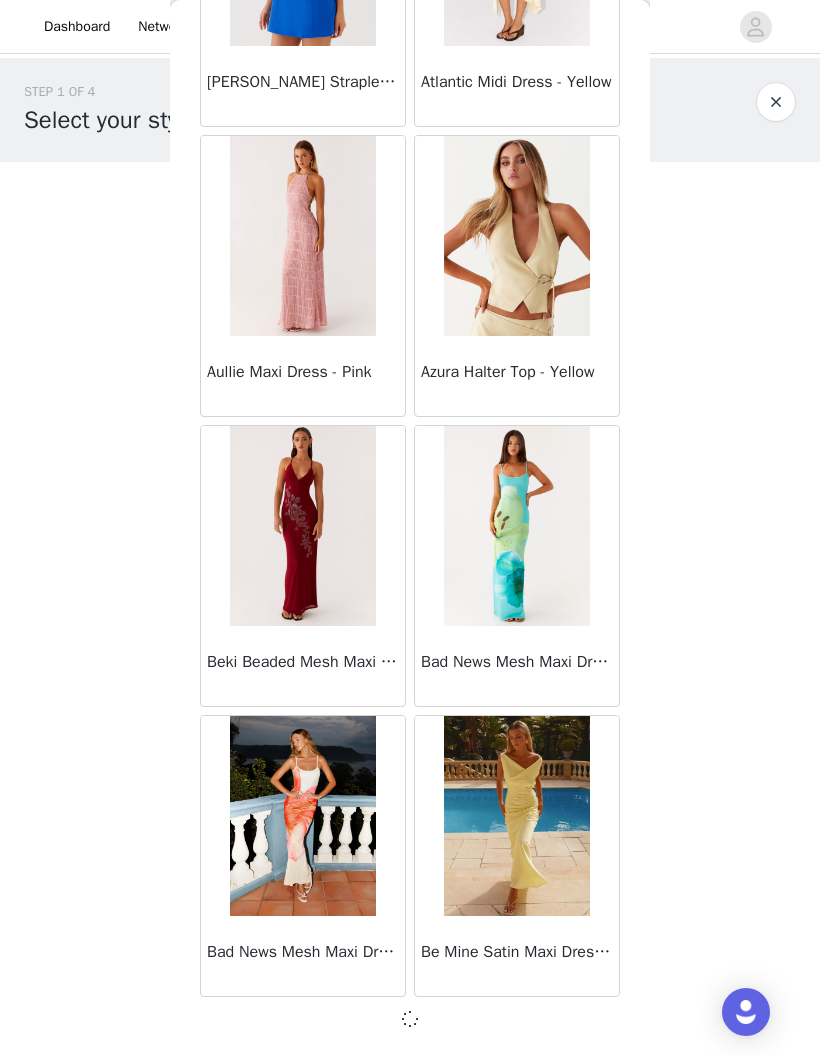scroll, scrollTop: 1995, scrollLeft: 0, axis: vertical 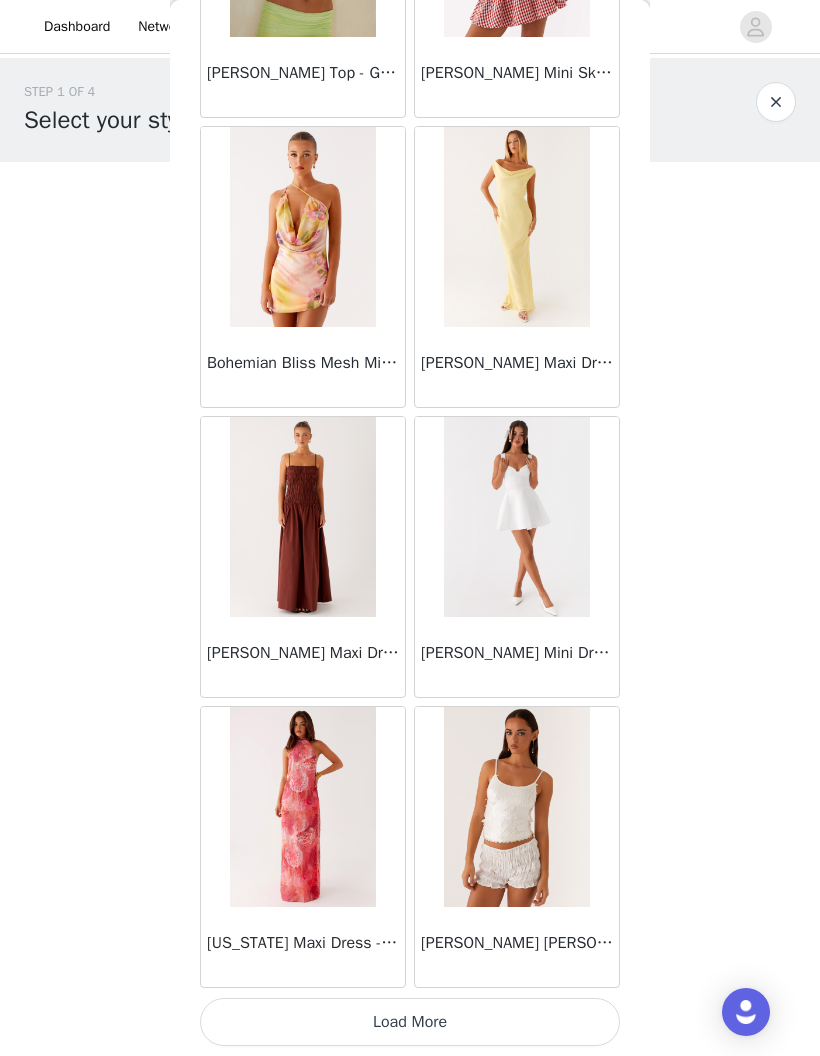 click on "Load More" at bounding box center (410, 1022) 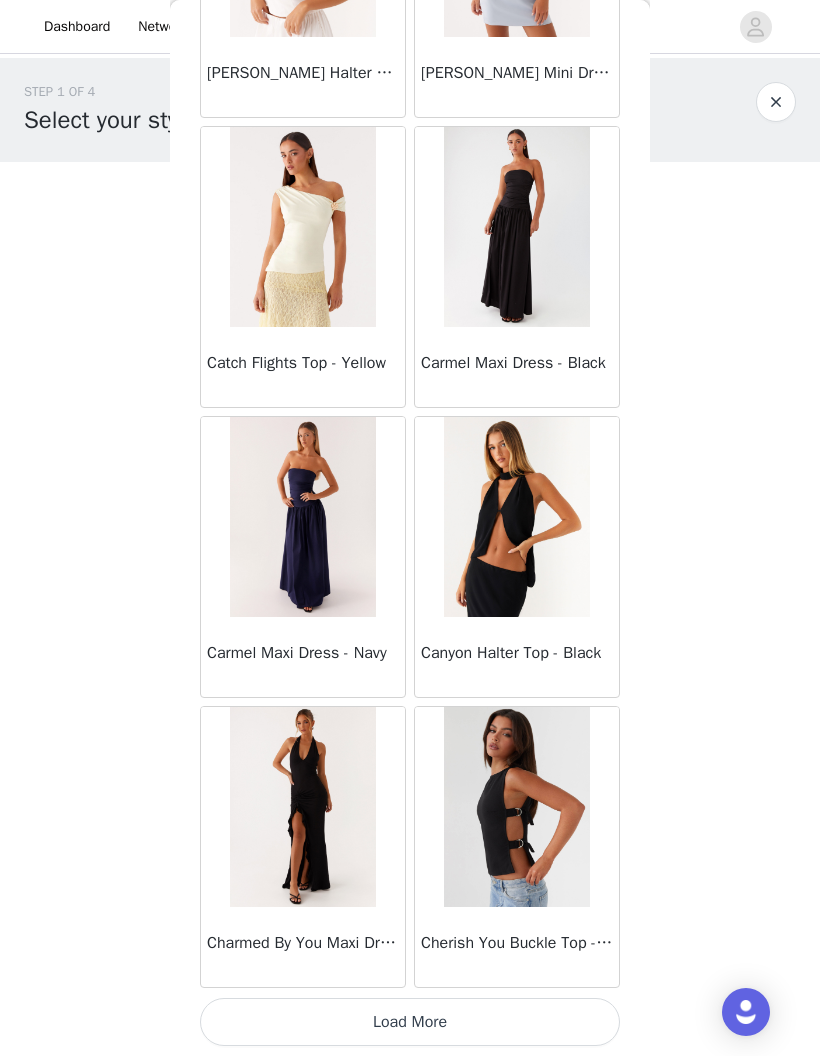 click on "Load More" at bounding box center [410, 1022] 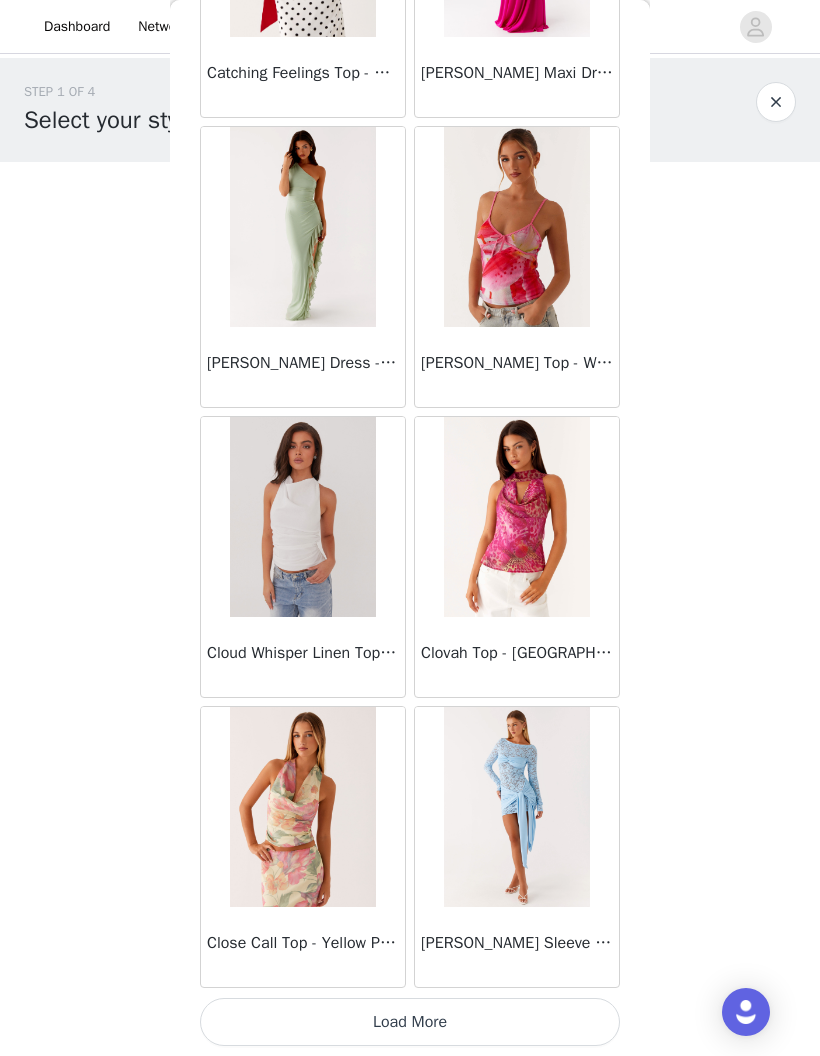 click on "Load More" at bounding box center [410, 1022] 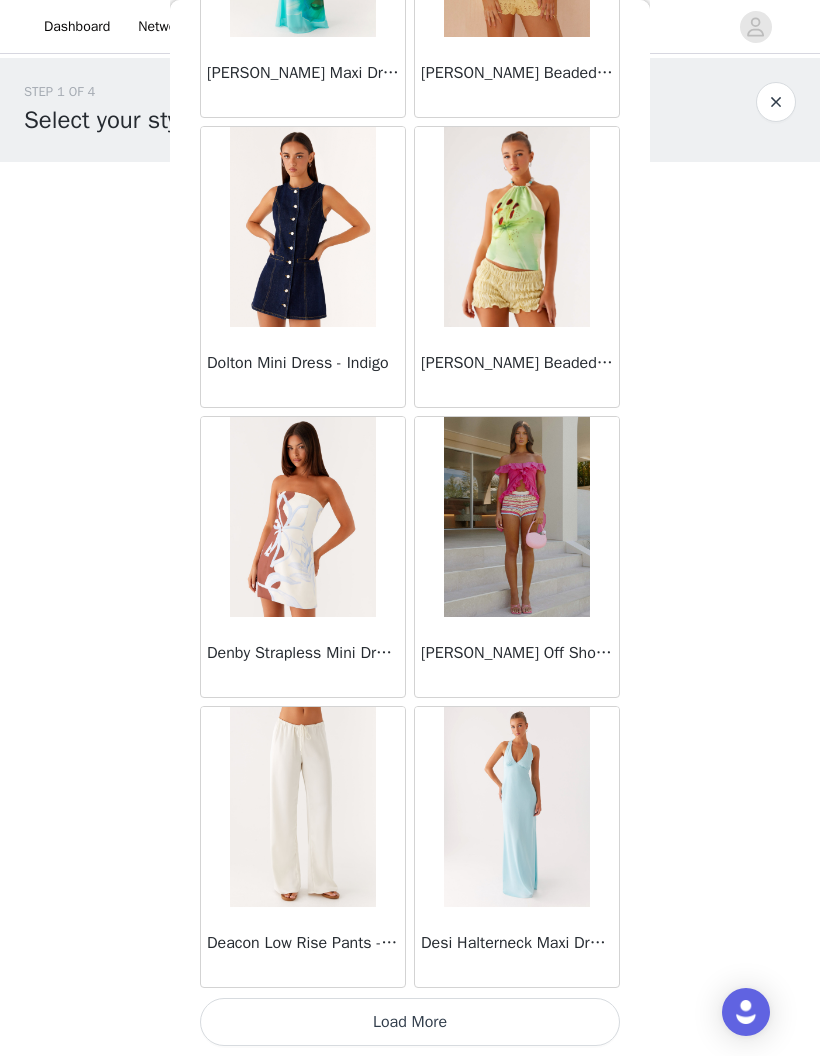 scroll, scrollTop: 13604, scrollLeft: 0, axis: vertical 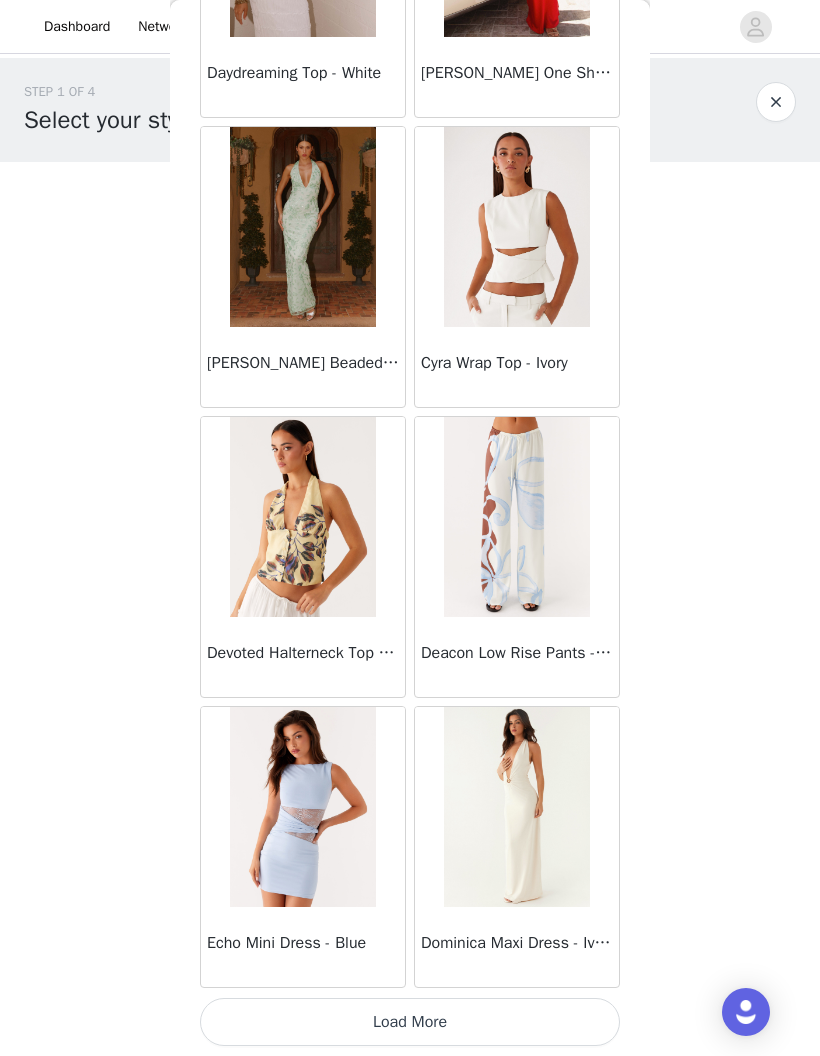 click on "Load More" at bounding box center [410, 1022] 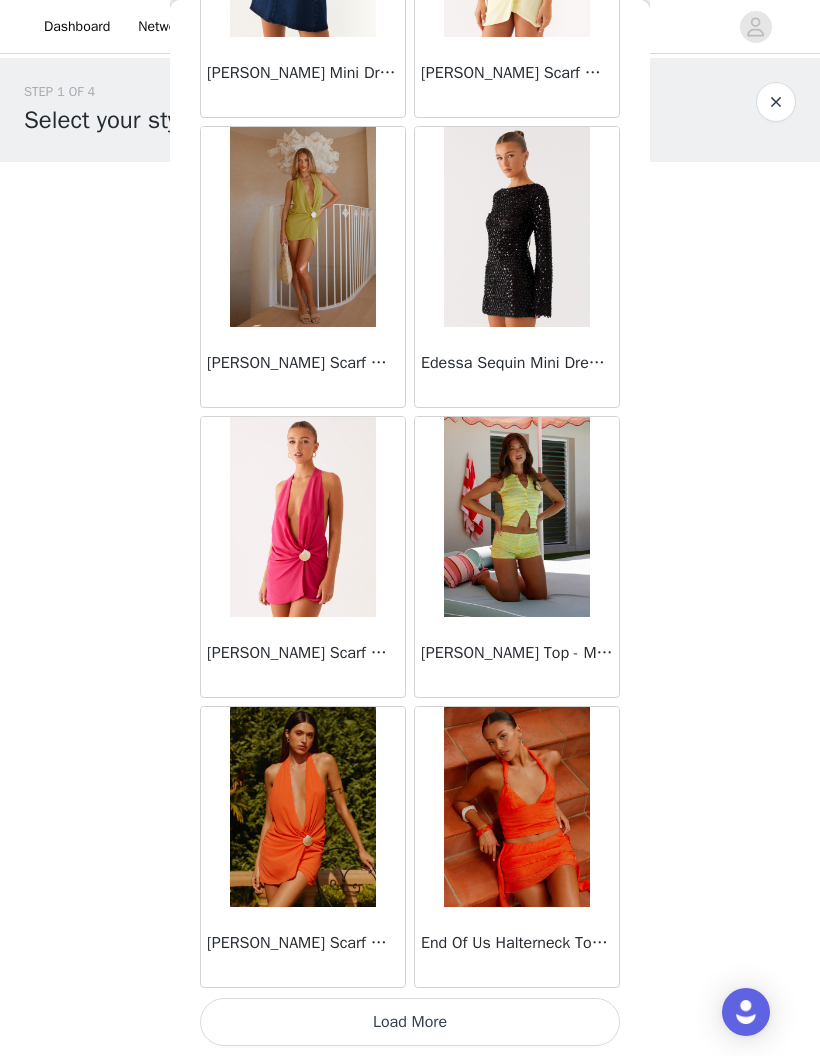 scroll, scrollTop: 19404, scrollLeft: 0, axis: vertical 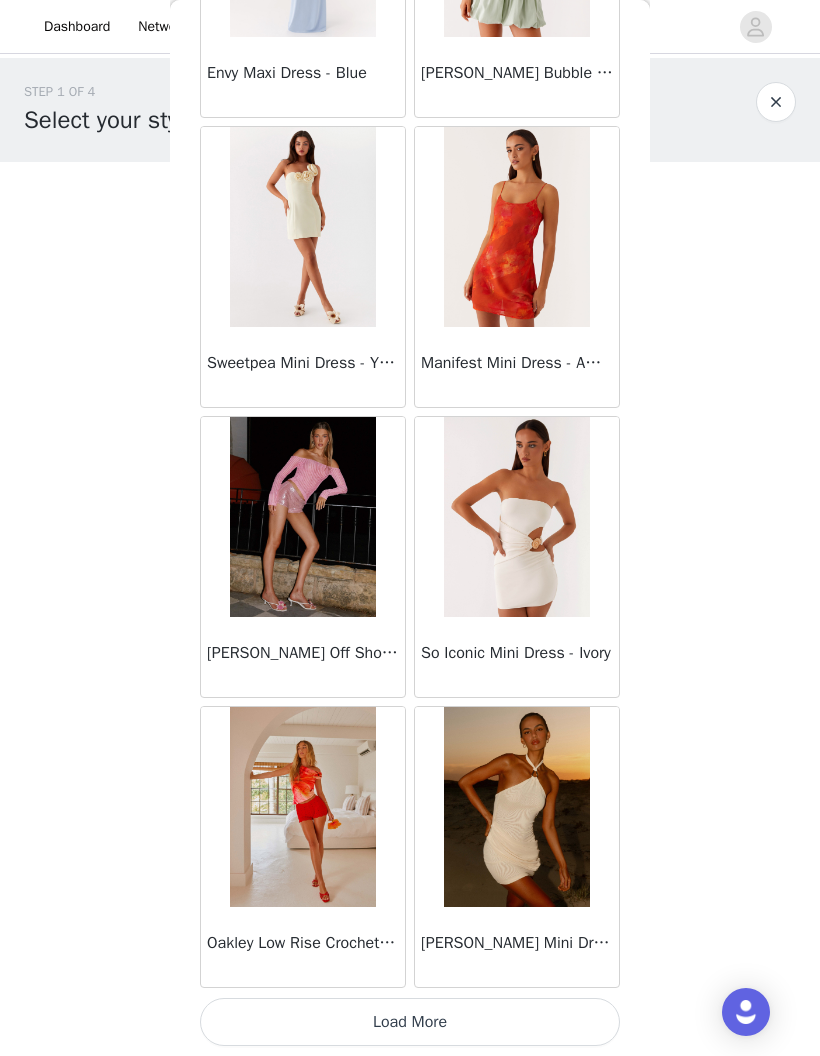 click on "Load More" at bounding box center [410, 1022] 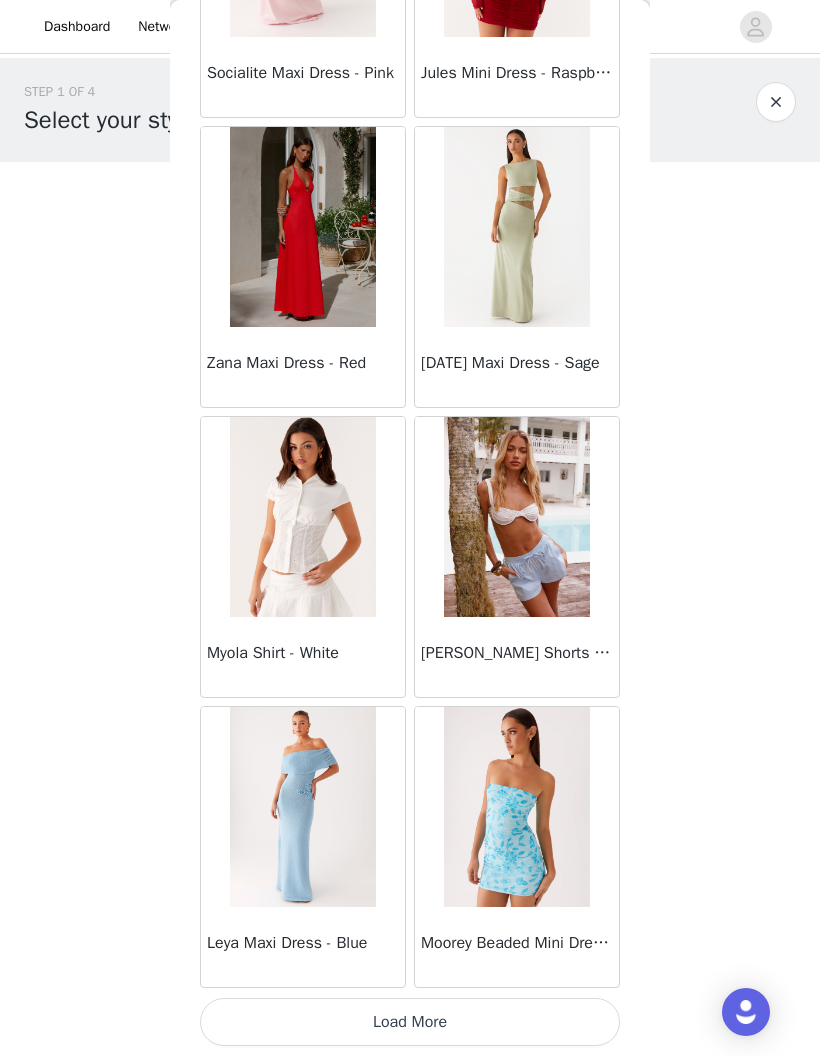 scroll, scrollTop: 25204, scrollLeft: 0, axis: vertical 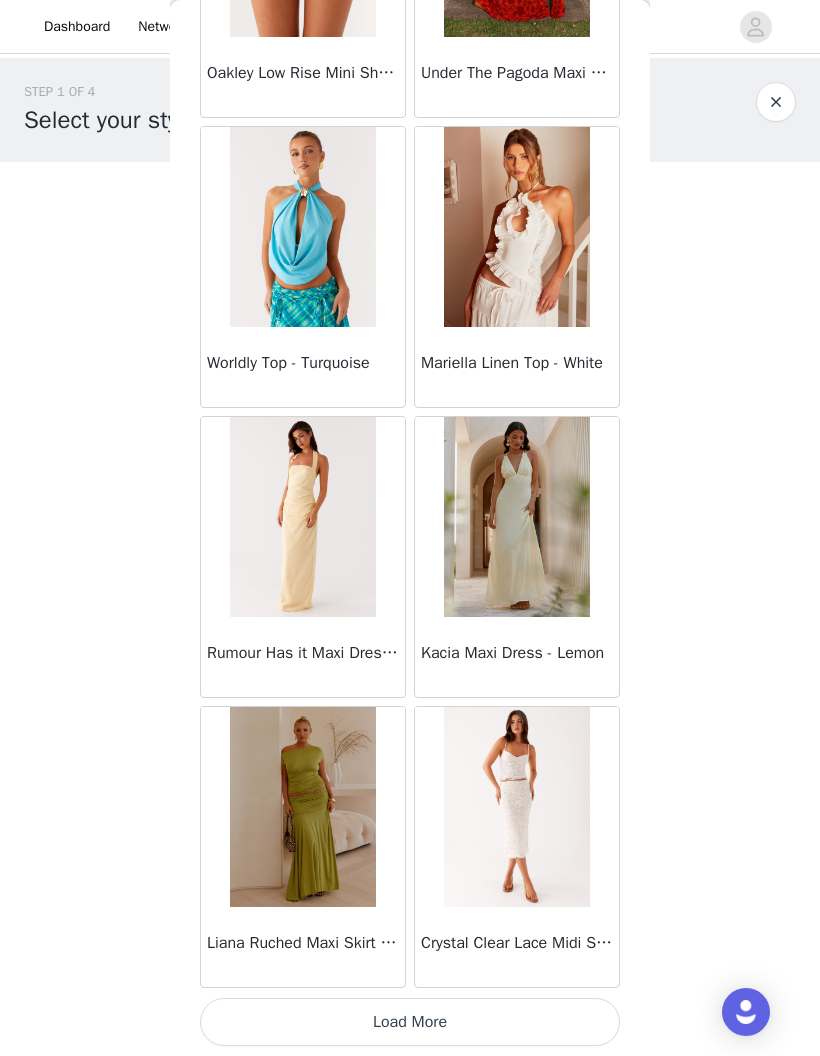 click on "Load More" at bounding box center [410, 1022] 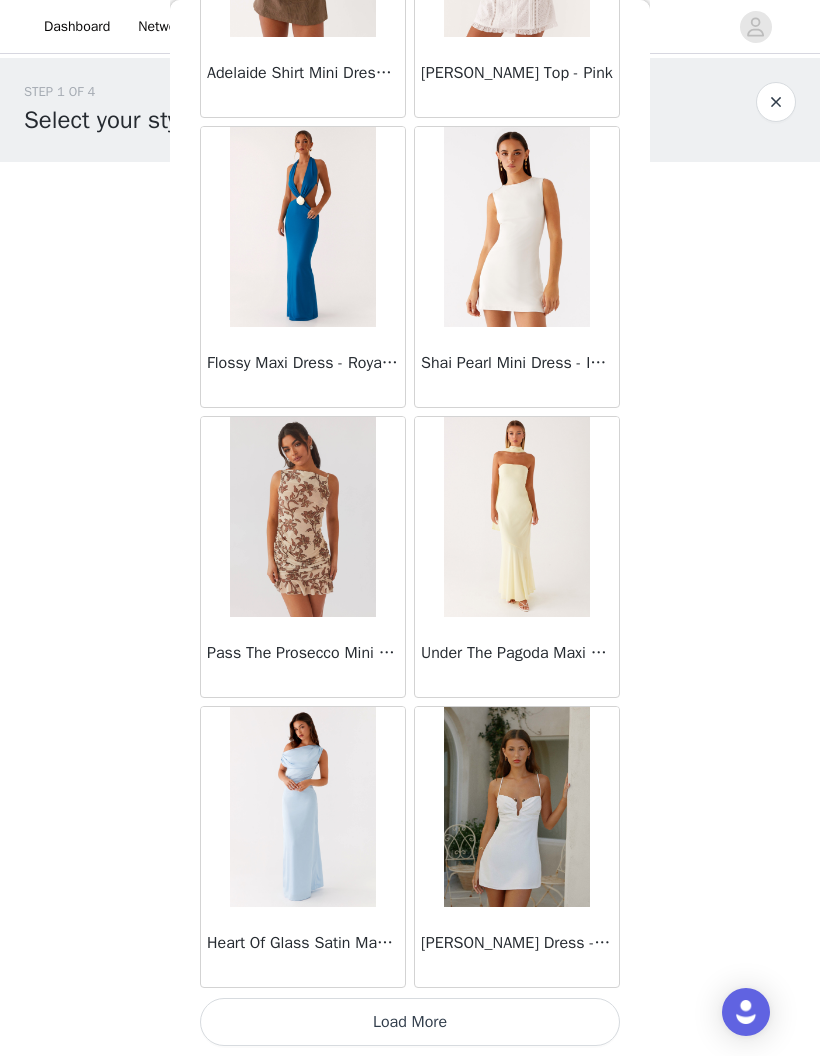 click on "Load More" at bounding box center (410, 1022) 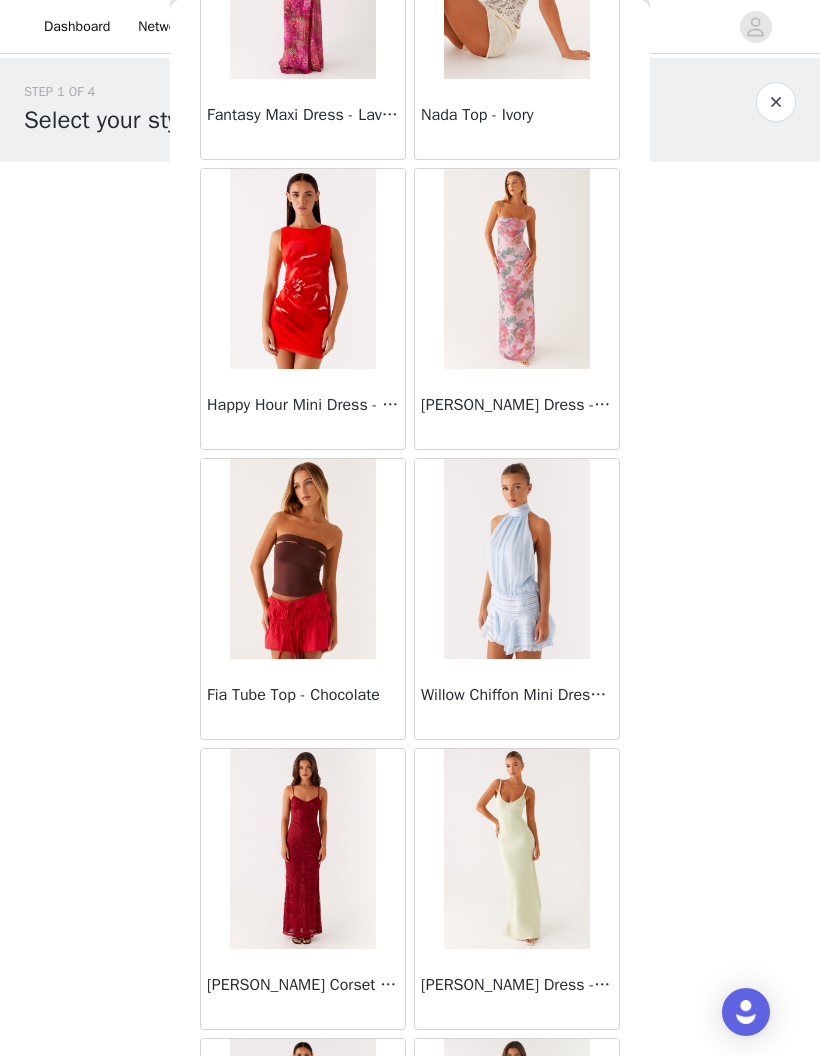 scroll, scrollTop: 32766, scrollLeft: 0, axis: vertical 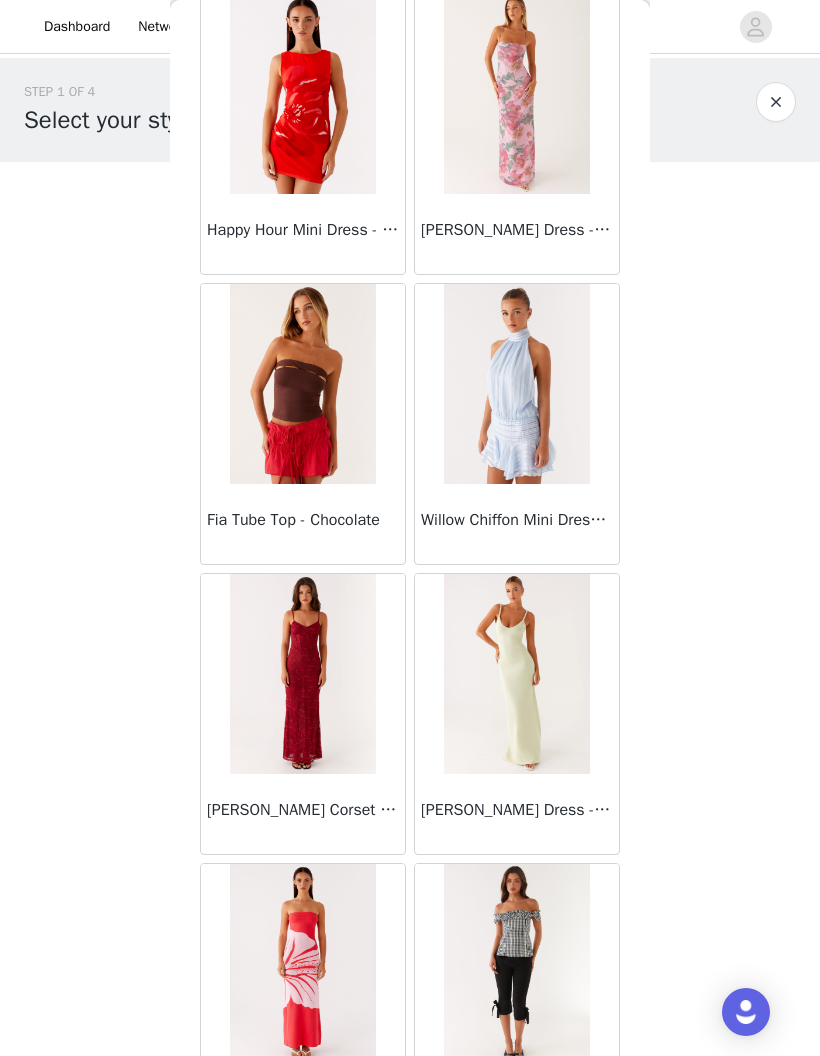 click at bounding box center (516, 384) 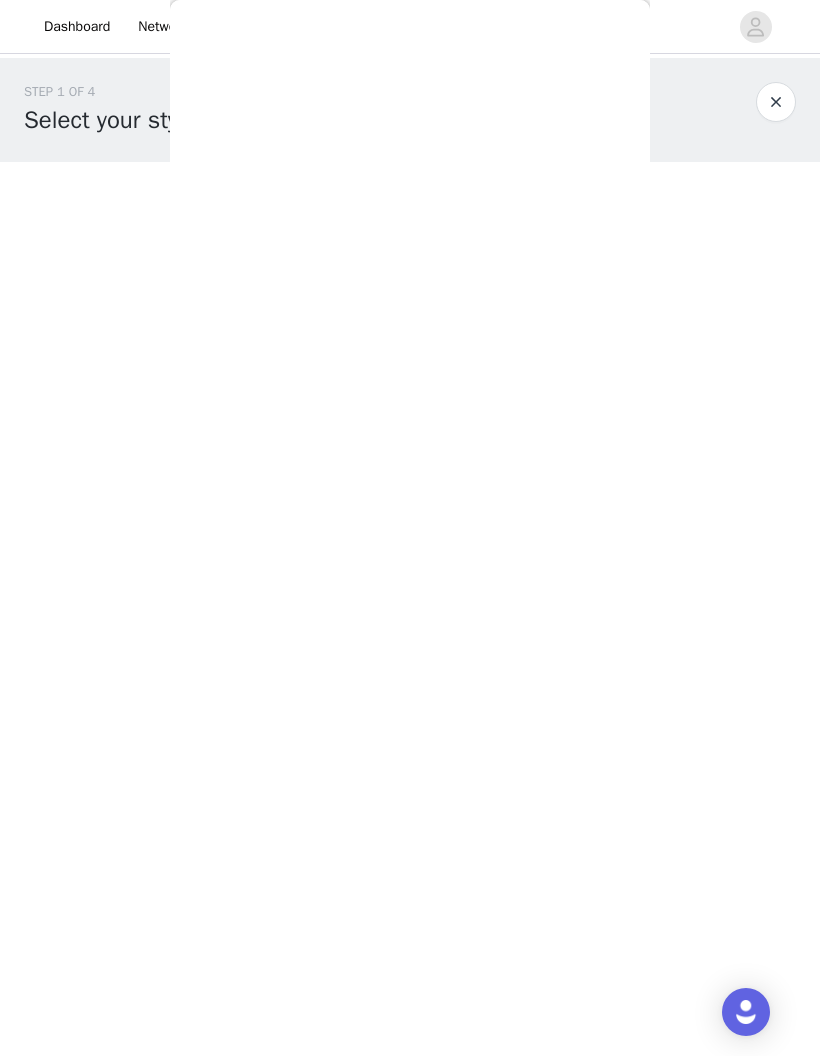 scroll, scrollTop: 39, scrollLeft: 0, axis: vertical 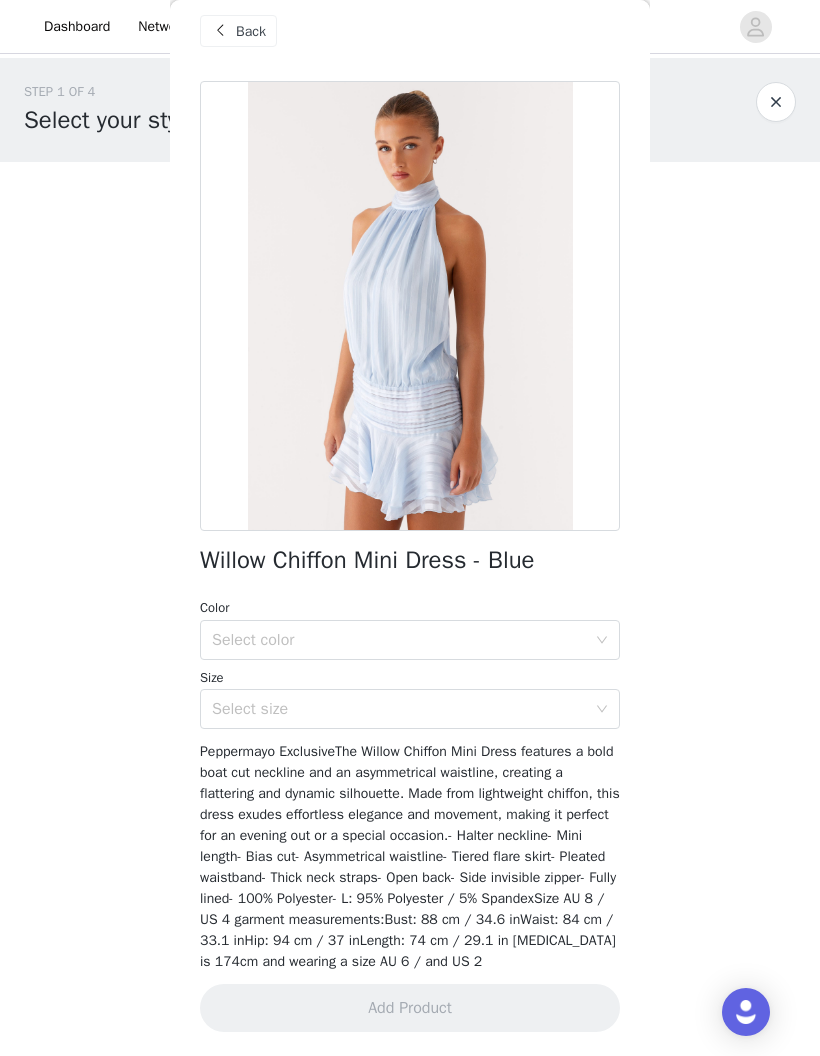 click on "Select color" at bounding box center (399, 640) 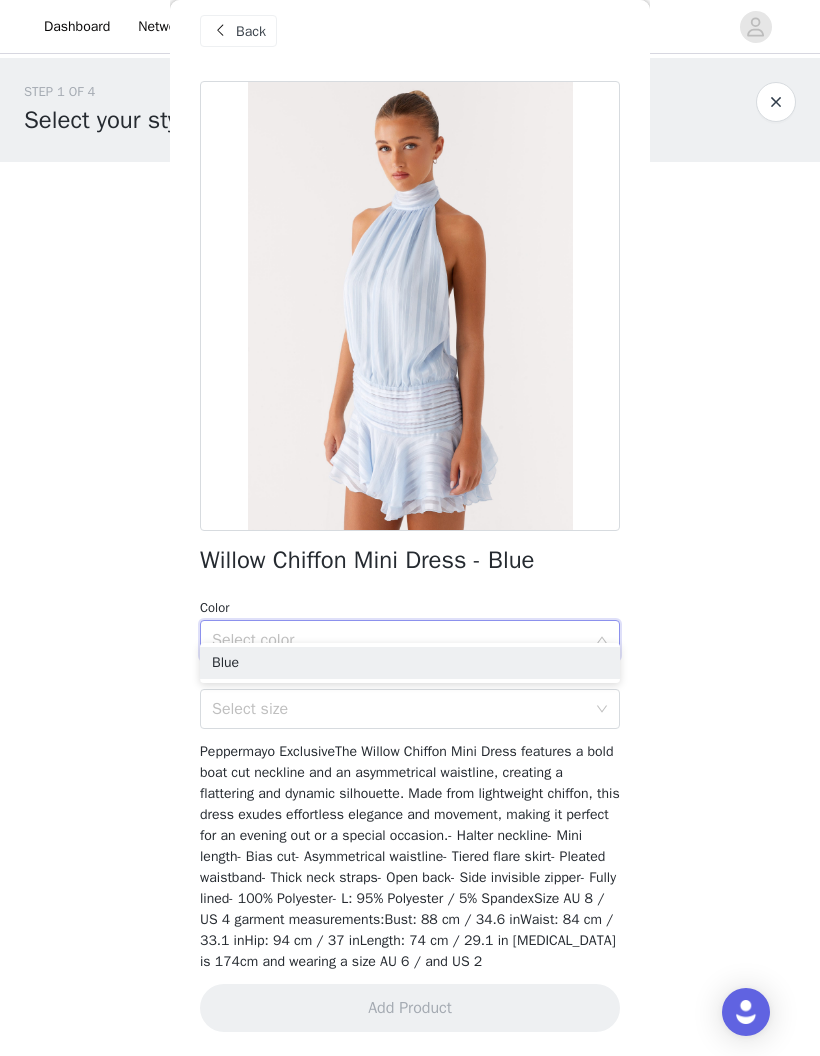 click on "Select color" at bounding box center (399, 640) 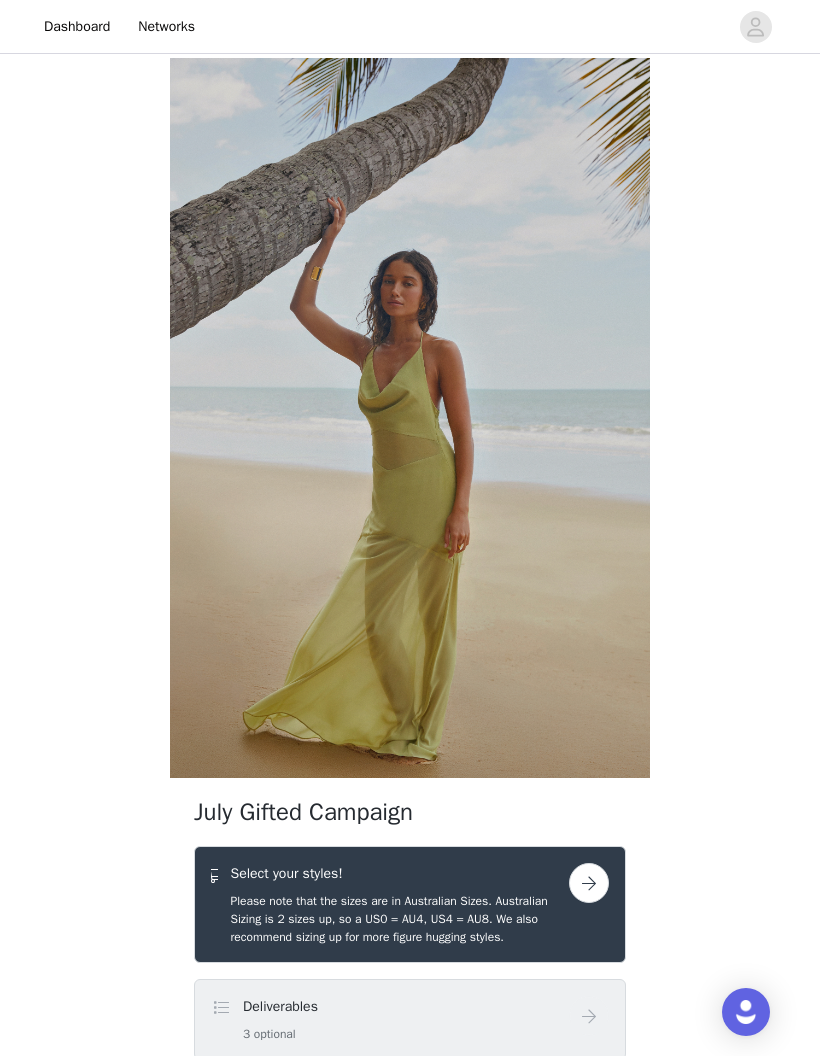 click at bounding box center (589, 883) 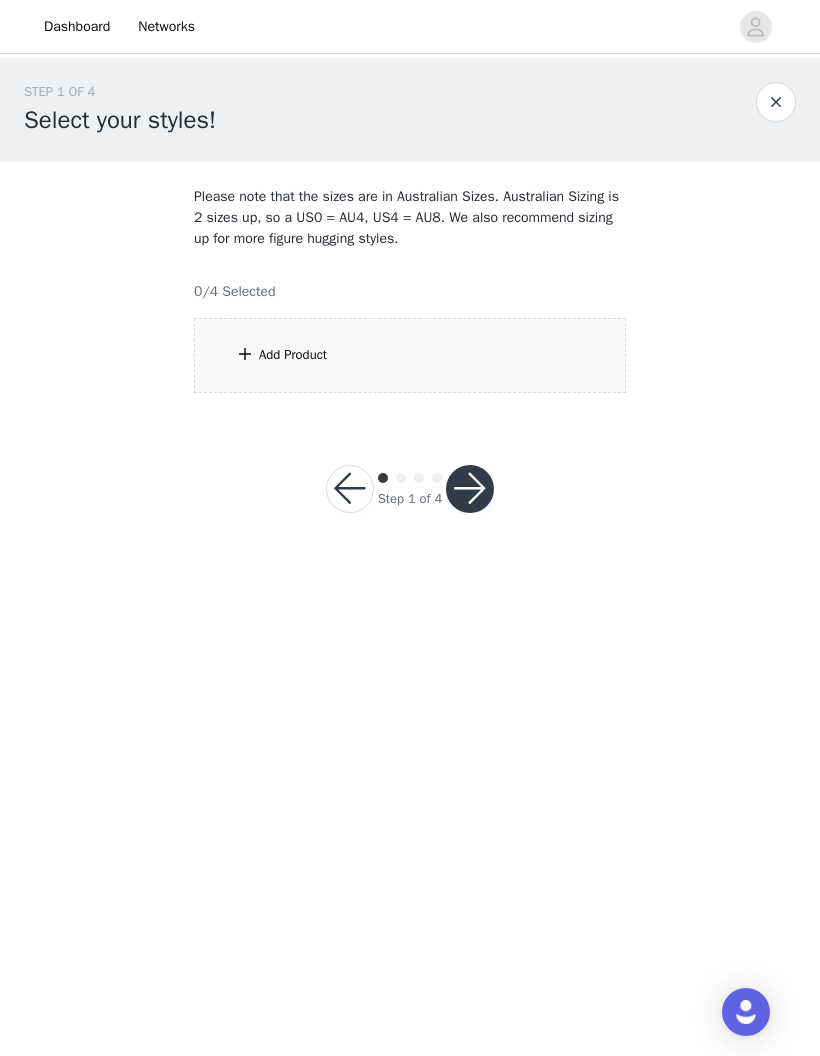 click on "Dashboard Networks
STEP 1 OF 4
Select your styles!
Please note that the sizes are in Australian Sizes. Australian Sizing is 2 sizes up, so a US0 = AU4, US4 = AU8. We also recommend sizing up for more figure hugging styles.       0/4 Selected           Add Product
Step 1 of 4" at bounding box center (410, 528) 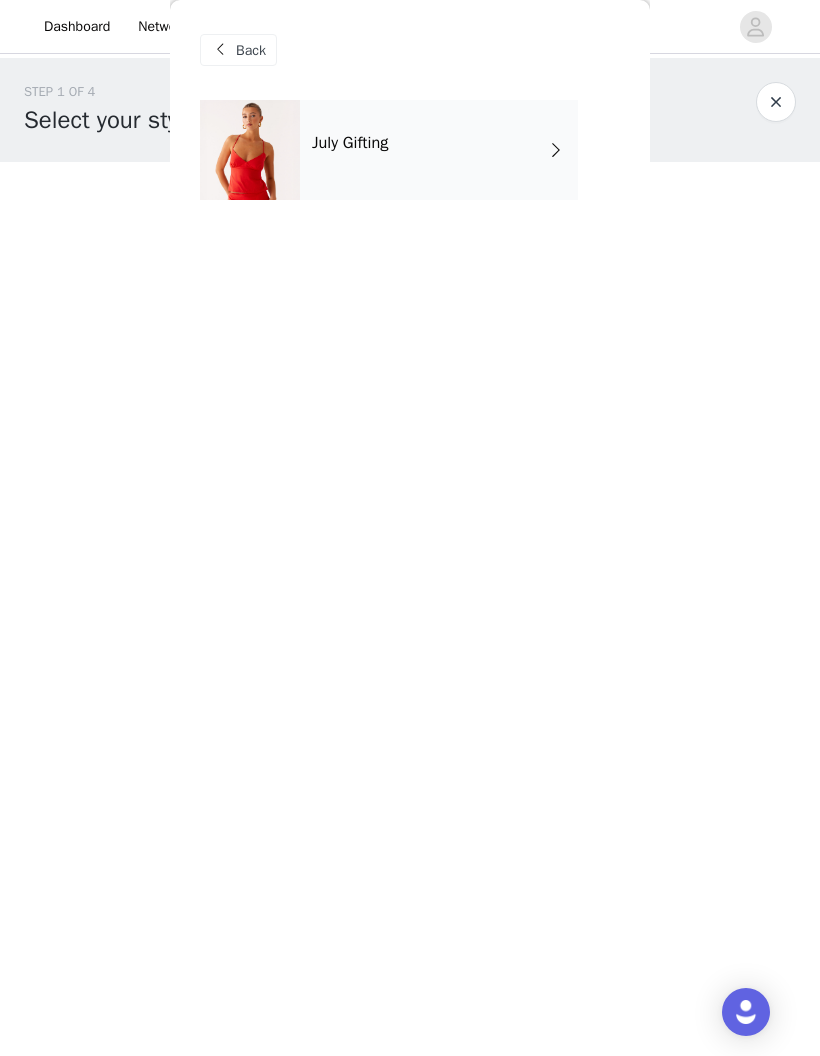 click on "July Gifting" at bounding box center (439, 150) 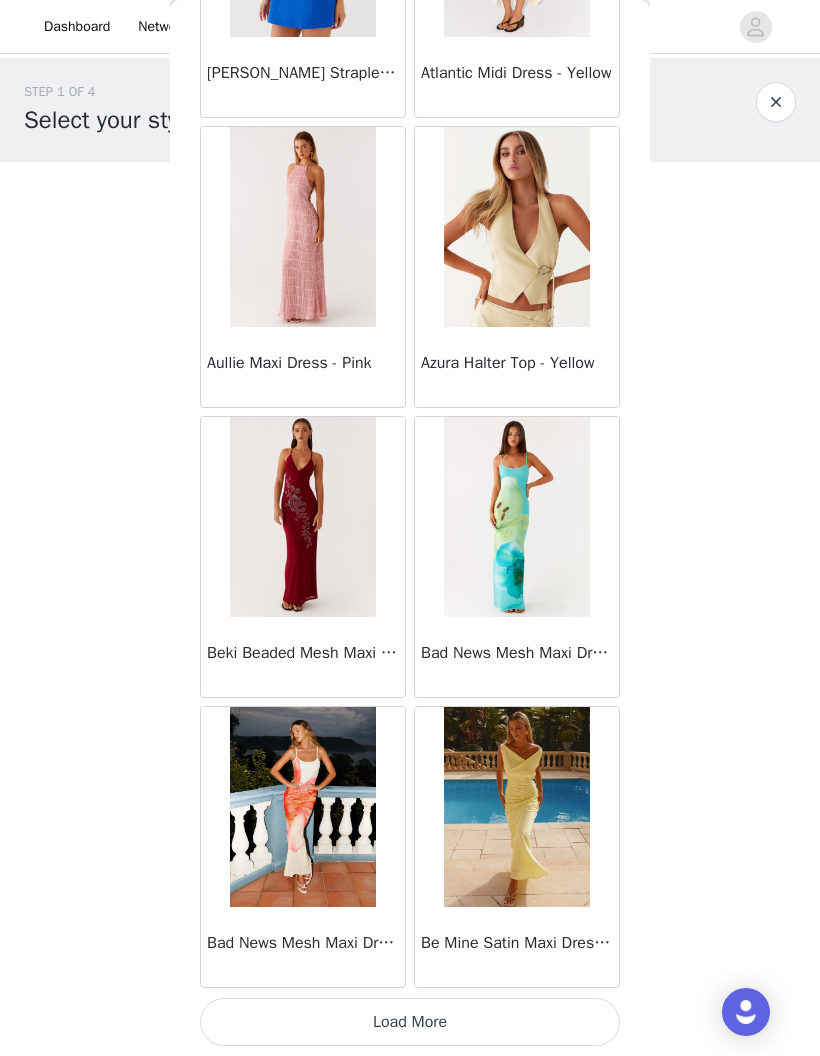 click on "Load More" at bounding box center (410, 1022) 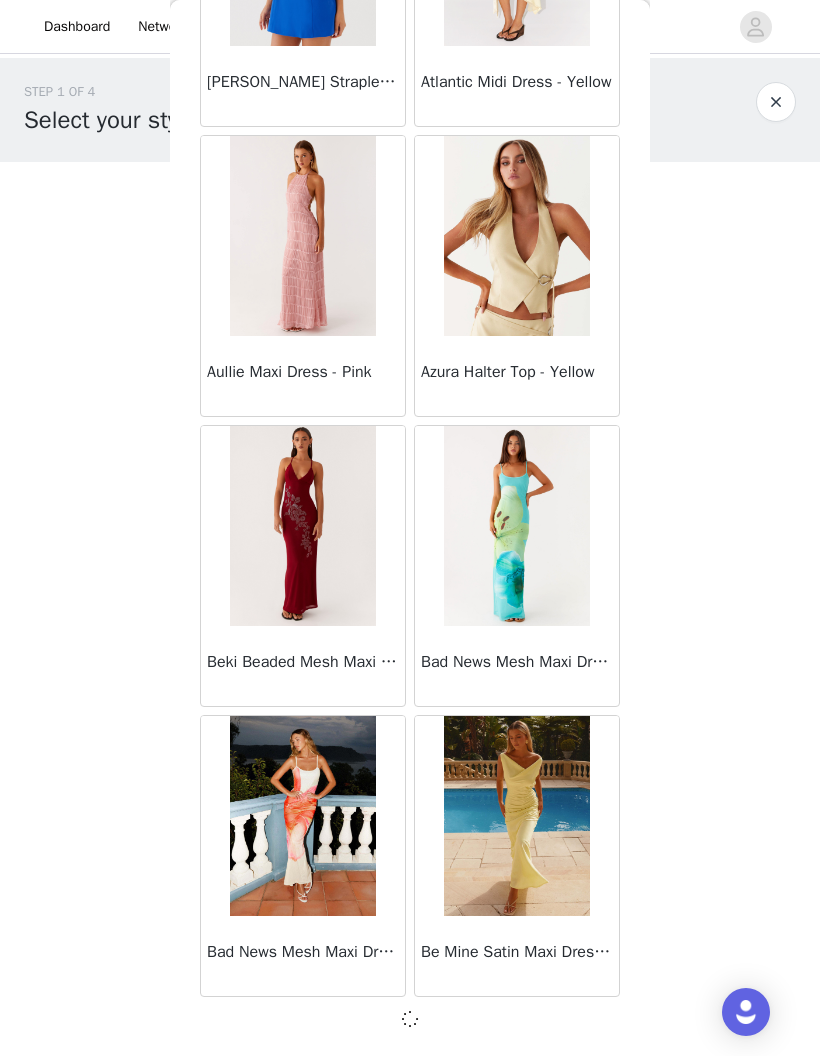 scroll, scrollTop: 1995, scrollLeft: 0, axis: vertical 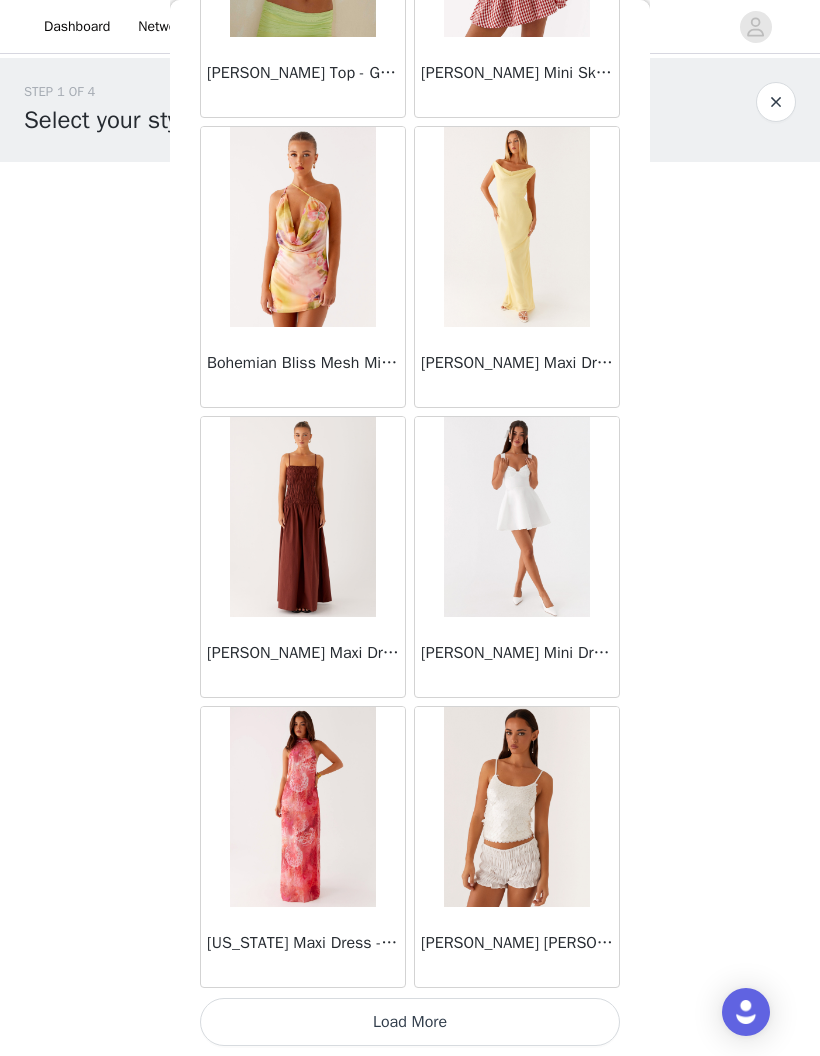 click on "Load More" at bounding box center [410, 1022] 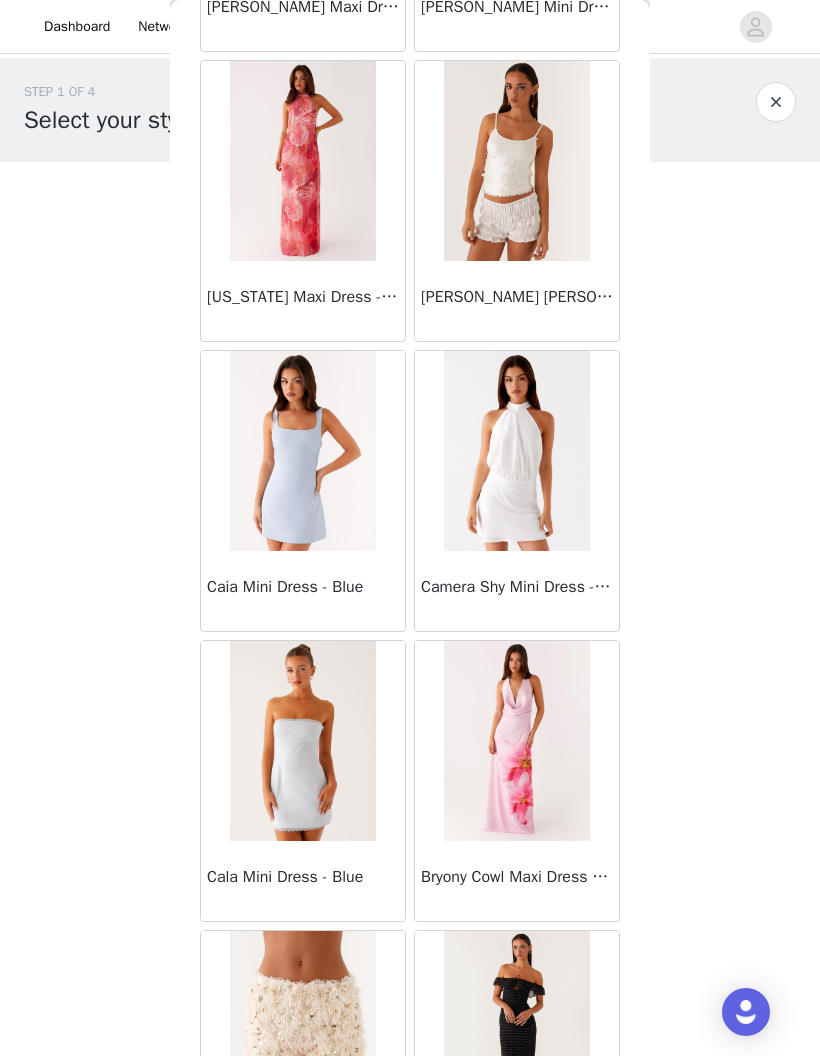 scroll, scrollTop: 5557, scrollLeft: 0, axis: vertical 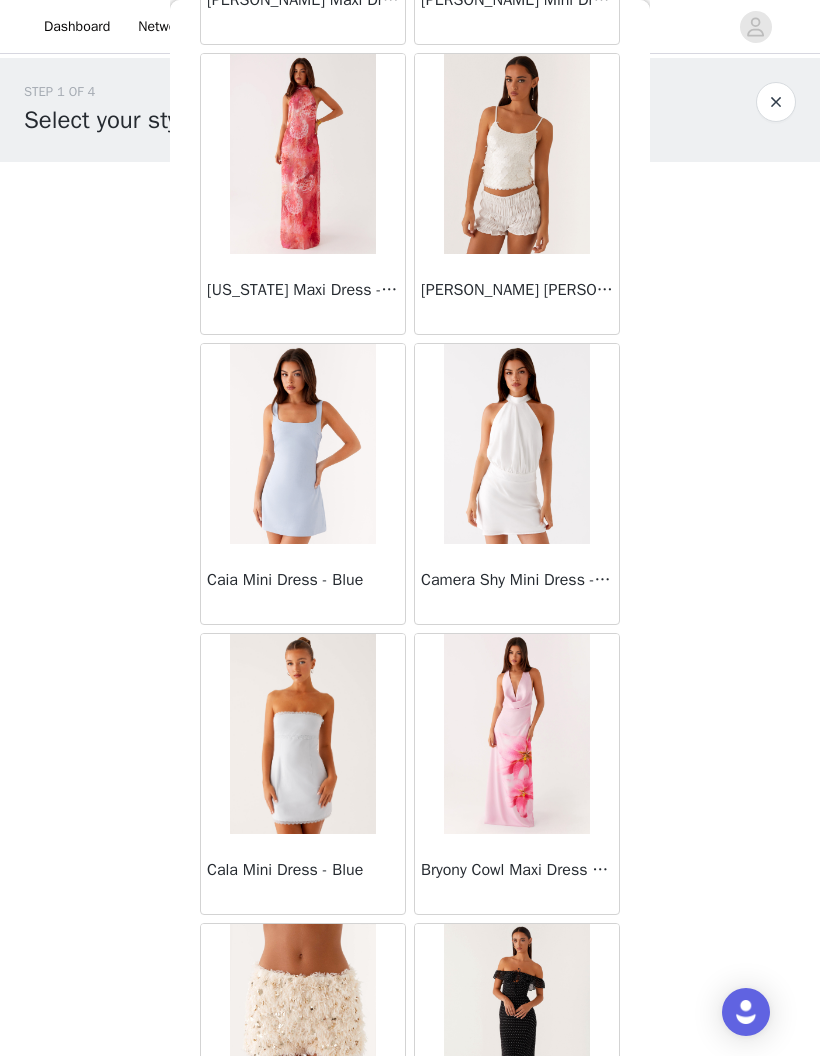 click at bounding box center (516, 154) 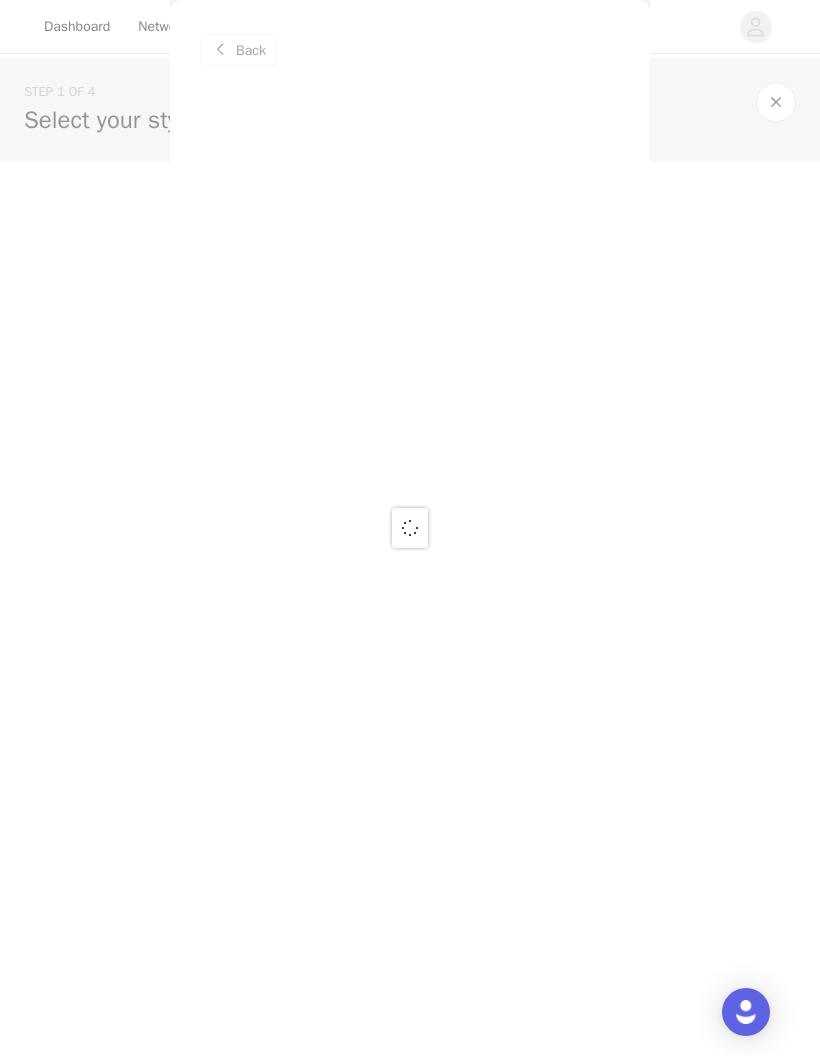 scroll, scrollTop: 0, scrollLeft: 0, axis: both 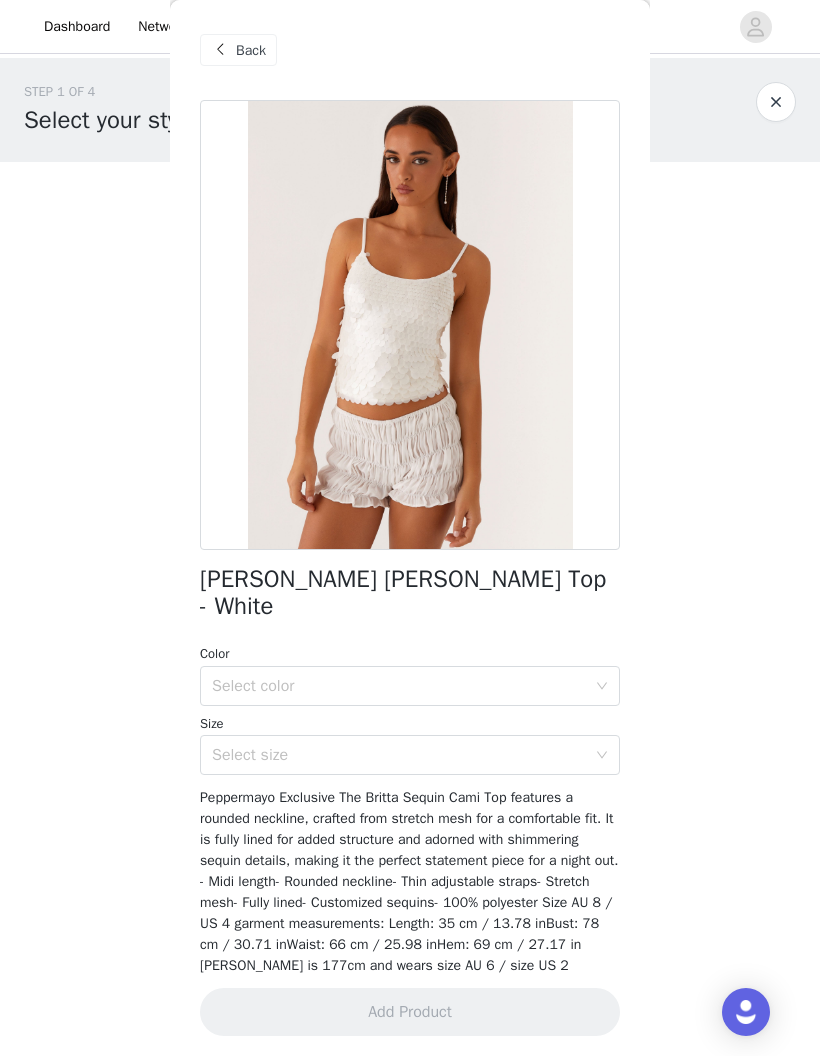click on "Back" at bounding box center [238, 50] 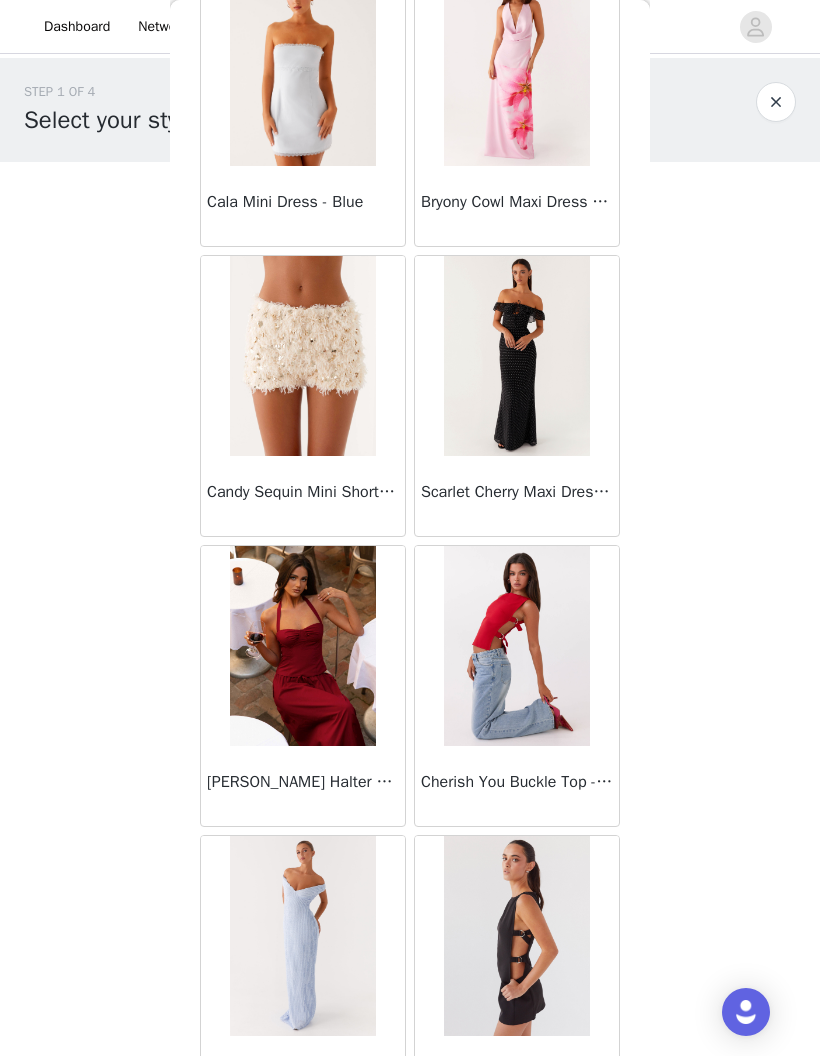 scroll, scrollTop: 6161, scrollLeft: 0, axis: vertical 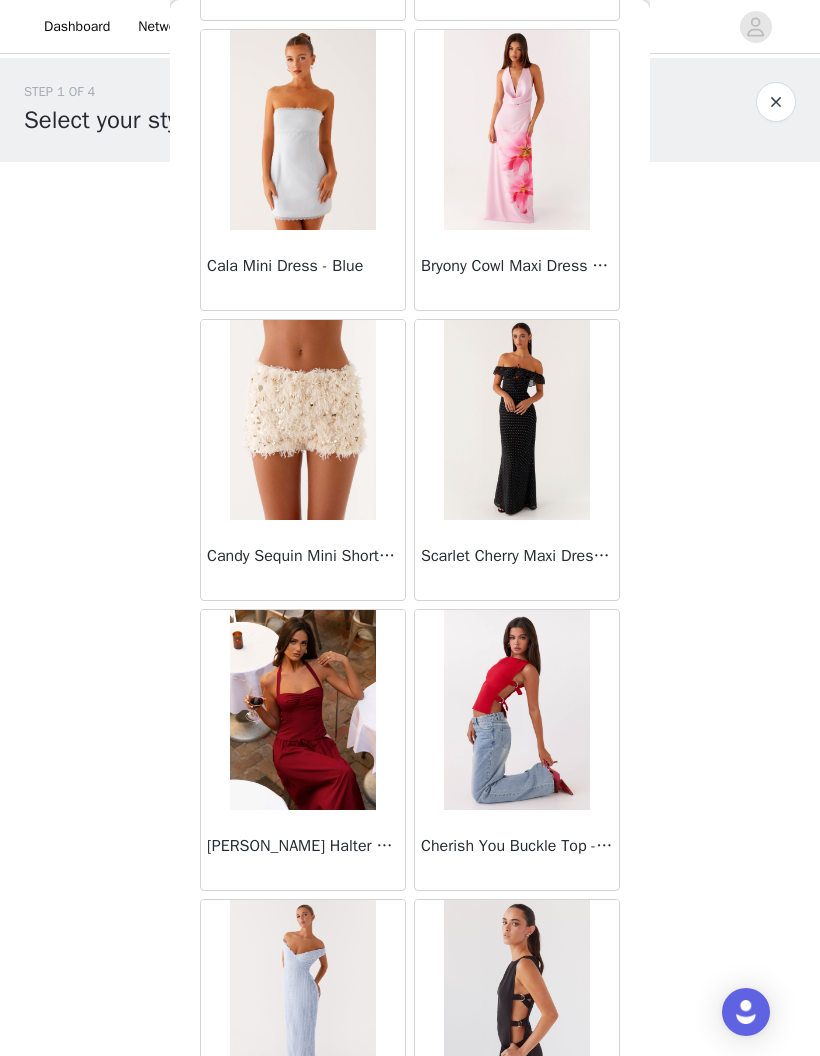 click on "Candy Sequin Mini Shorts - White" at bounding box center (303, 560) 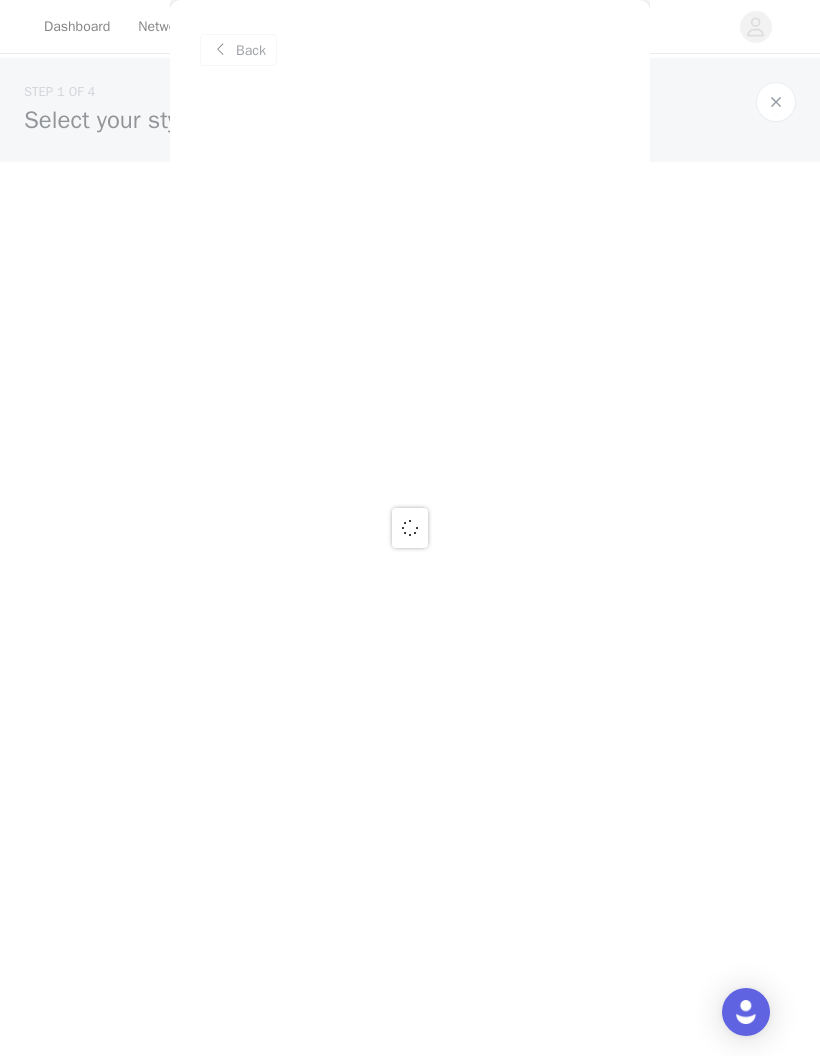 scroll, scrollTop: 0, scrollLeft: 0, axis: both 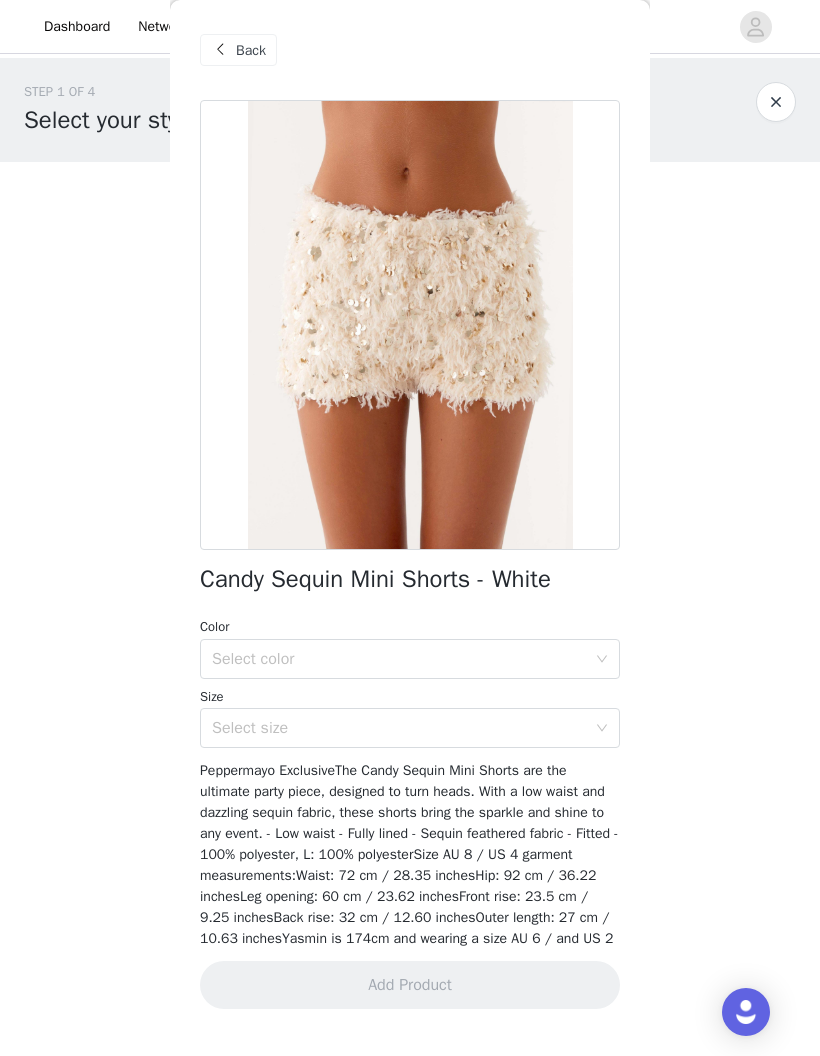 click on "Select color" at bounding box center [399, 659] 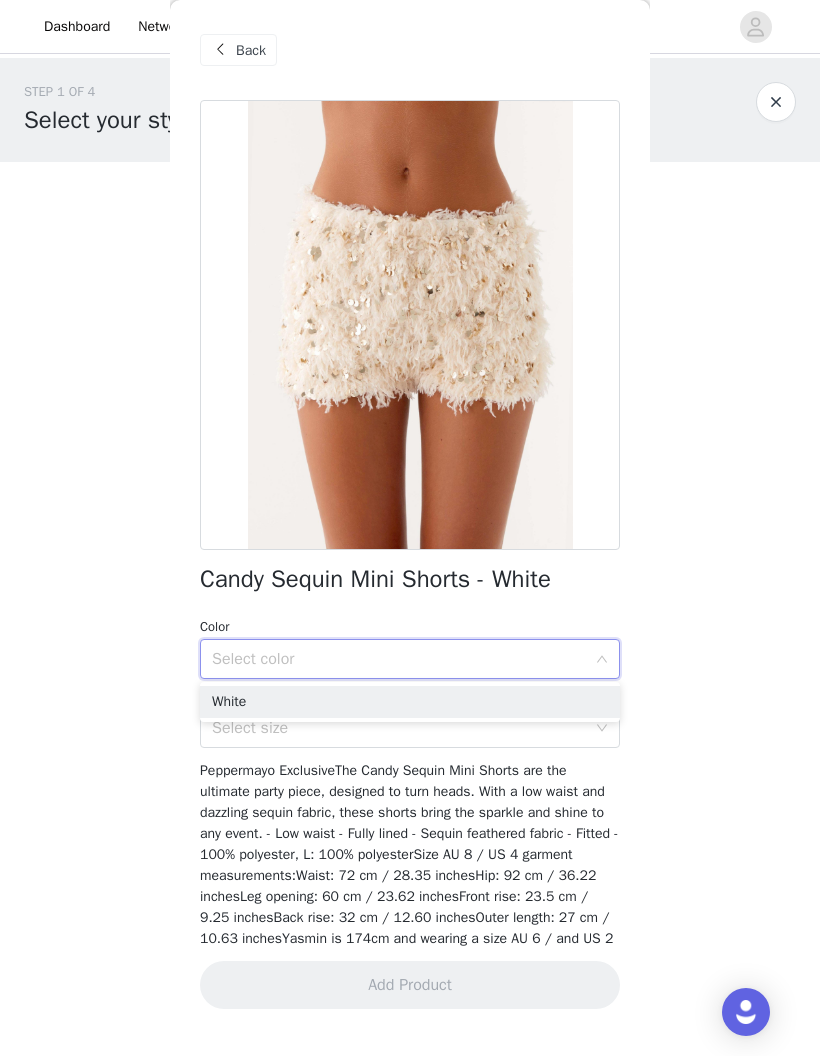 click on "White" at bounding box center [410, 702] 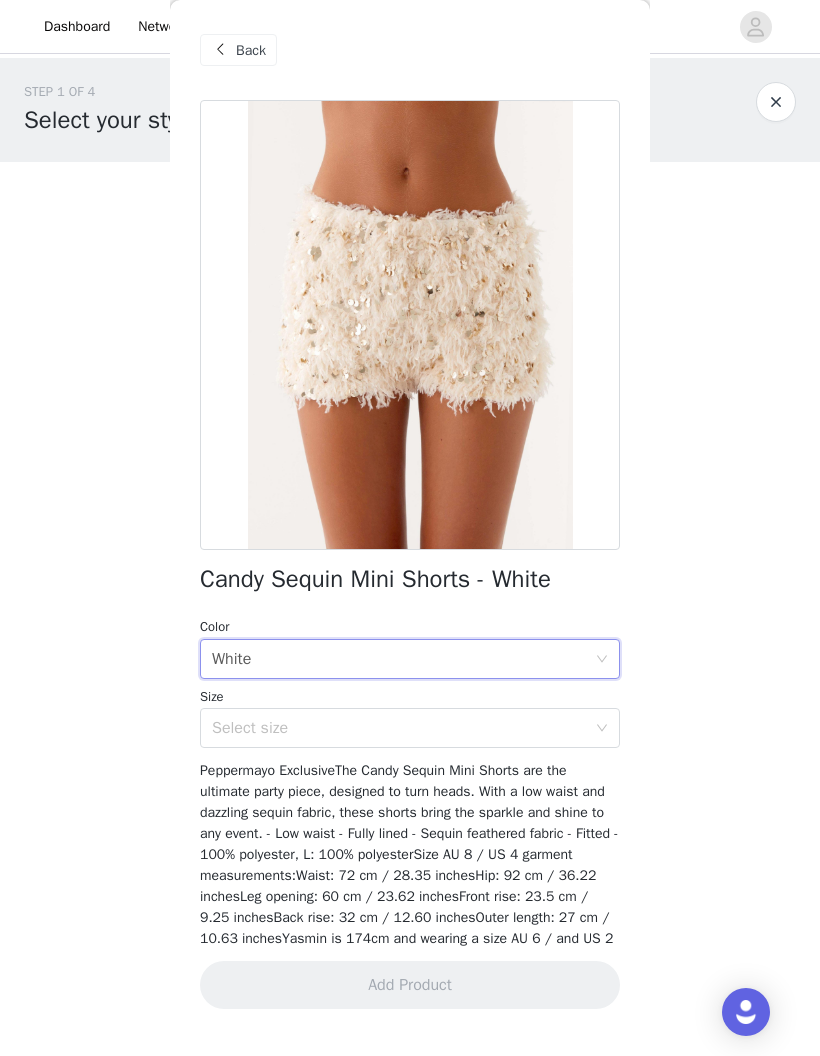 click on "Select size" at bounding box center (399, 728) 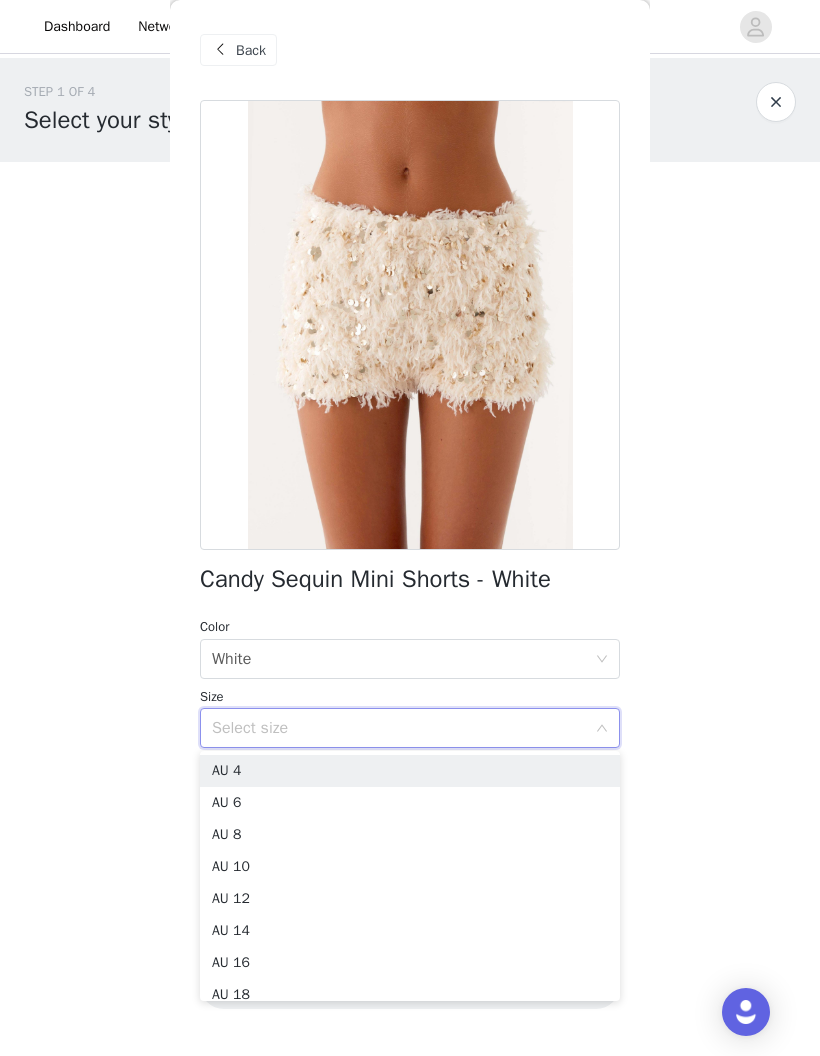 click on "Select size" at bounding box center [399, 728] 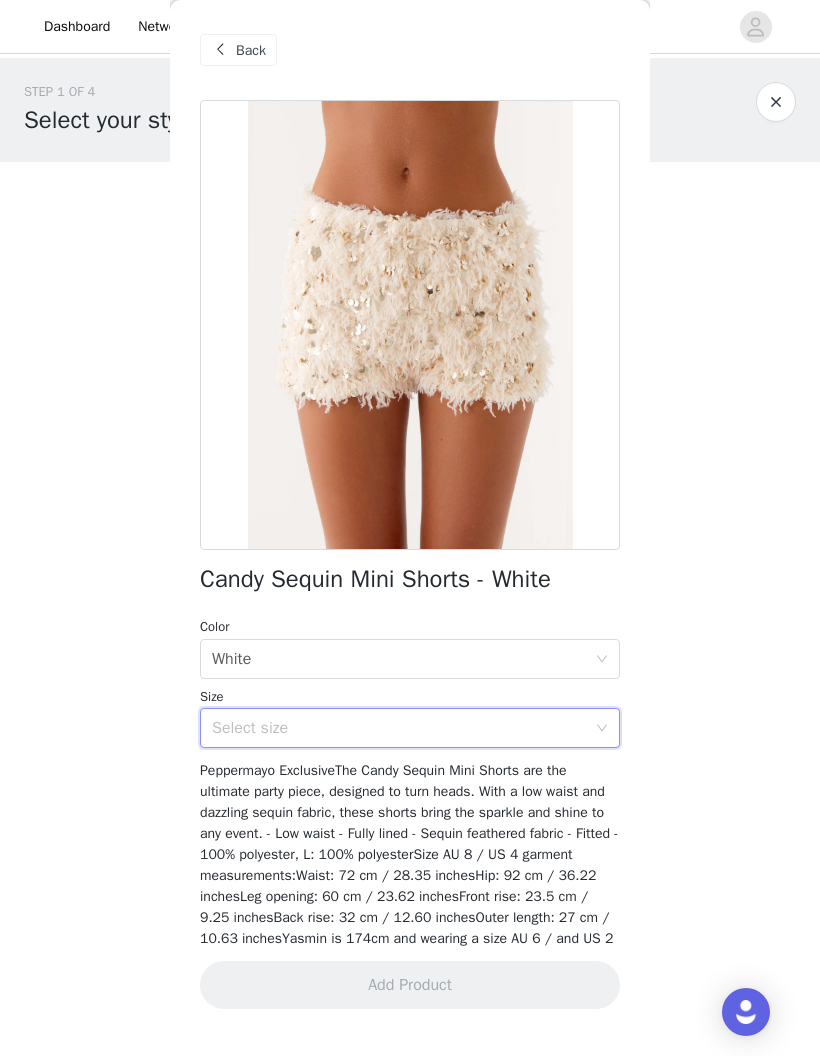 click on "Select size" at bounding box center (399, 728) 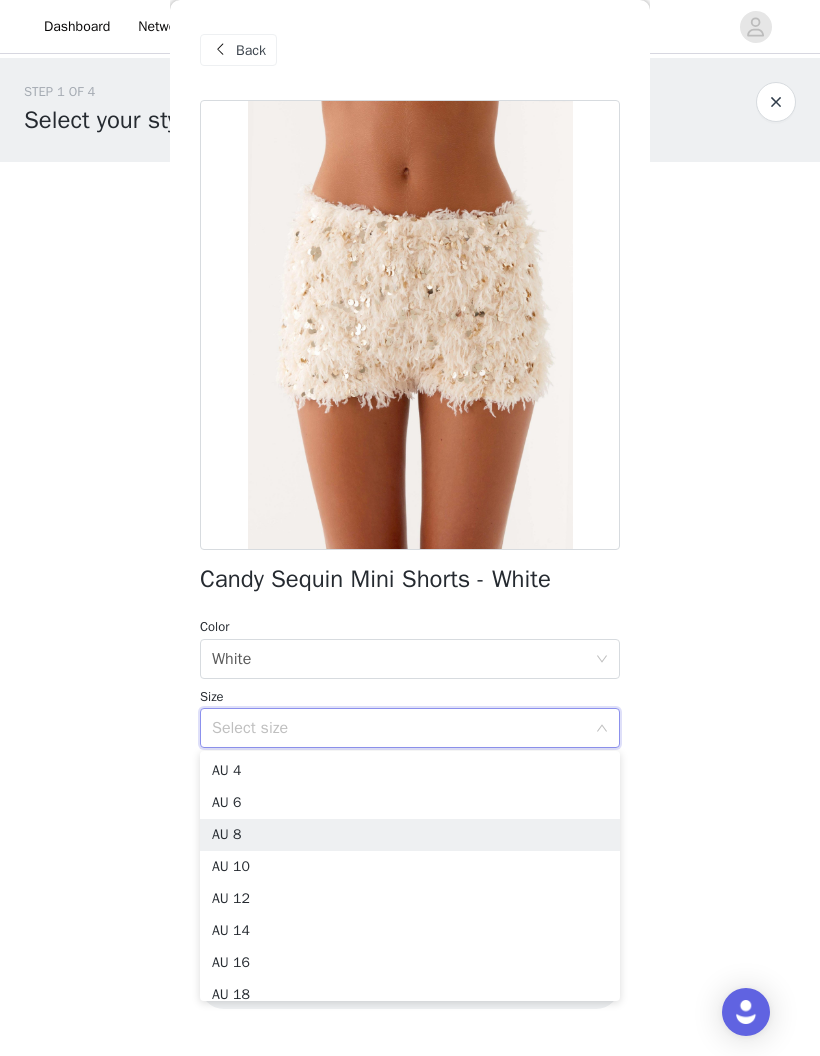 click on "AU 8" at bounding box center (410, 835) 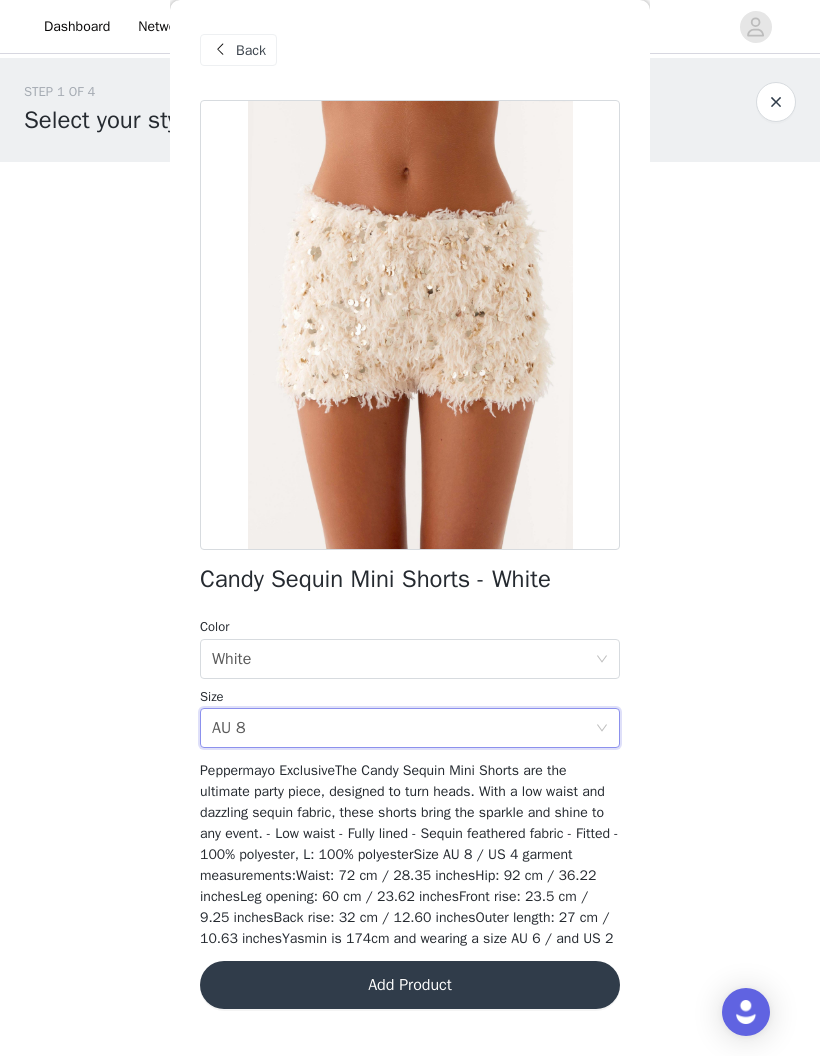 click on "Add Product" at bounding box center (410, 985) 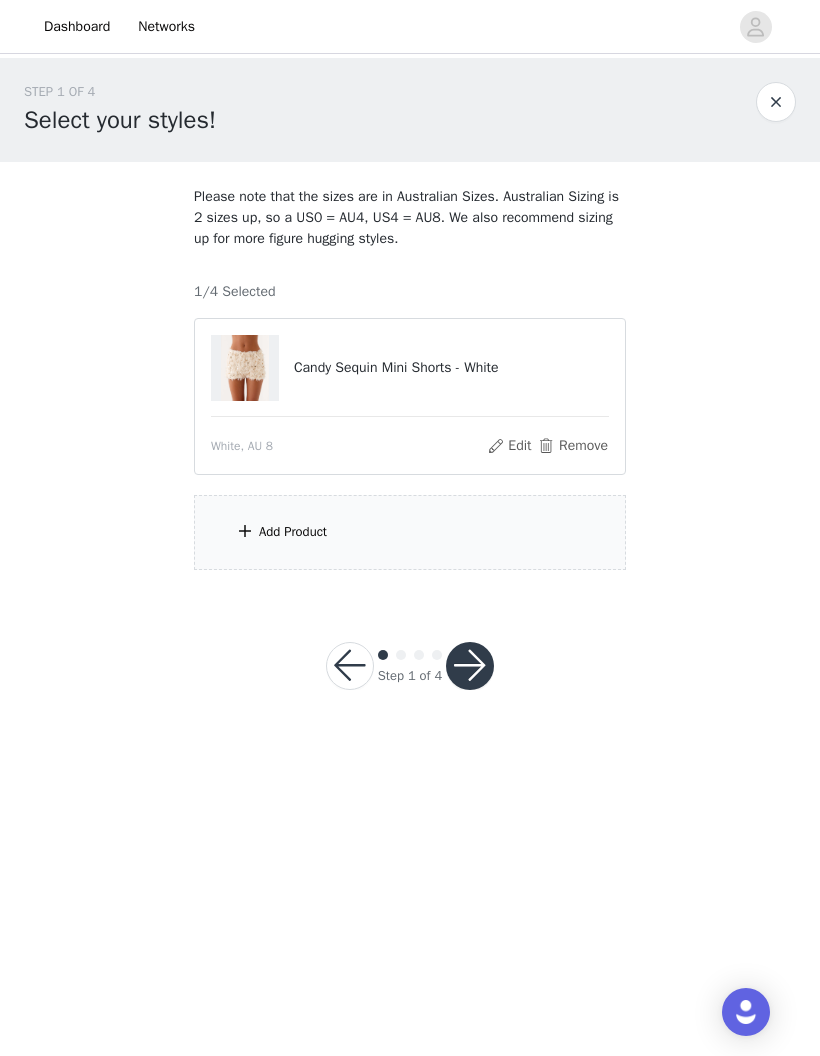 click on "Add Product" at bounding box center [410, 532] 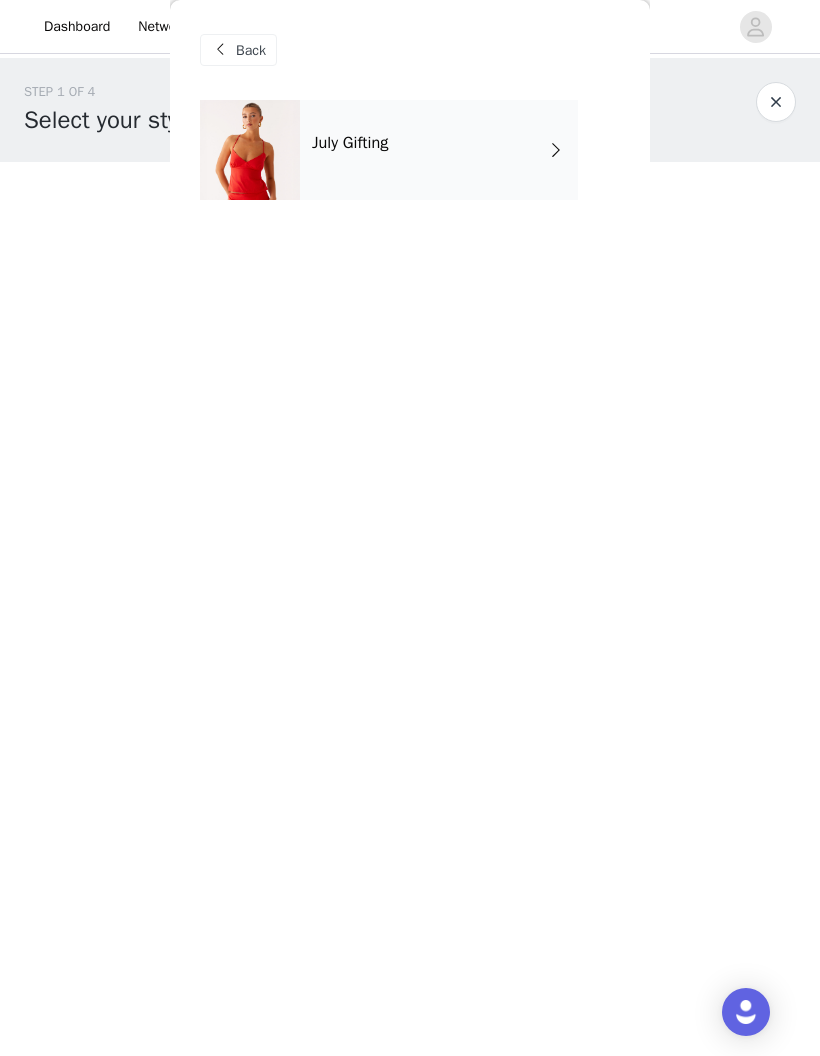 click at bounding box center (556, 150) 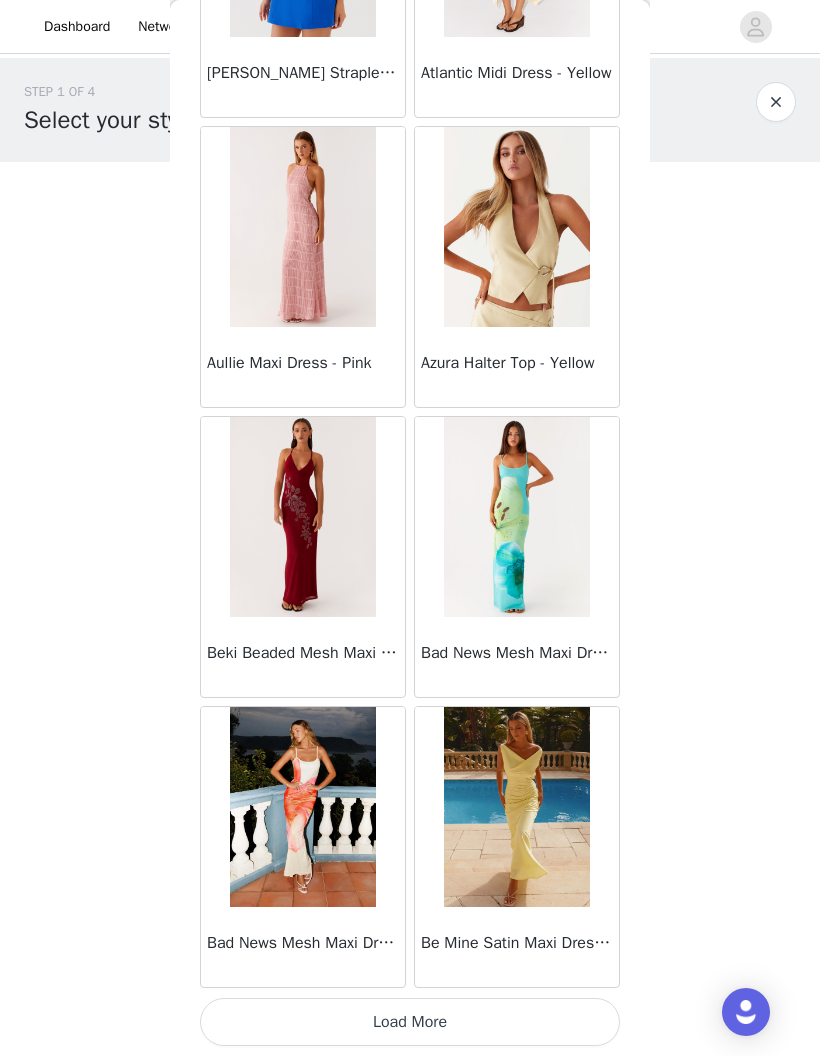 click on "Load More" at bounding box center [410, 1022] 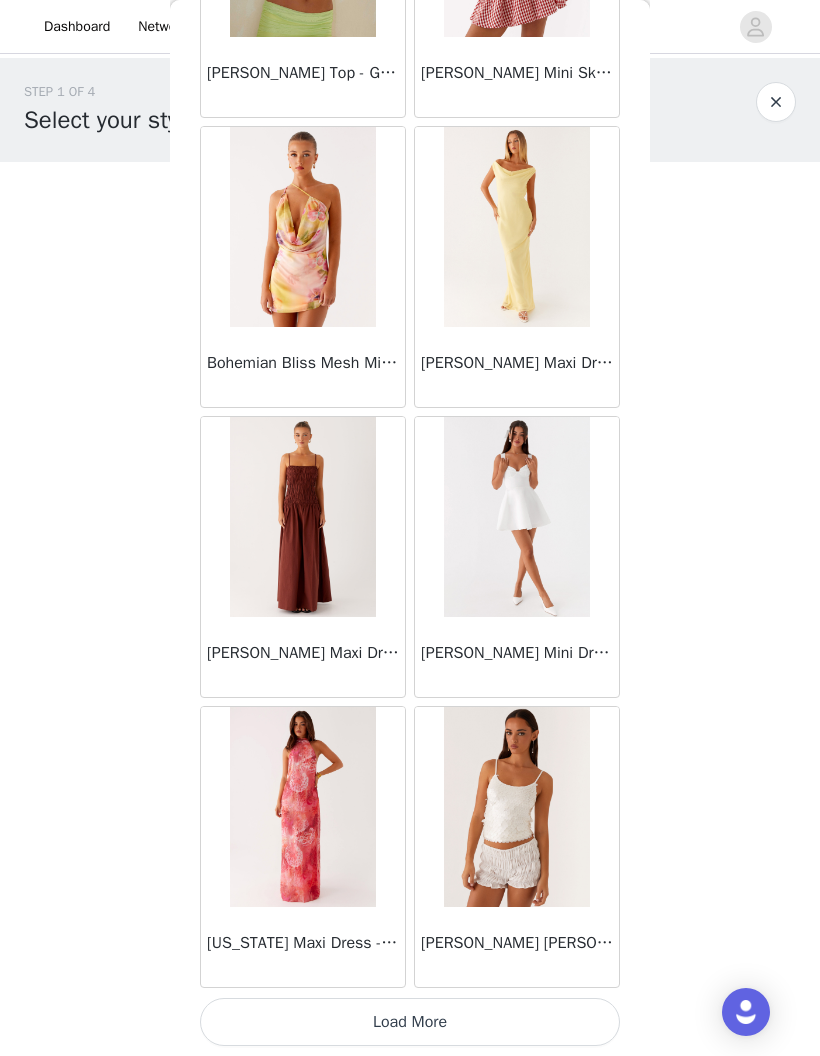 click on "Load More" at bounding box center [410, 1022] 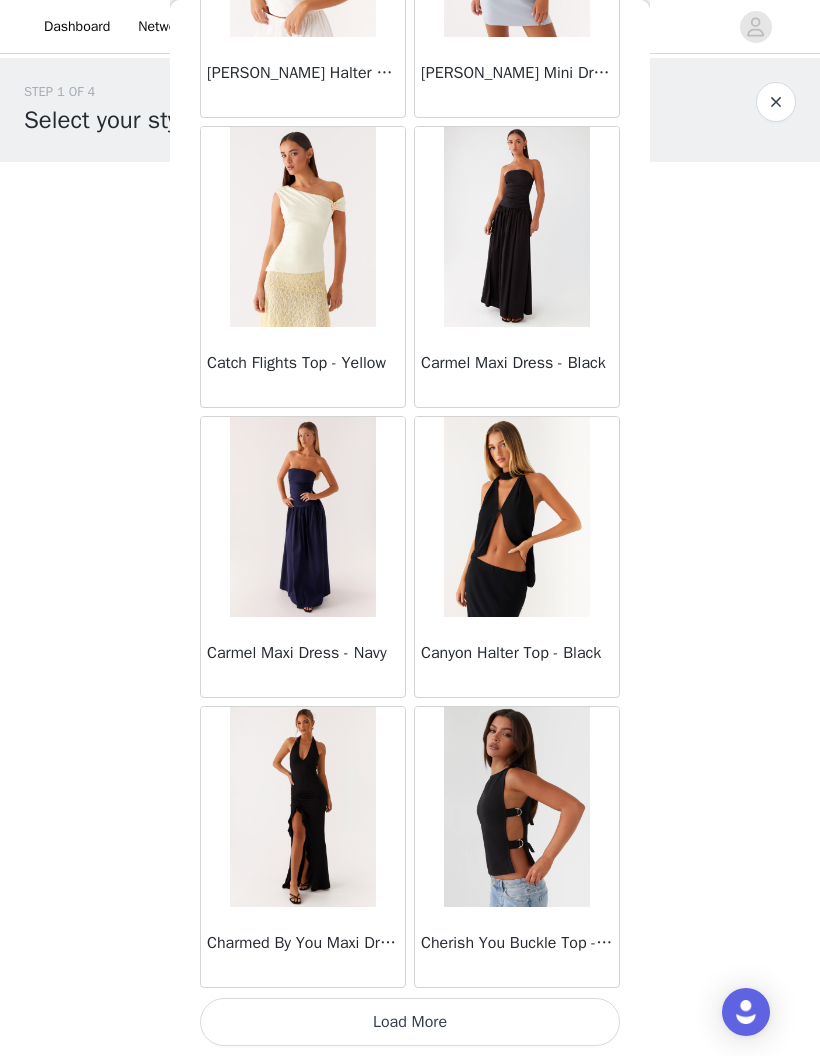 click on "Load More" at bounding box center [410, 1022] 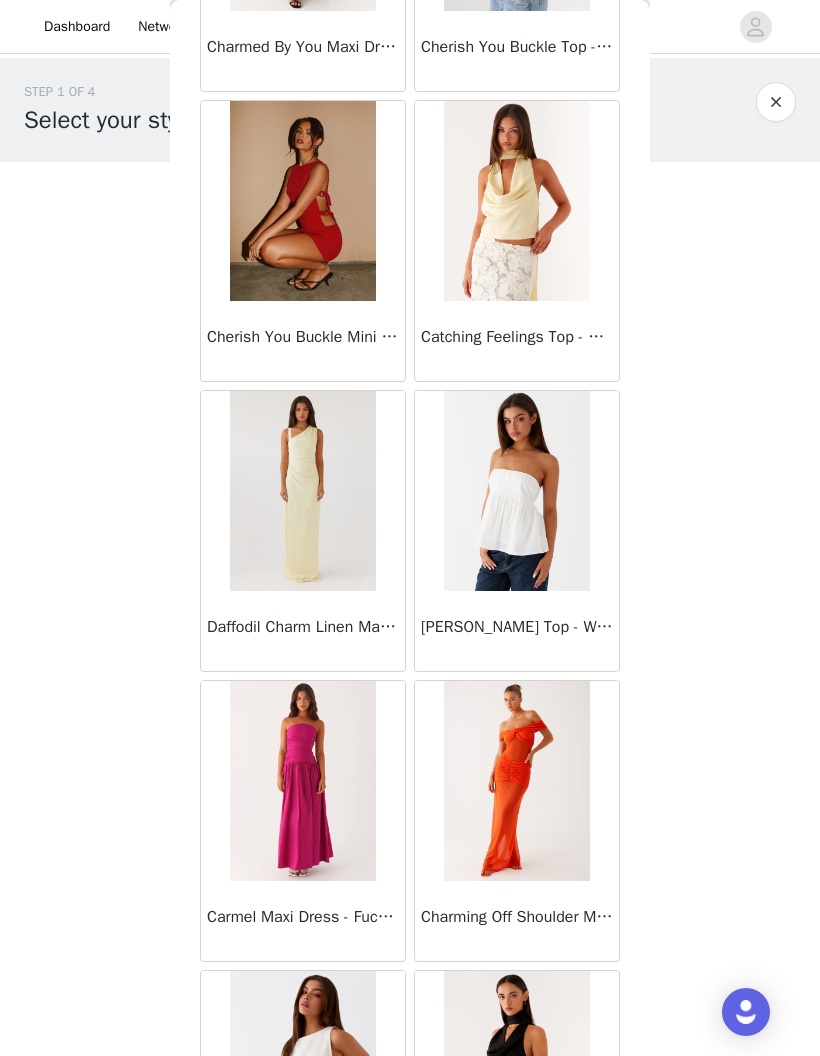 scroll, scrollTop: 8706, scrollLeft: 0, axis: vertical 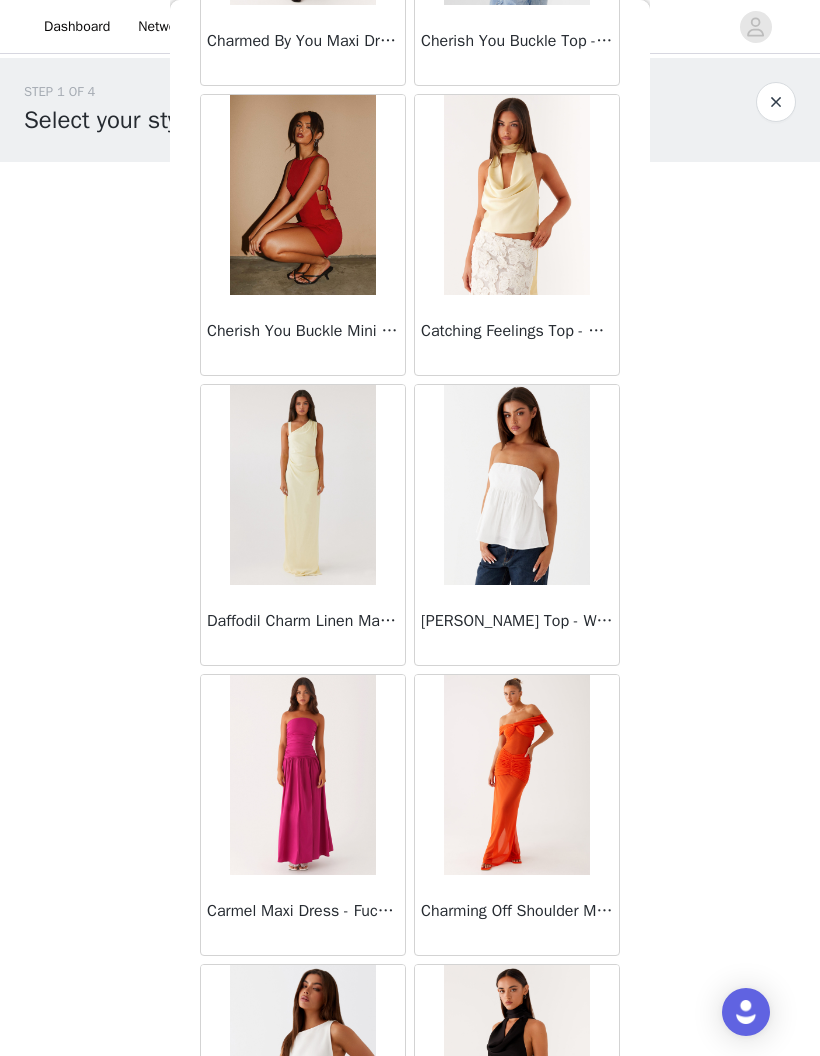 click at bounding box center [516, 195] 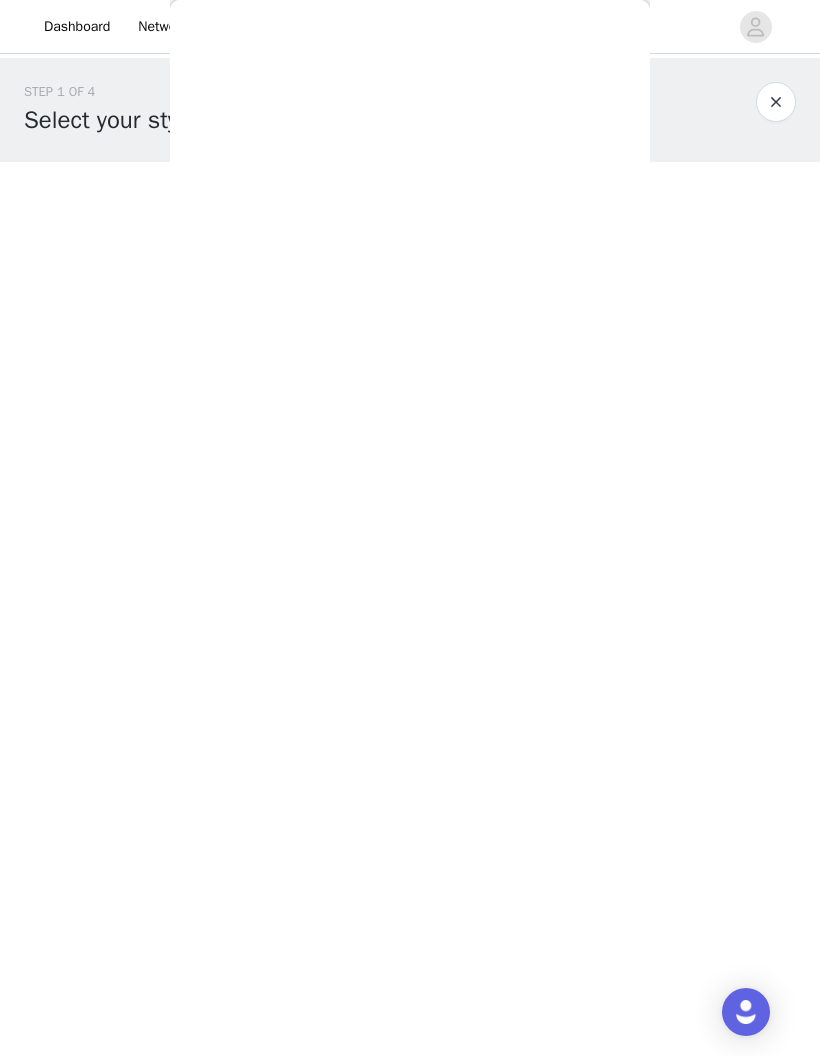 scroll, scrollTop: 0, scrollLeft: 0, axis: both 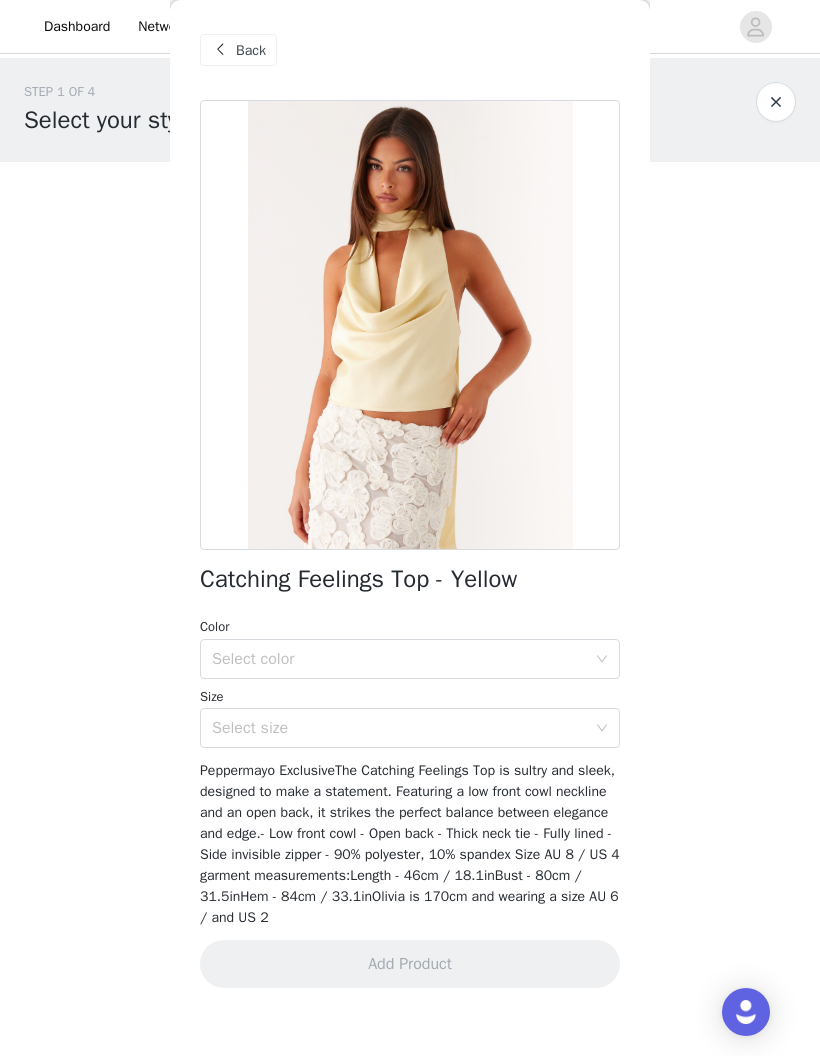 click on "Select color" at bounding box center [399, 659] 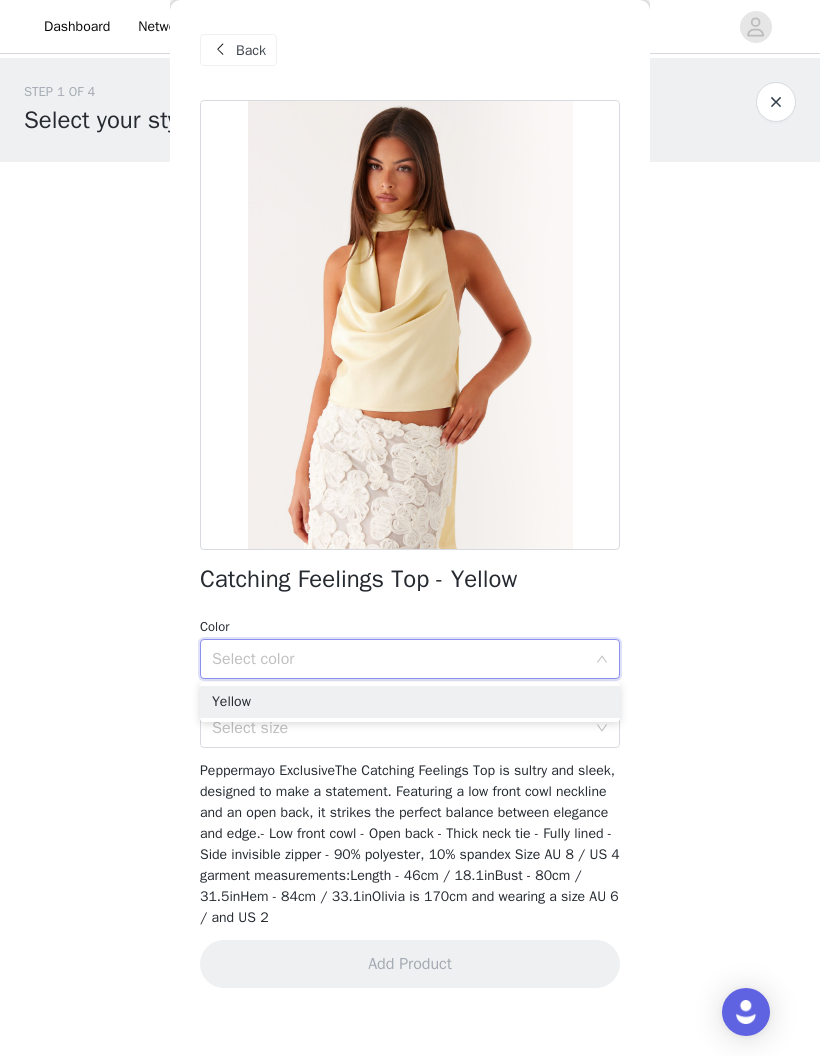 click on "Yellow" at bounding box center [410, 702] 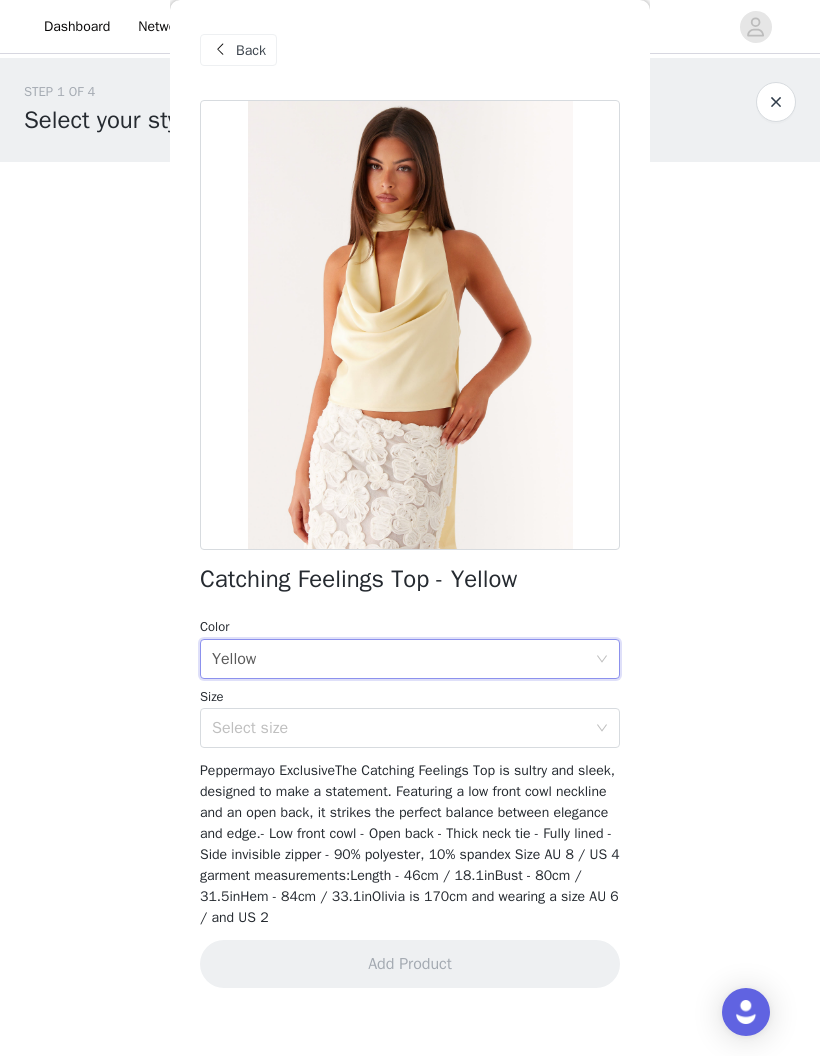 click on "Select size" at bounding box center (399, 728) 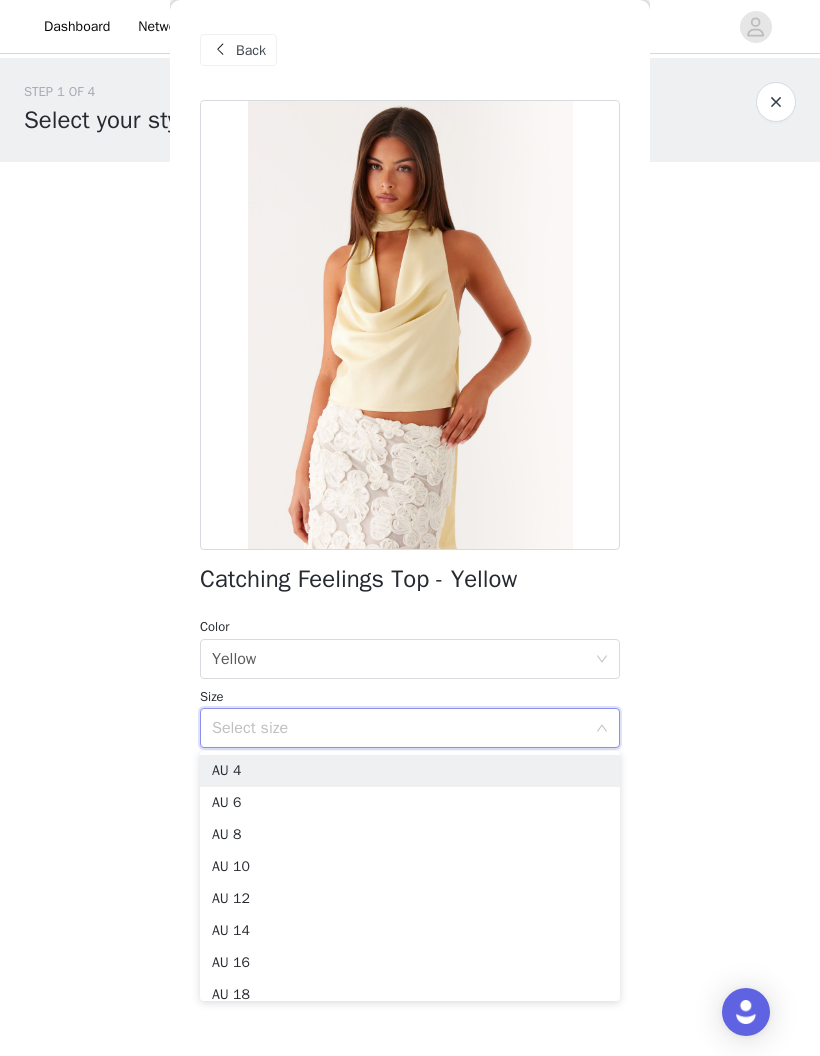 click on "AU 8" at bounding box center [410, 835] 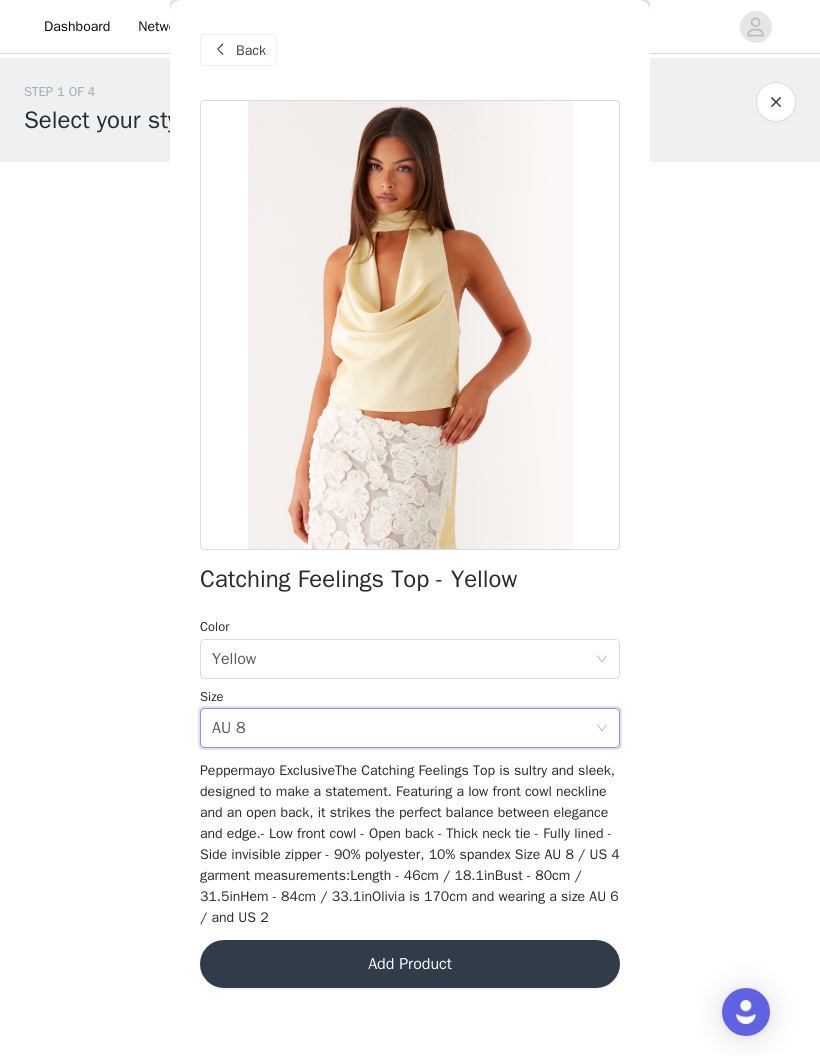 click on "Add Product" at bounding box center [410, 964] 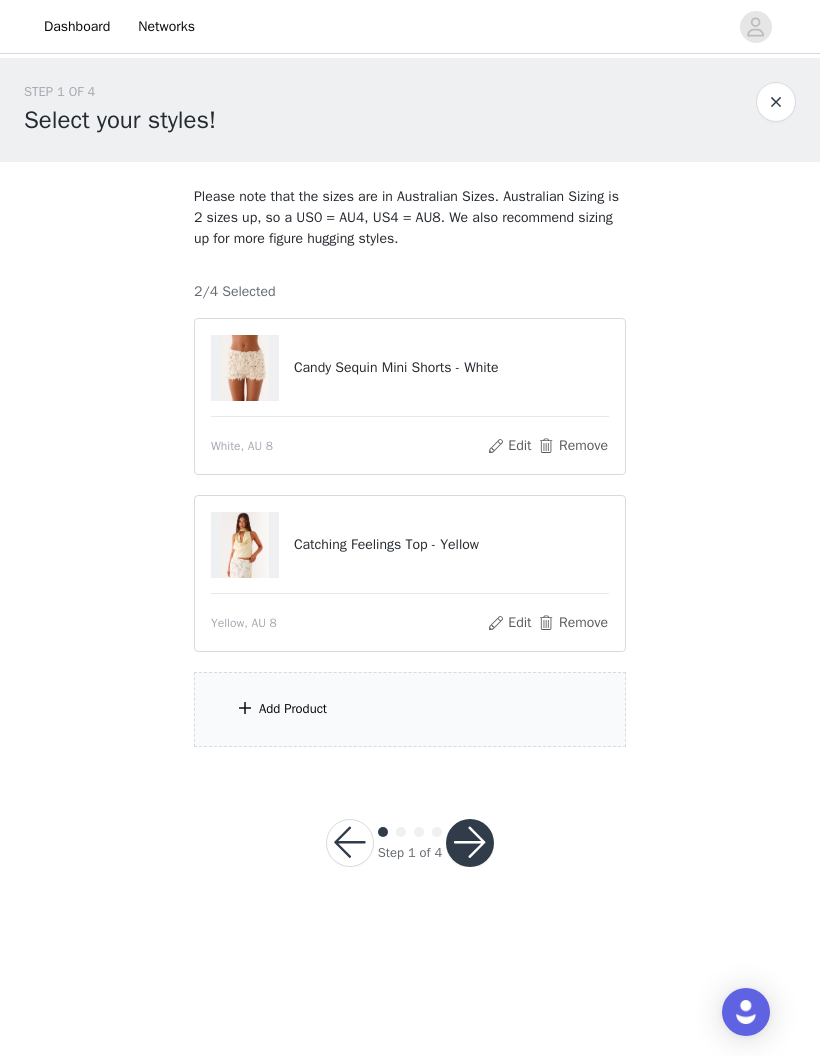 click on "Add Product" at bounding box center [410, 709] 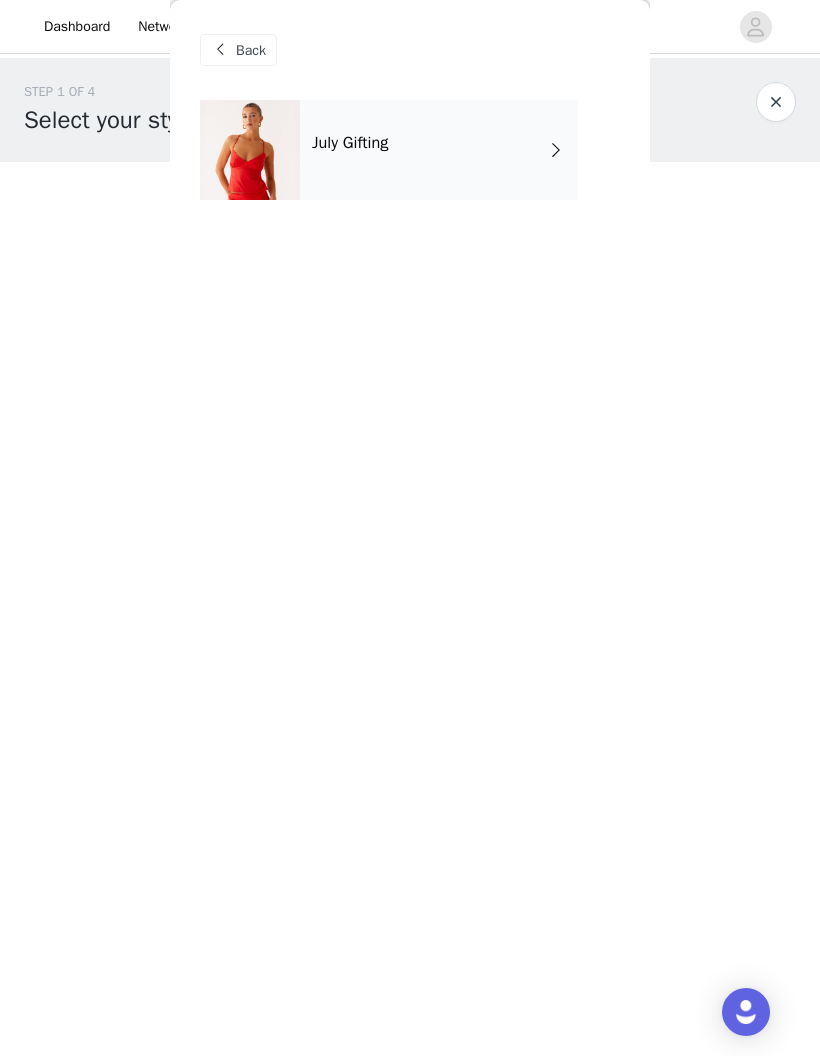 click on "July Gifting" at bounding box center [439, 150] 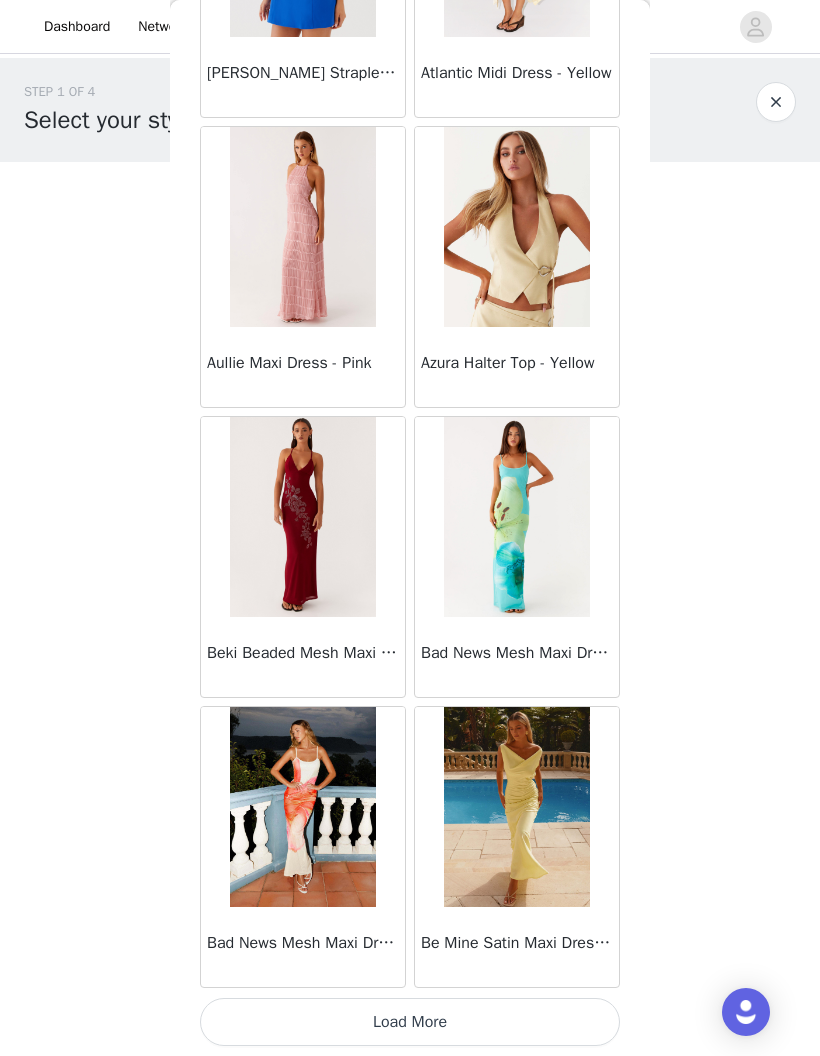click on "Load More" at bounding box center [410, 1022] 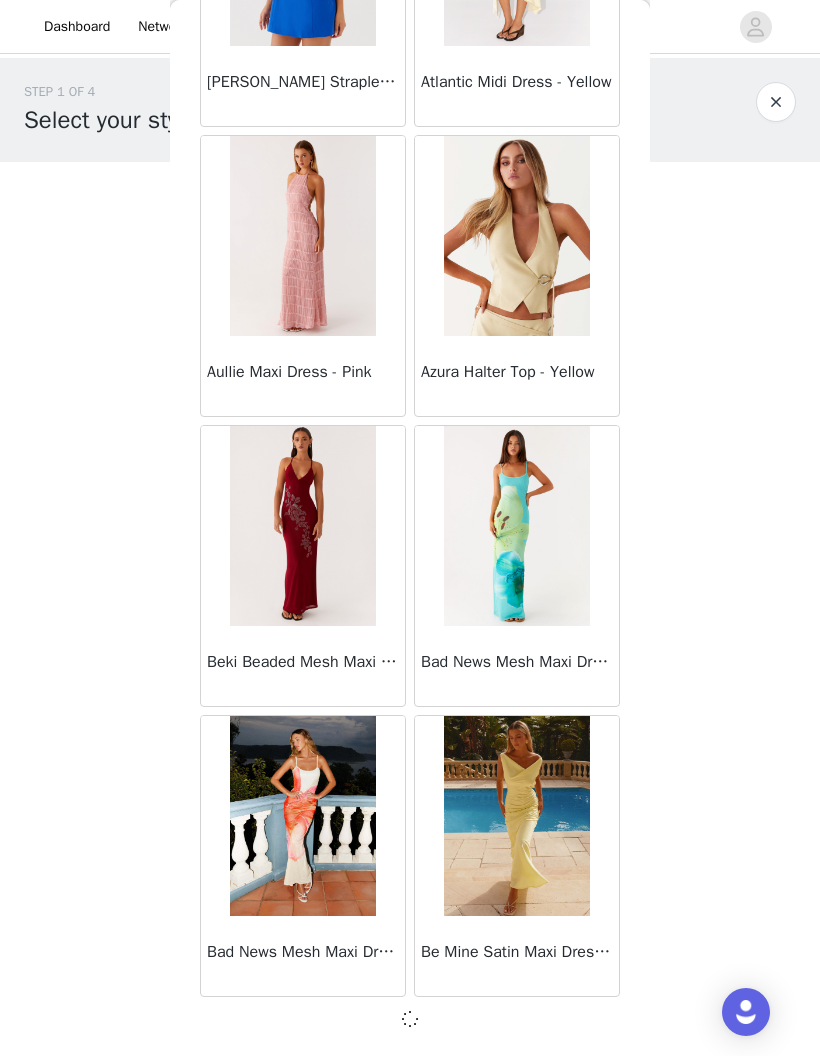scroll, scrollTop: 1995, scrollLeft: 0, axis: vertical 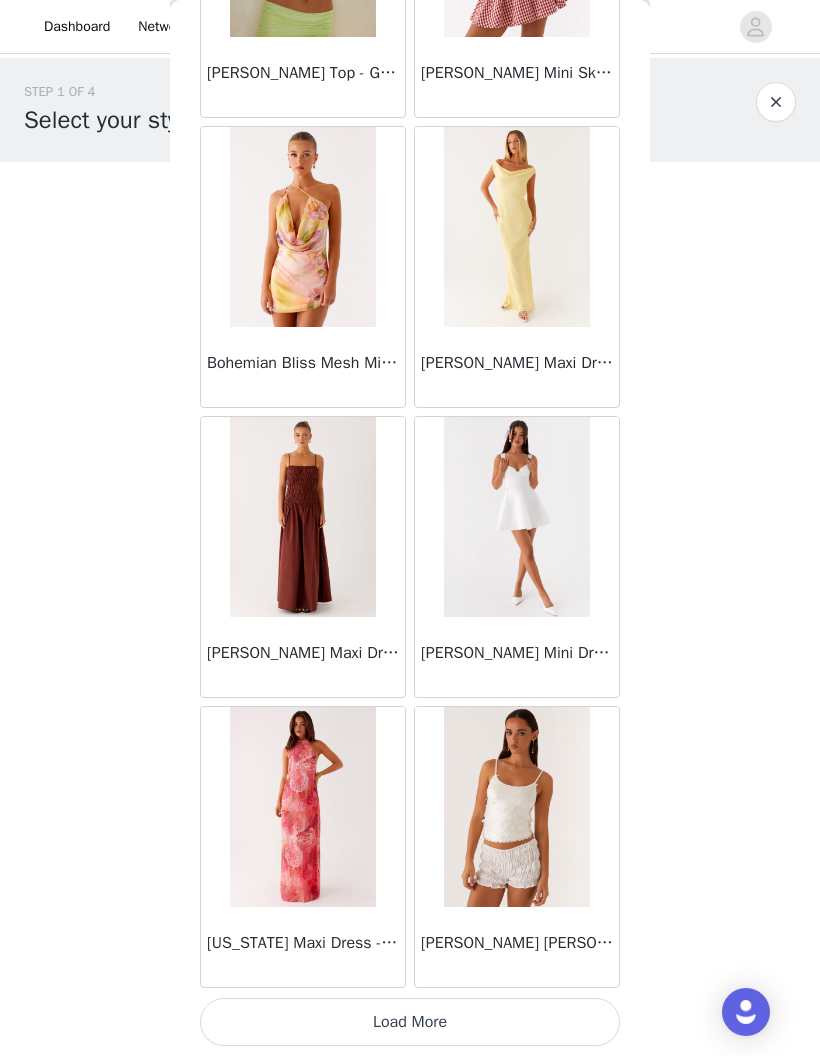 click on "Load More" at bounding box center [410, 1022] 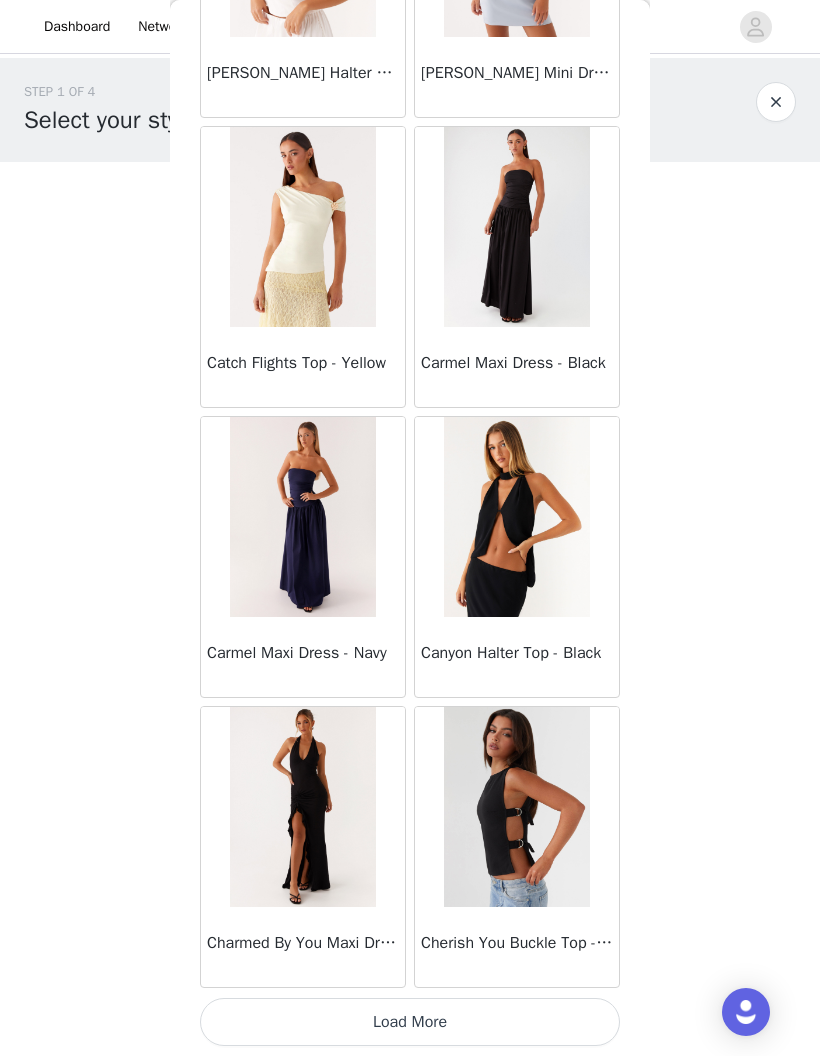 click on "Load More" at bounding box center (410, 1022) 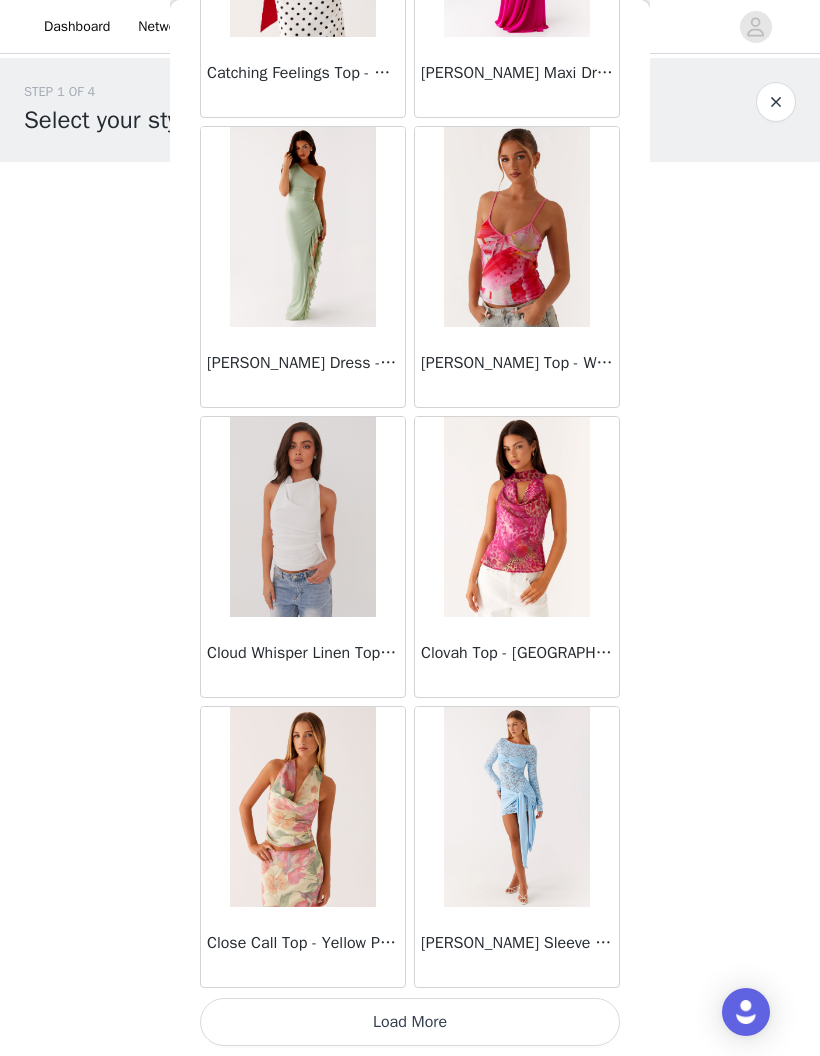 click on "Load More" at bounding box center (410, 1022) 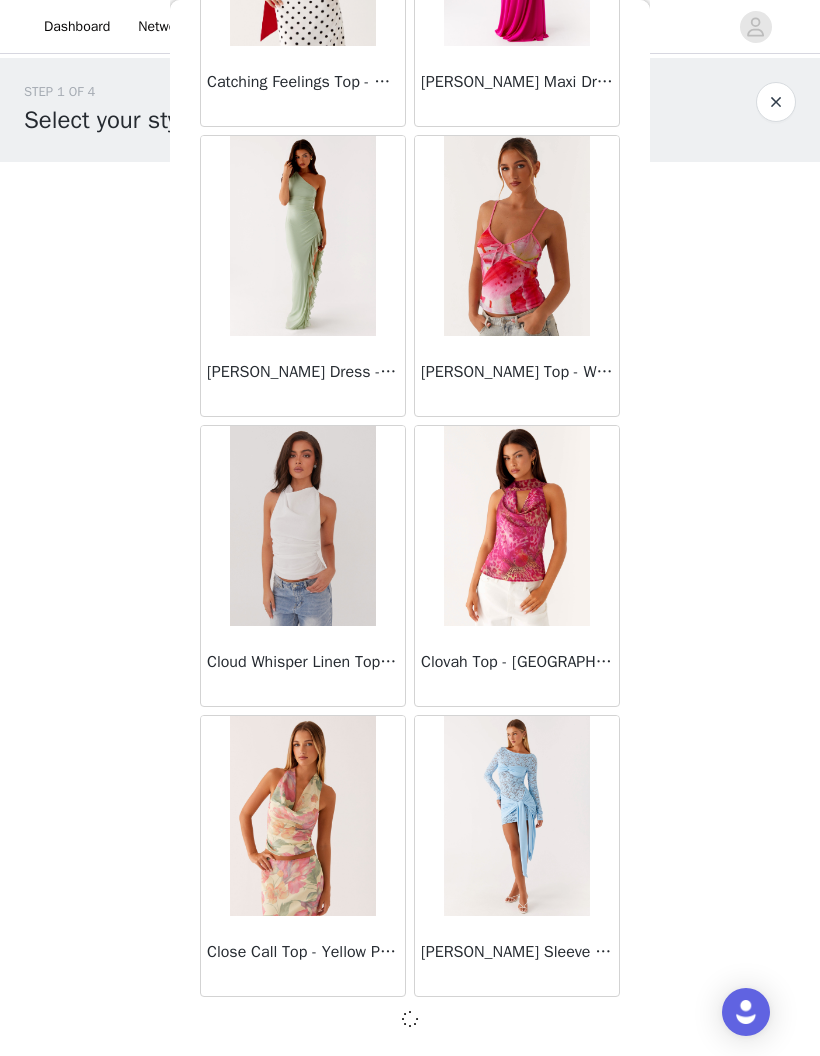 scroll, scrollTop: 10695, scrollLeft: 0, axis: vertical 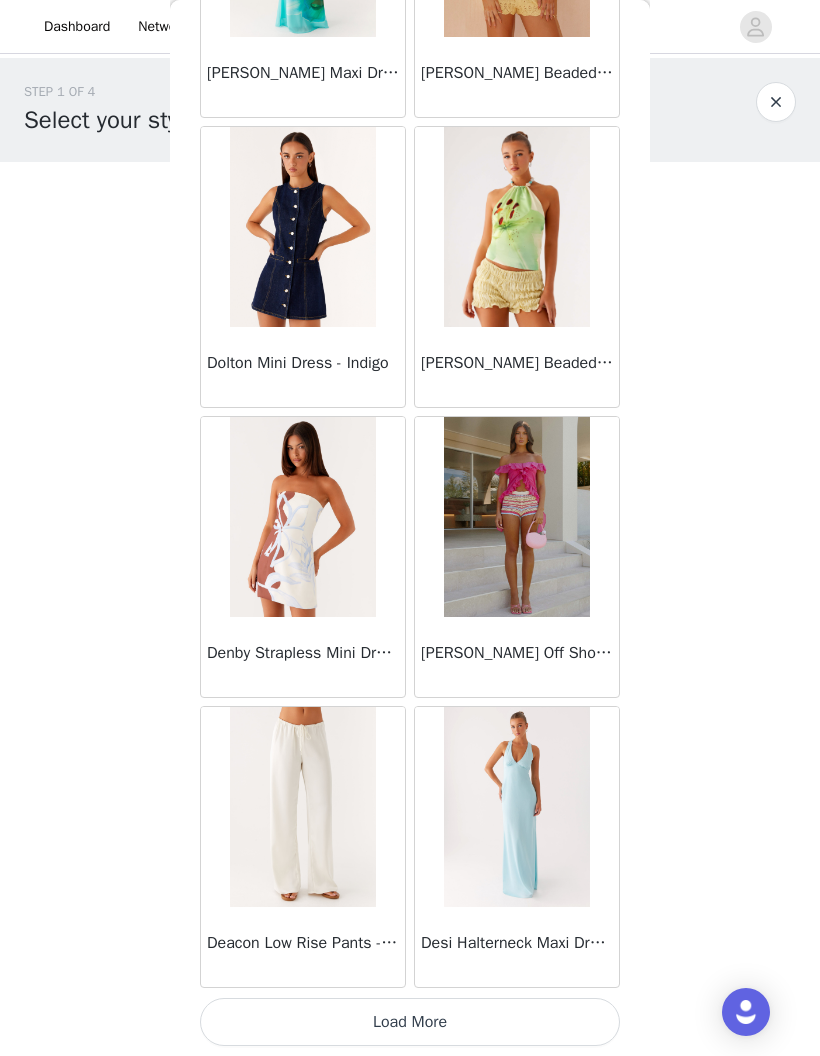 click on "Load More" at bounding box center (410, 1022) 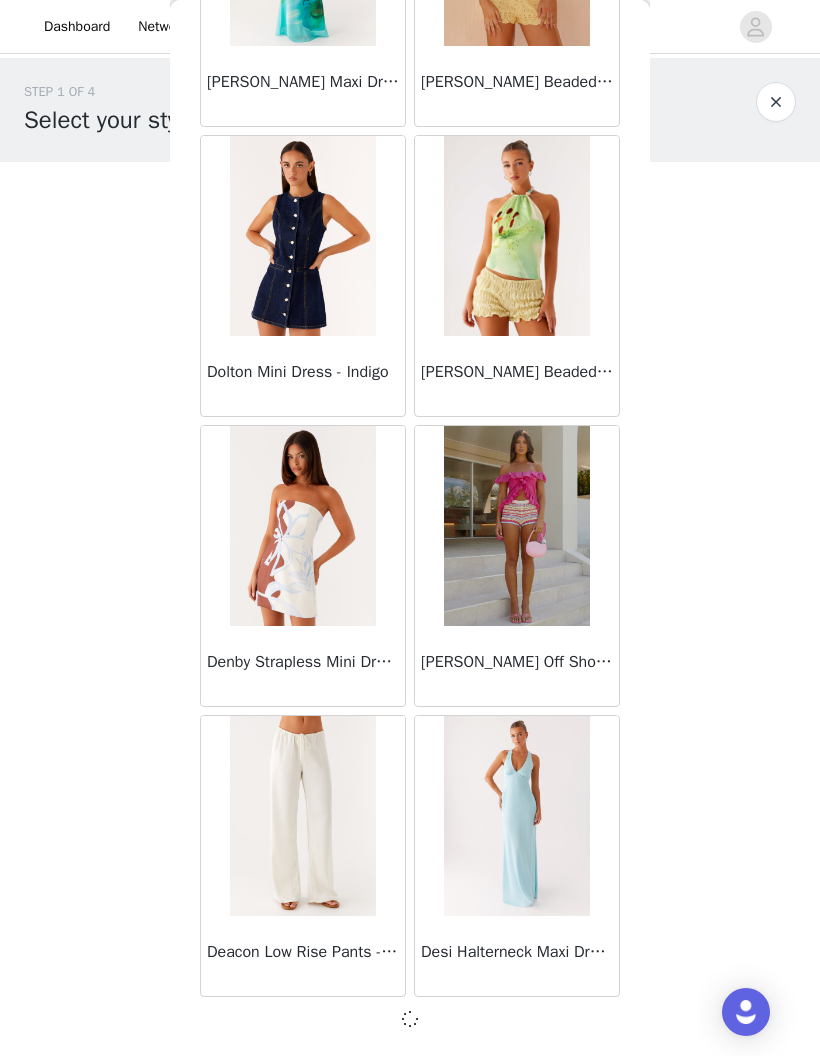 scroll, scrollTop: 13595, scrollLeft: 0, axis: vertical 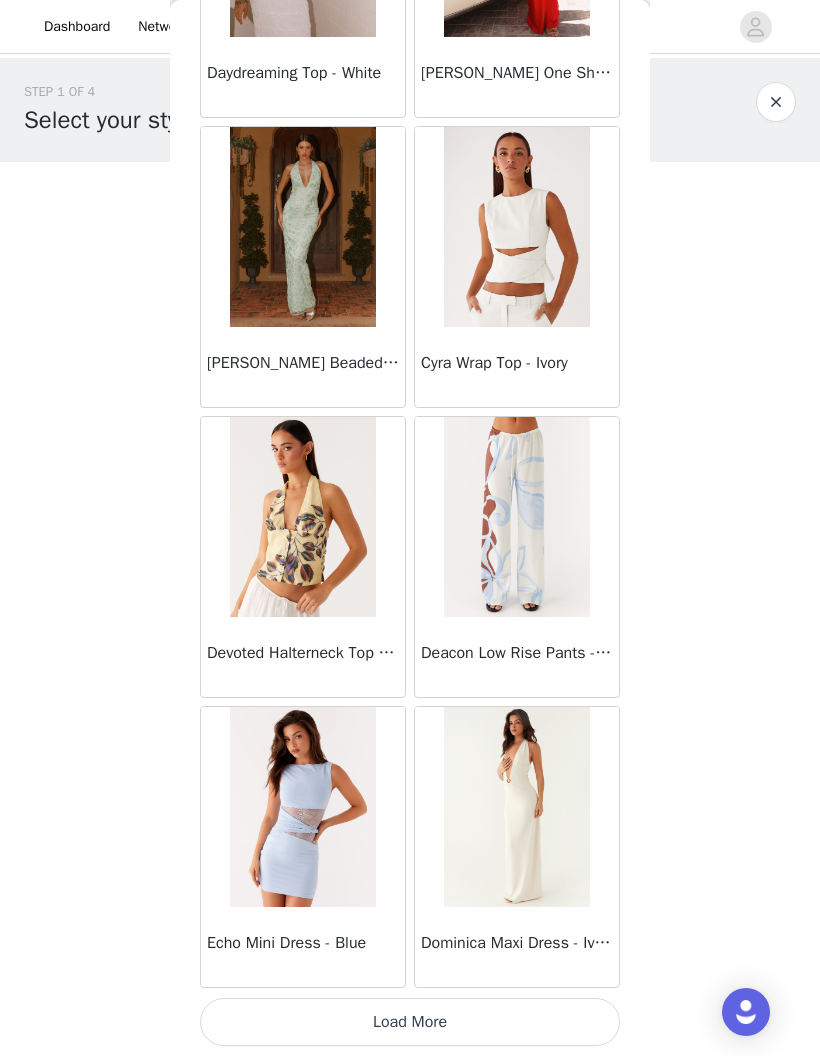 click on "Load More" at bounding box center [410, 1022] 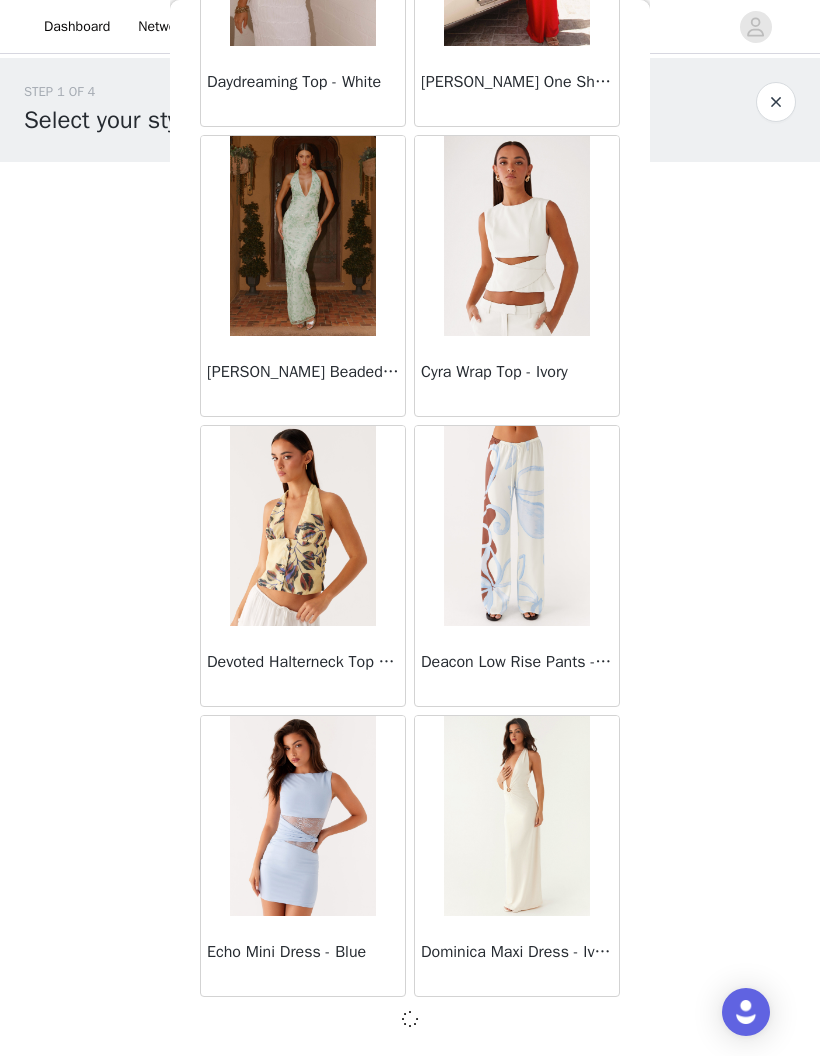 scroll, scrollTop: 16495, scrollLeft: 0, axis: vertical 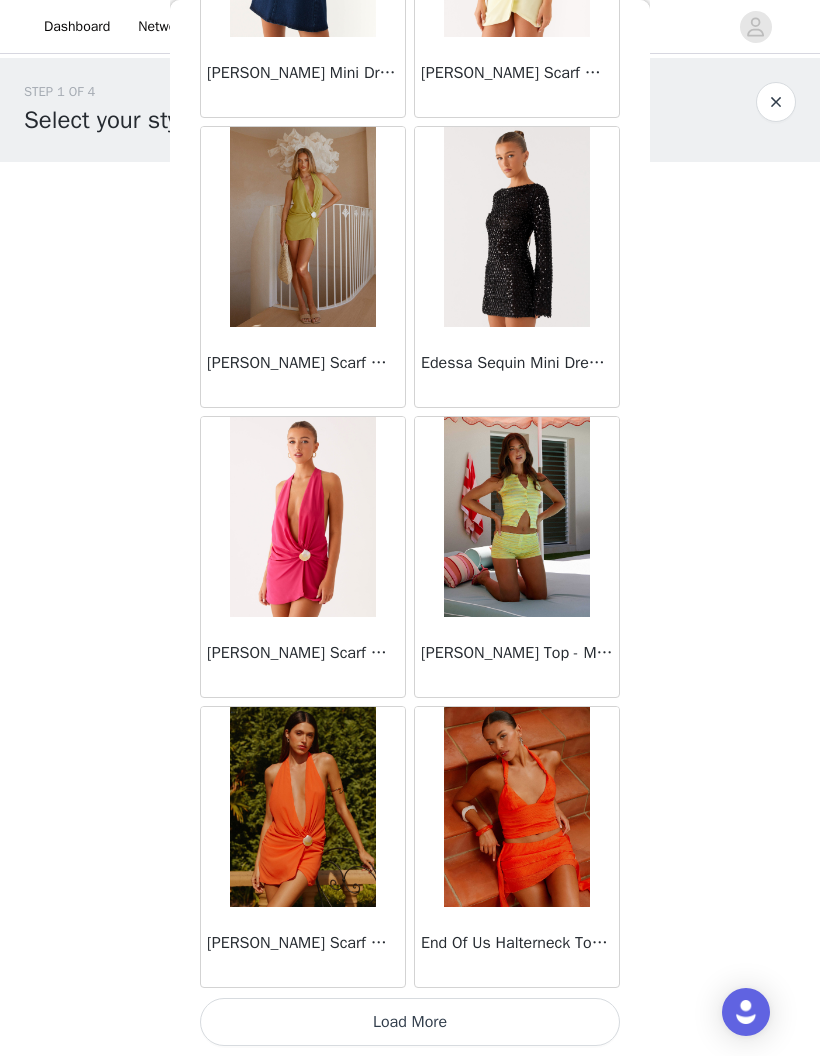 click on "Load More" at bounding box center (410, 1022) 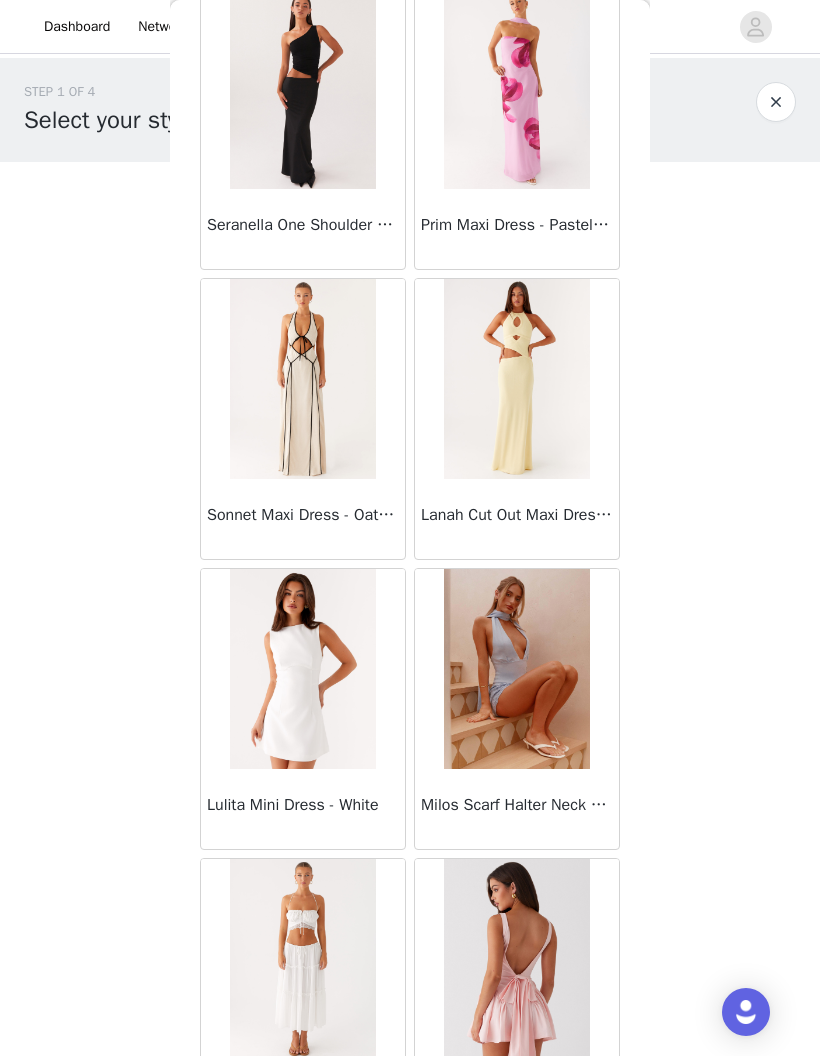 scroll, scrollTop: 20631, scrollLeft: 0, axis: vertical 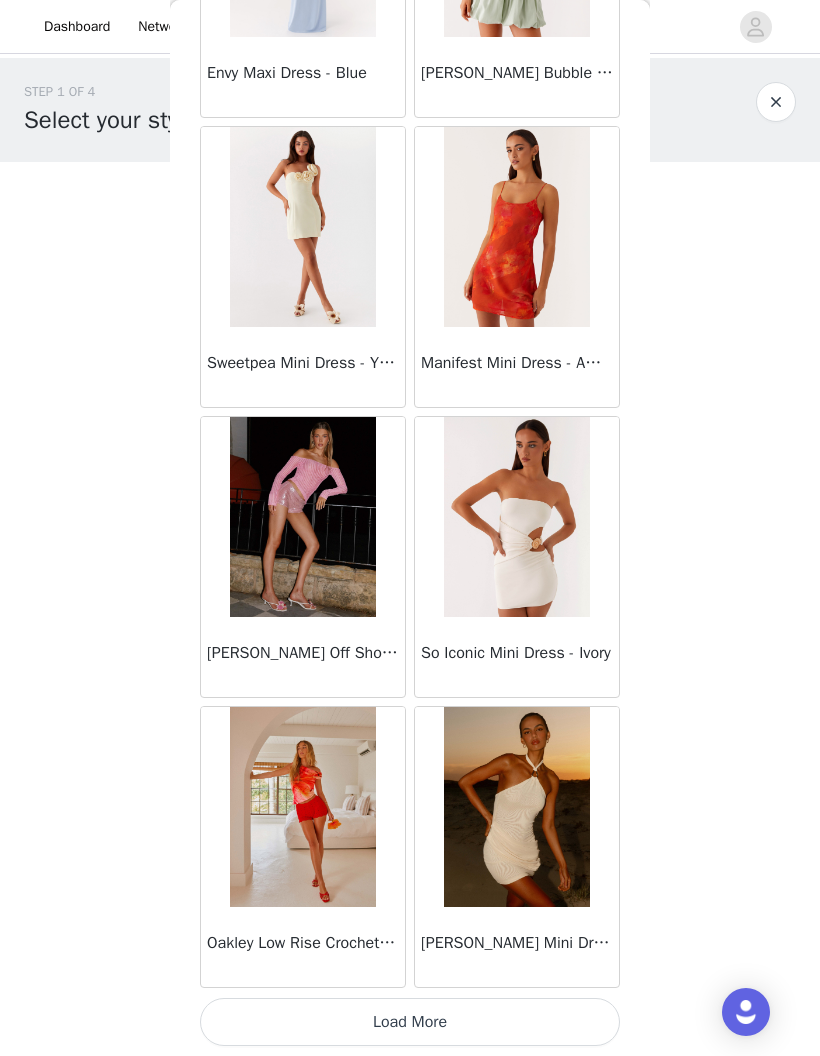 click on "Load More" at bounding box center (410, 1022) 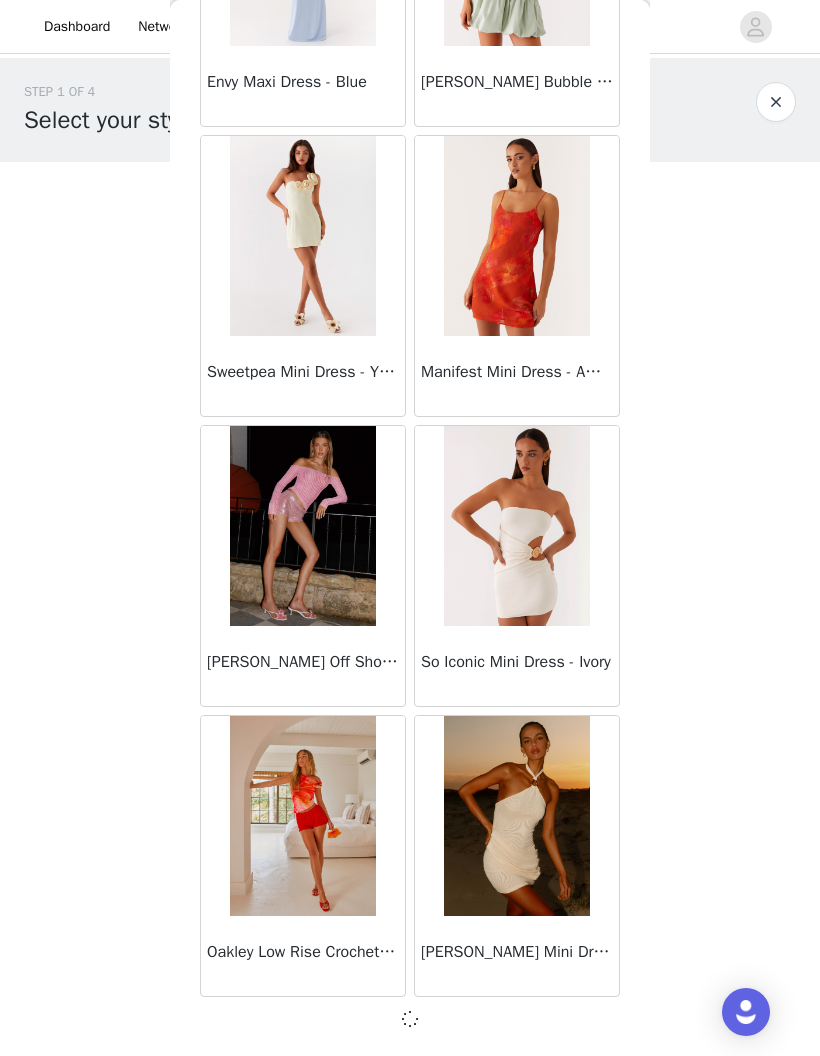 scroll, scrollTop: 22295, scrollLeft: 0, axis: vertical 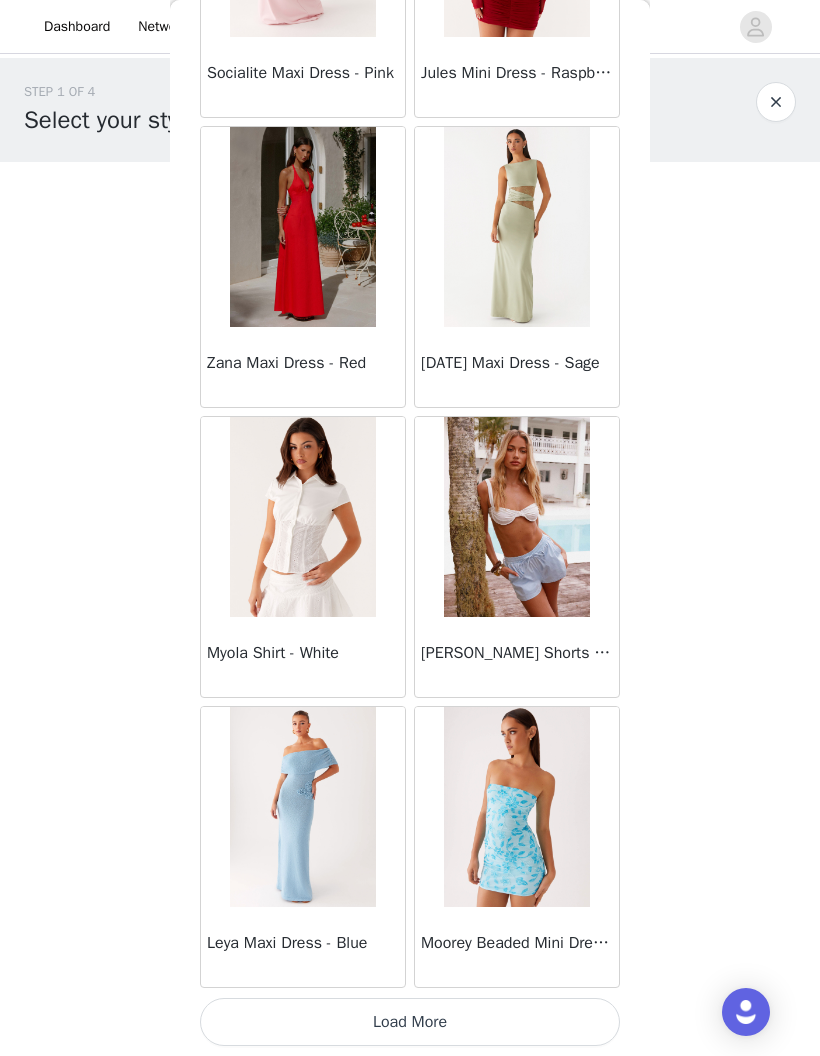 click on "Load More" at bounding box center [410, 1022] 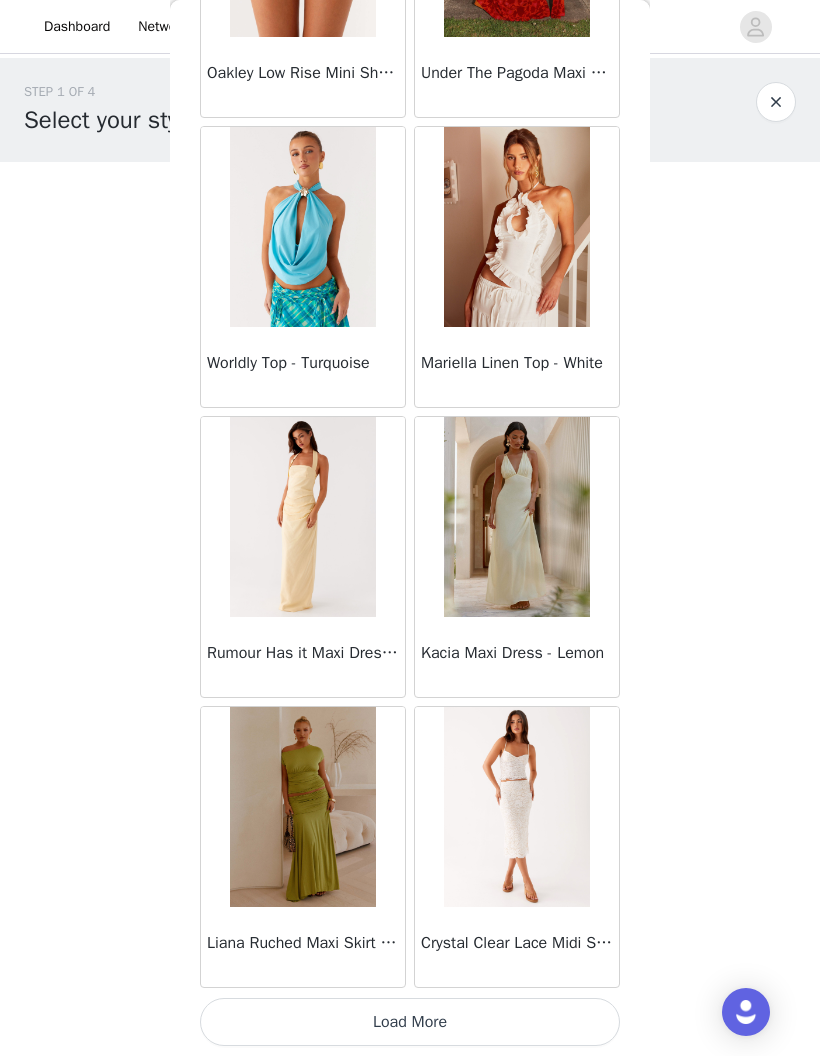 click on "Load More" at bounding box center [410, 1022] 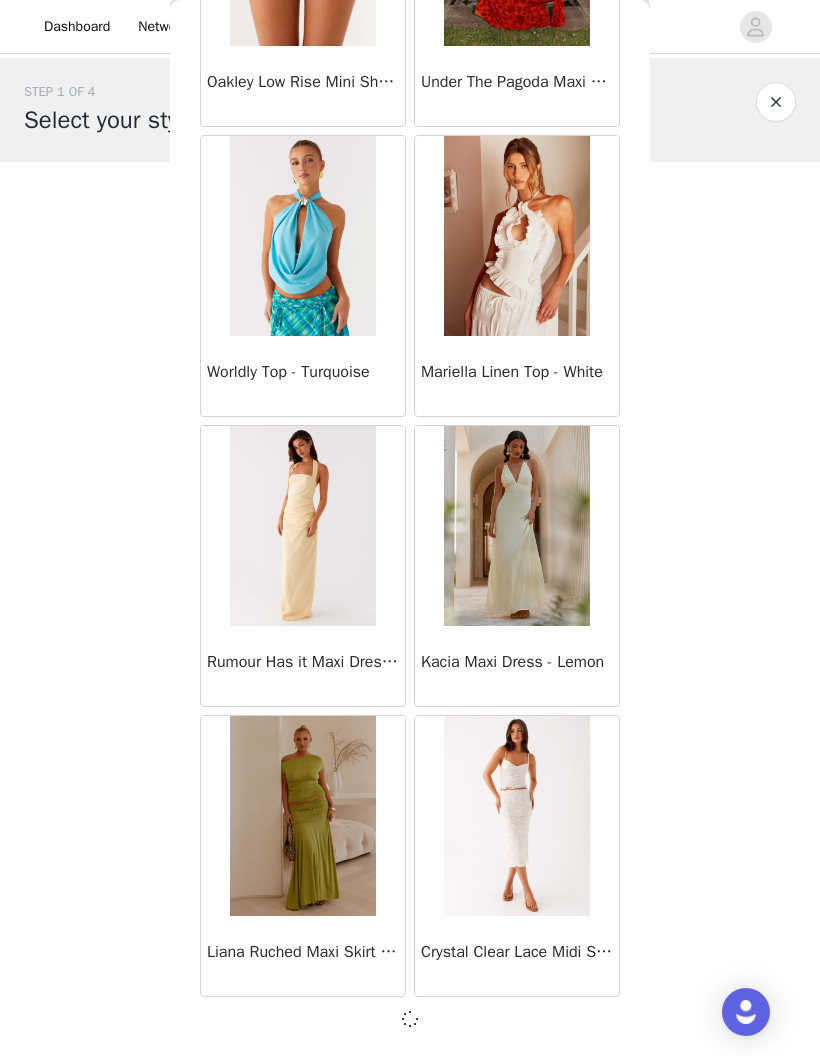 scroll, scrollTop: 28095, scrollLeft: 0, axis: vertical 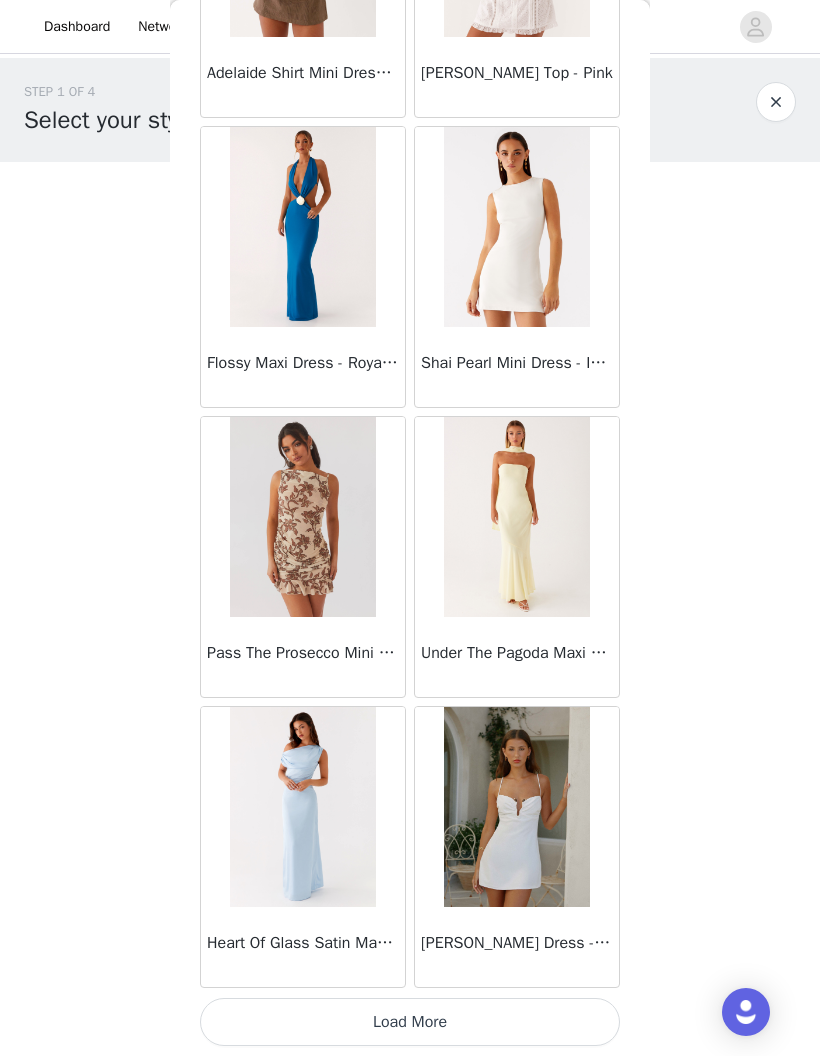 click on "Load More" at bounding box center (410, 1022) 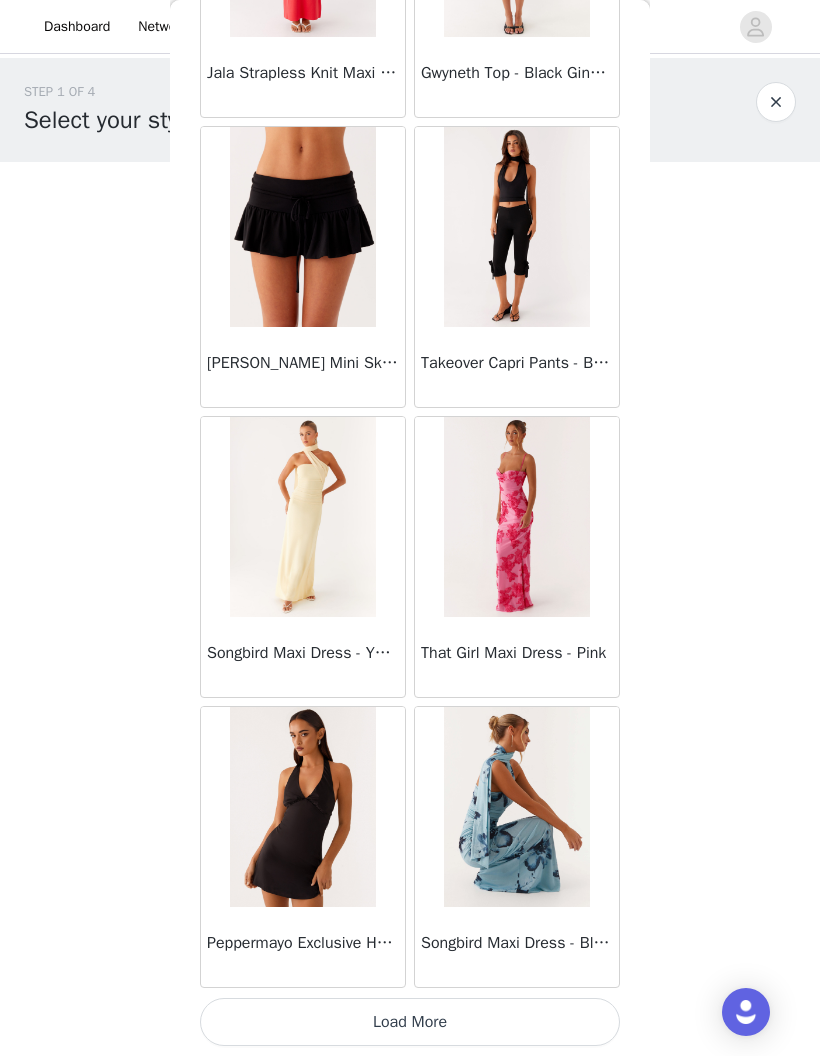 click on "Load More" at bounding box center (410, 1022) 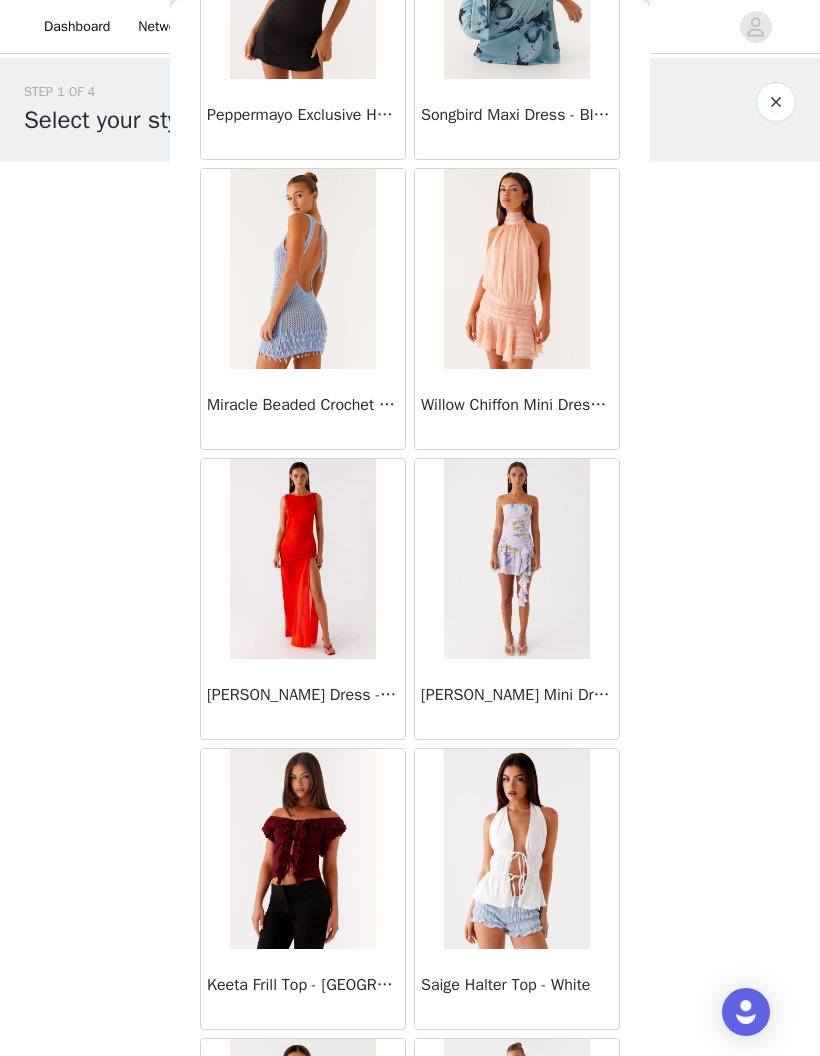 scroll, scrollTop: 34735, scrollLeft: 0, axis: vertical 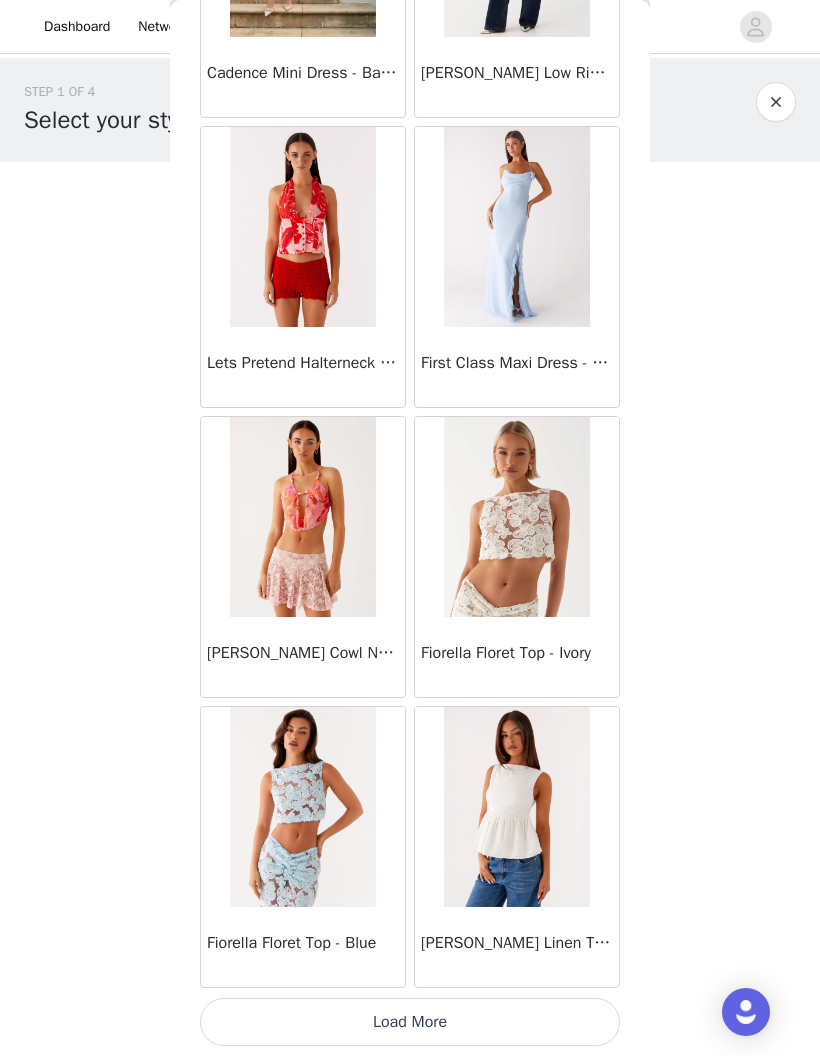 click on "Load More" at bounding box center (410, 1022) 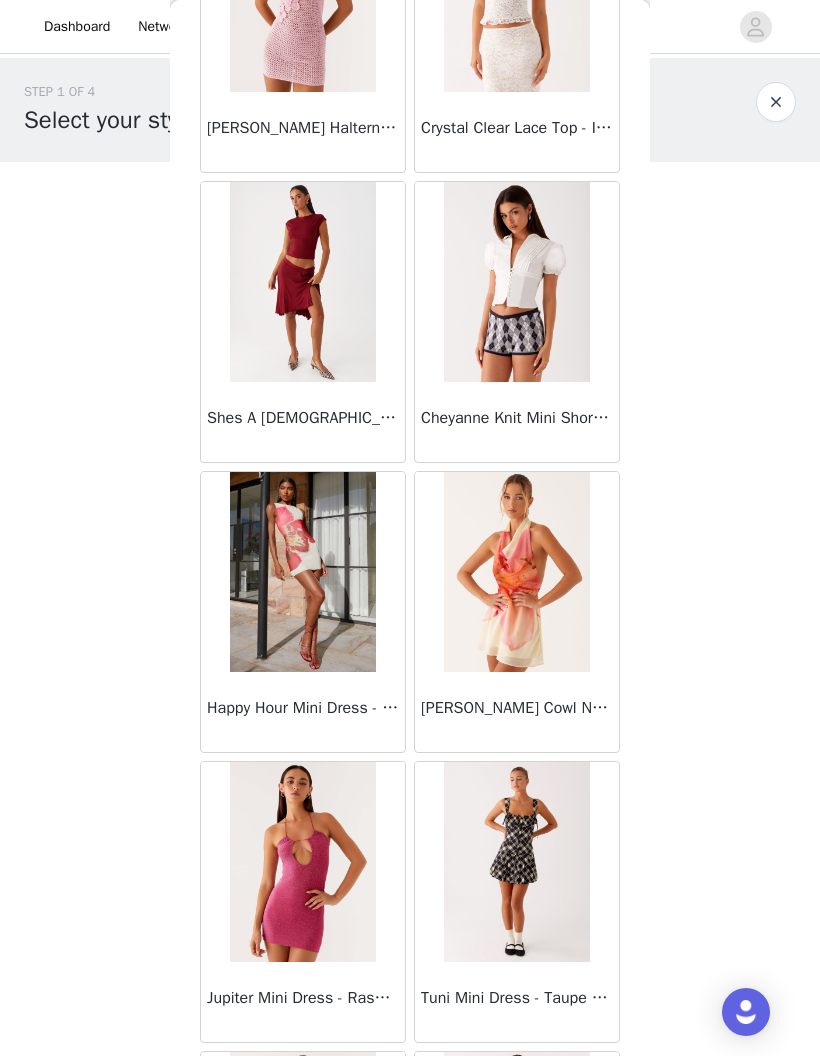 scroll, scrollTop: 39362, scrollLeft: 0, axis: vertical 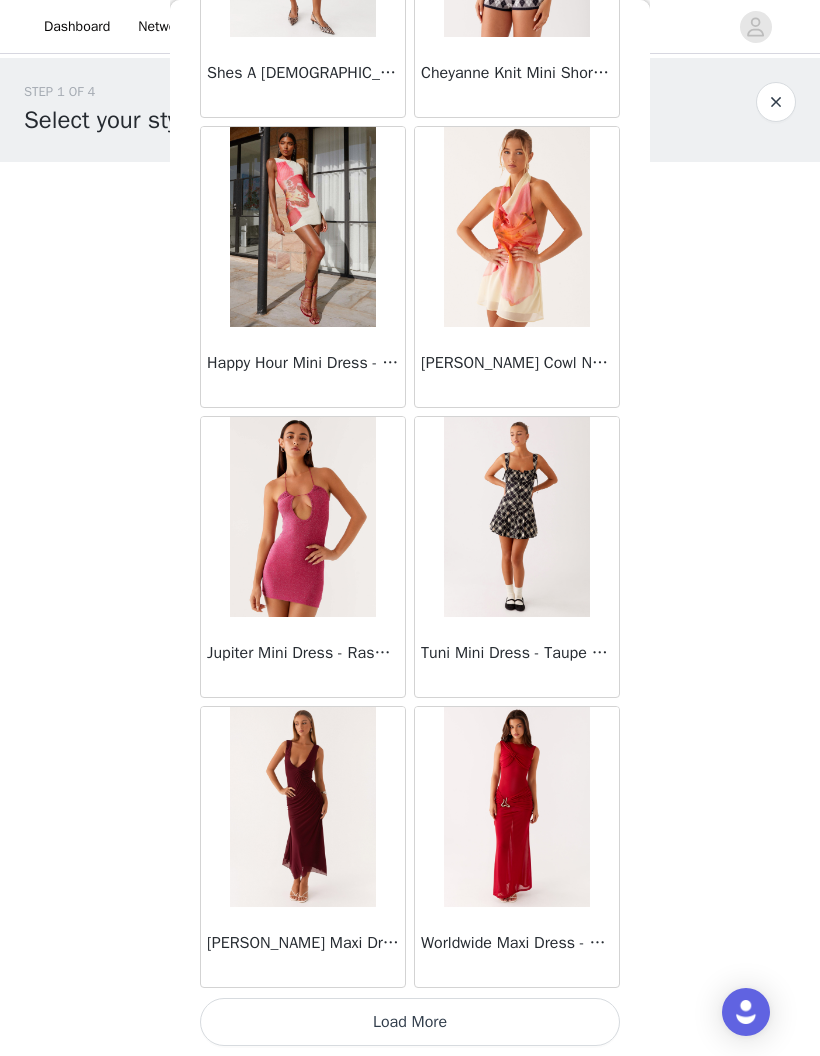 click on "Load More" at bounding box center [410, 1022] 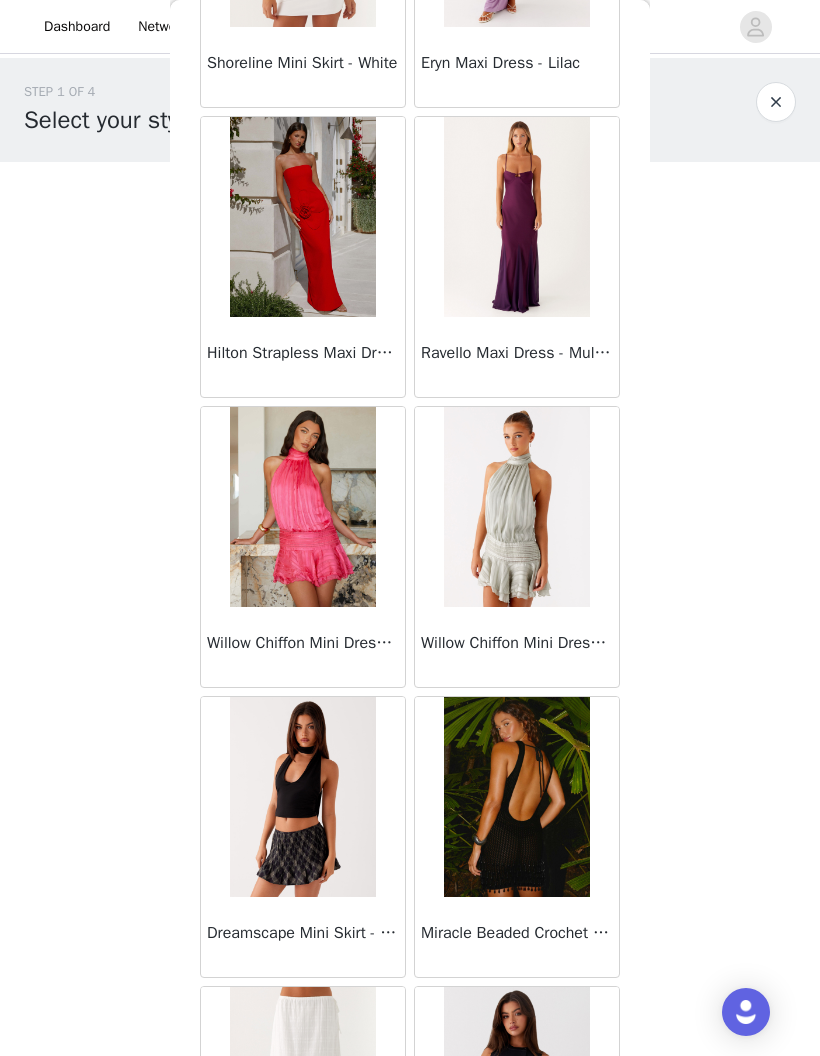 scroll, scrollTop: 42328, scrollLeft: 0, axis: vertical 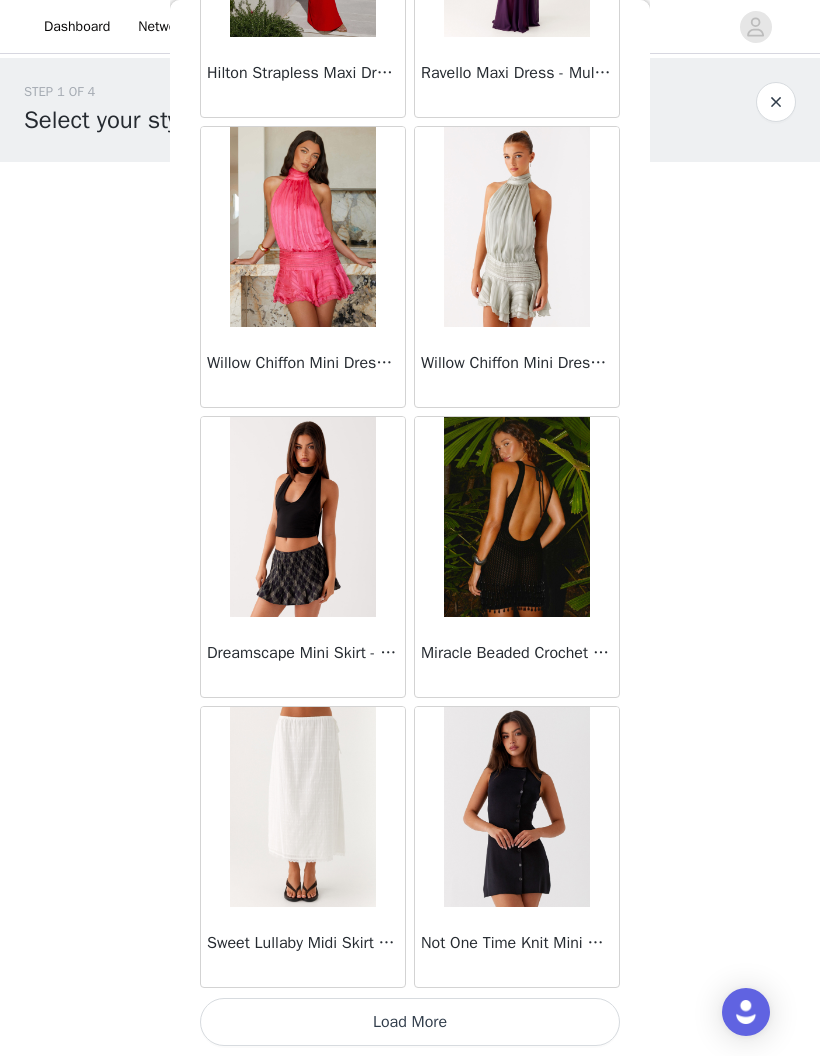 click on "Load More" at bounding box center [410, 1022] 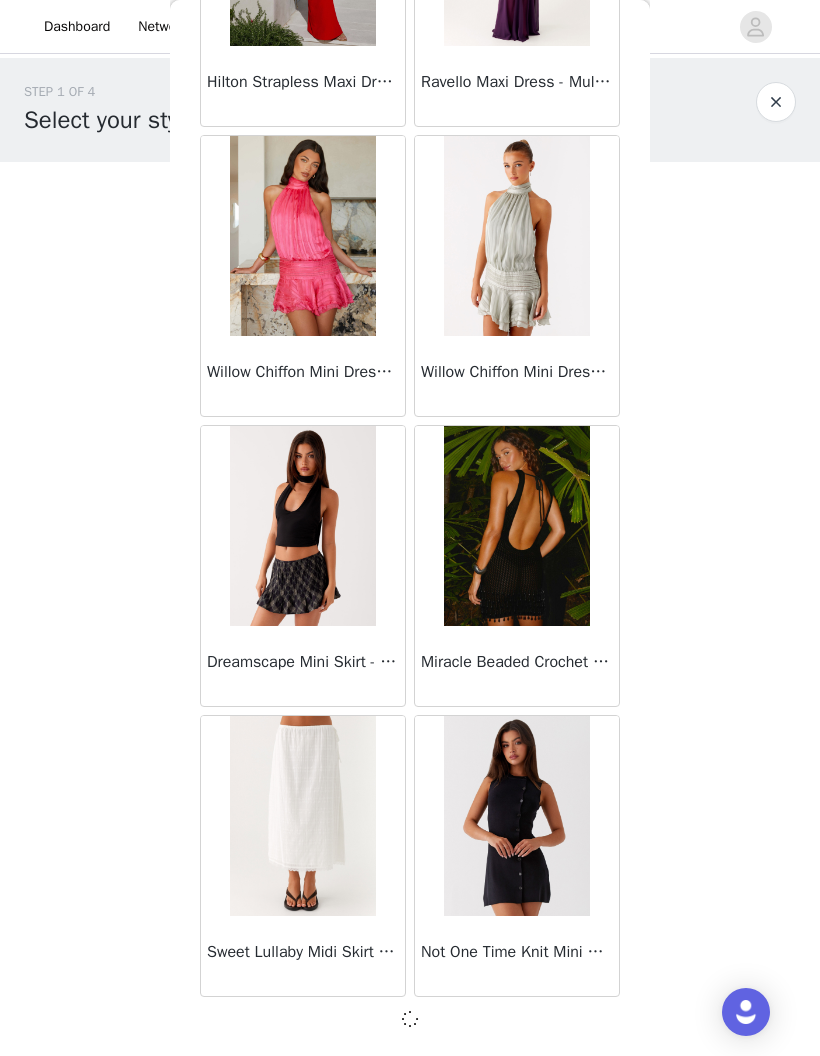 scroll, scrollTop: 42595, scrollLeft: 0, axis: vertical 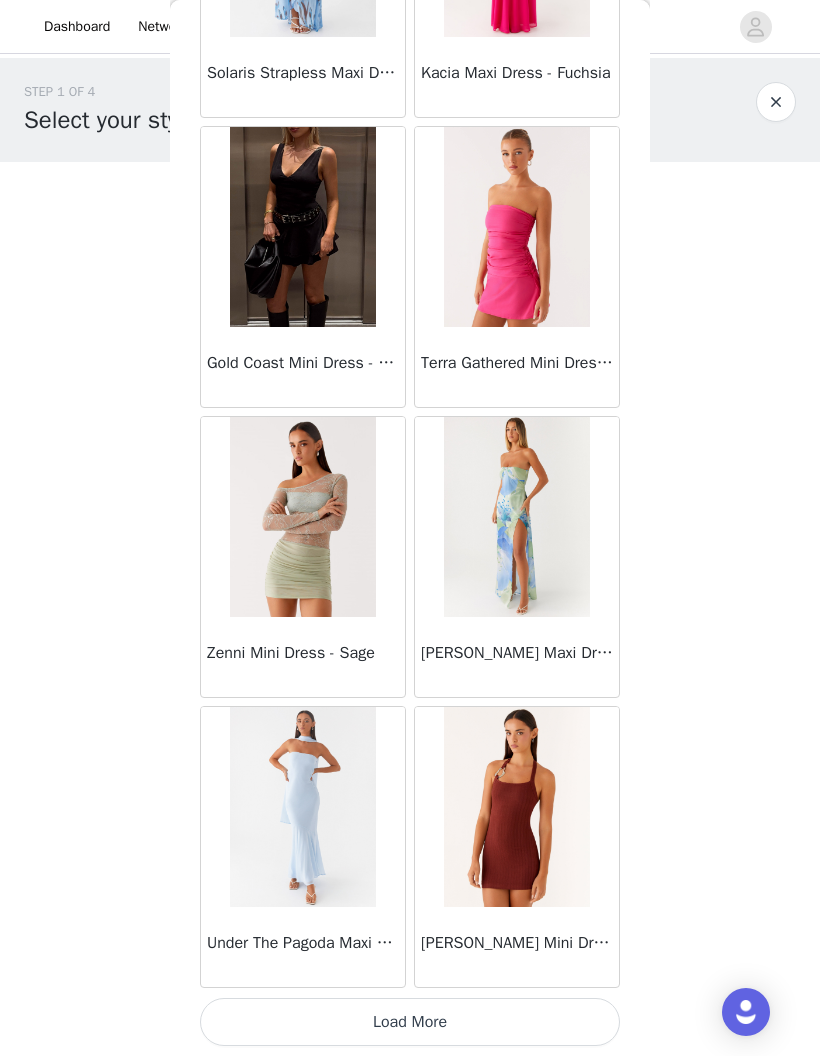 click on "Load More" at bounding box center (410, 1022) 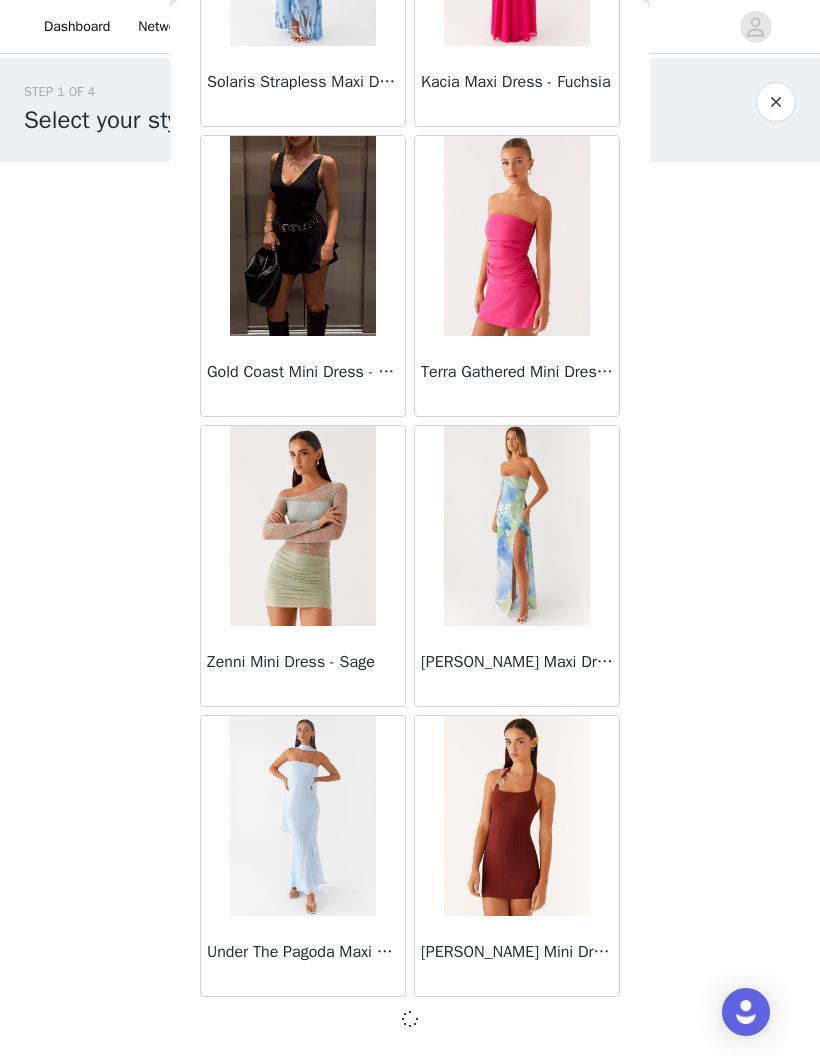 scroll, scrollTop: 45495, scrollLeft: 0, axis: vertical 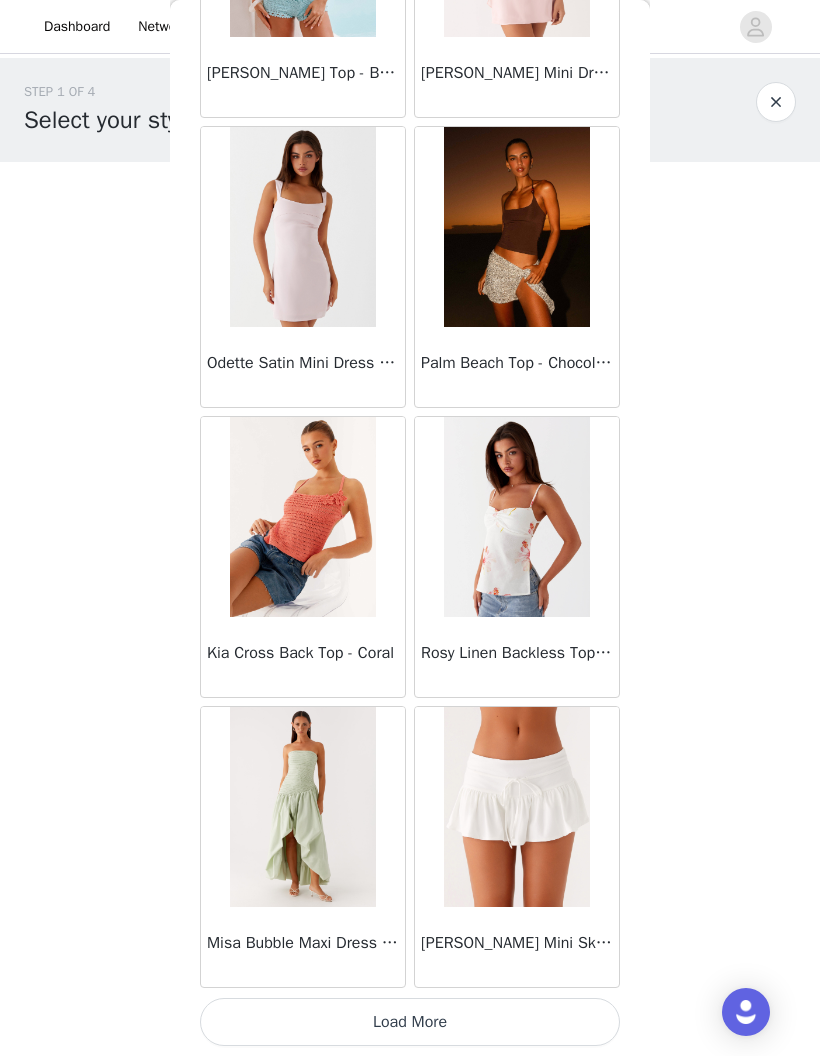 click on "Load More" at bounding box center [410, 1022] 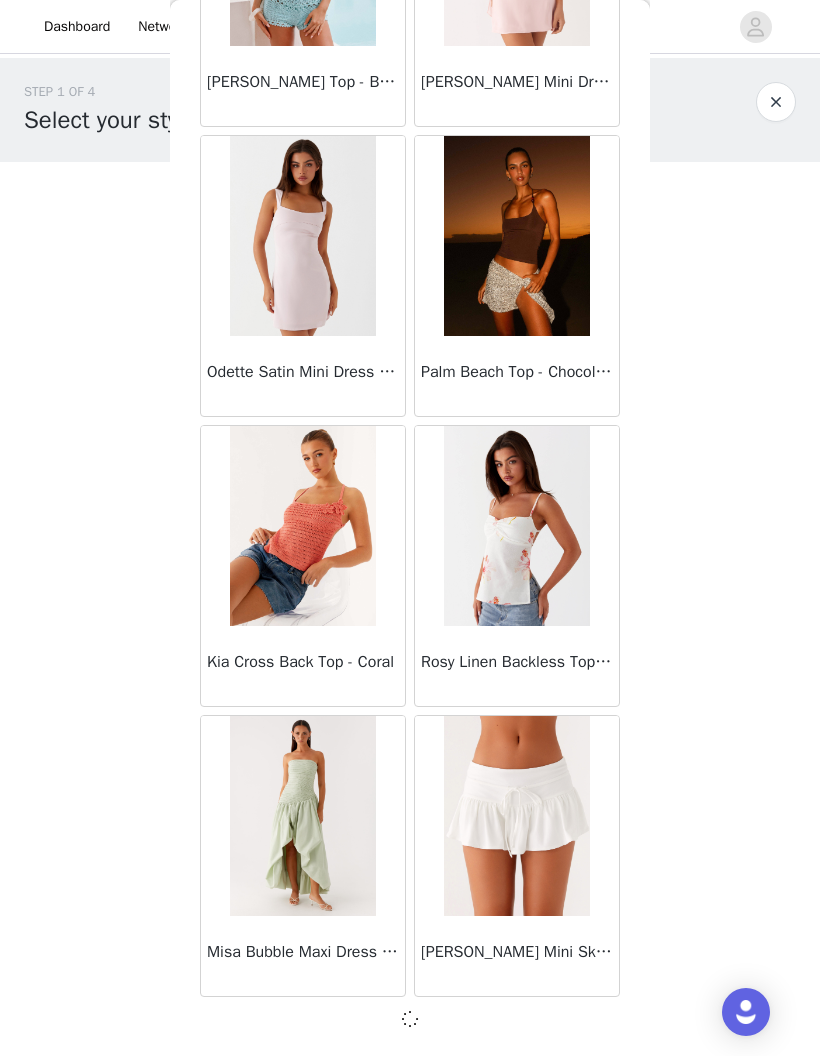 scroll, scrollTop: 48395, scrollLeft: 0, axis: vertical 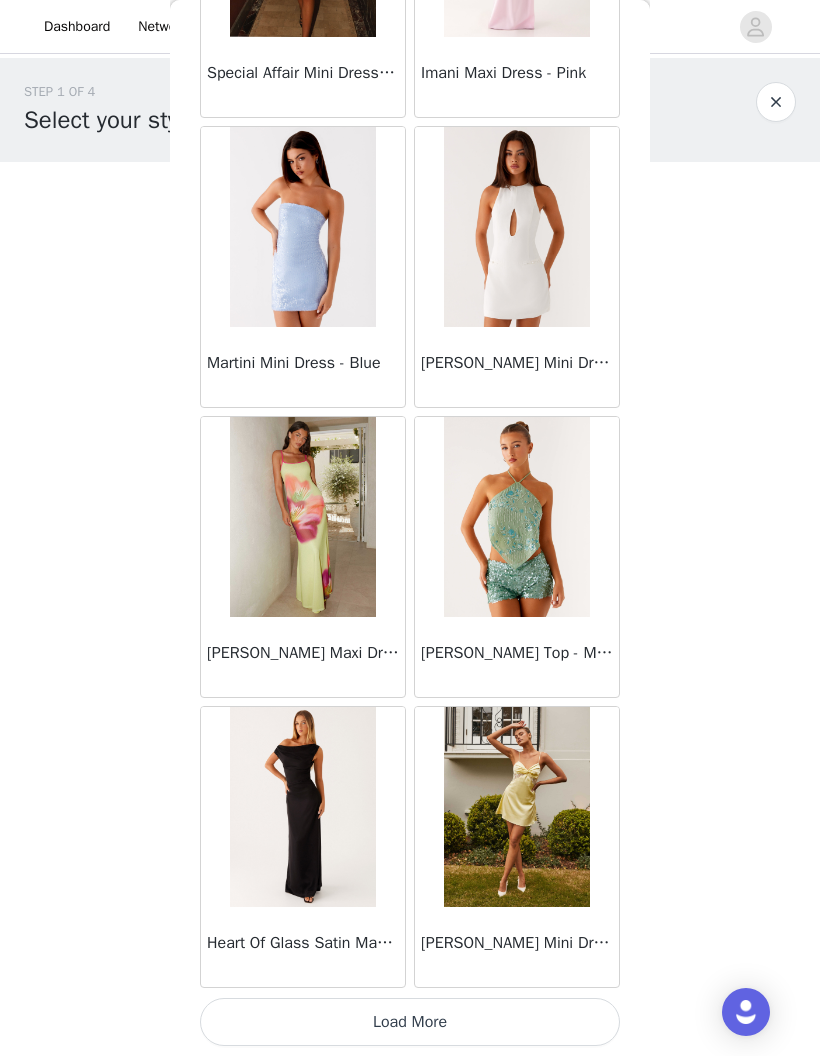 click on "Load More" at bounding box center [410, 1022] 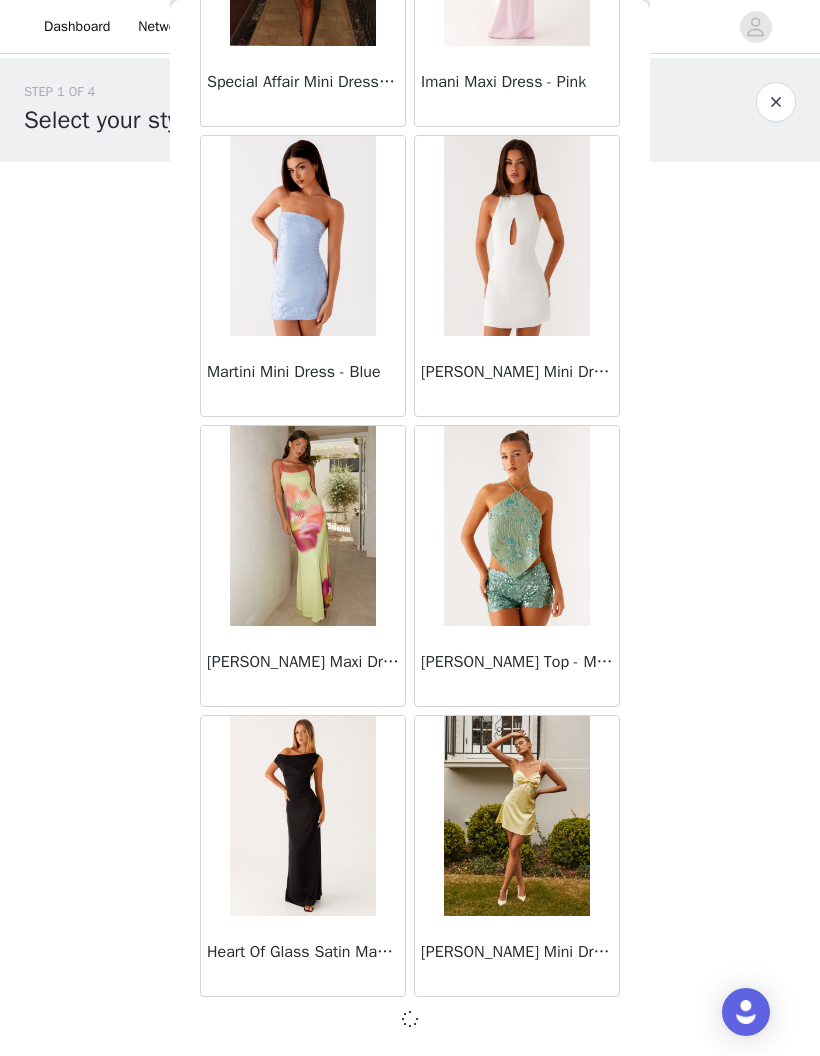 scroll, scrollTop: 51295, scrollLeft: 0, axis: vertical 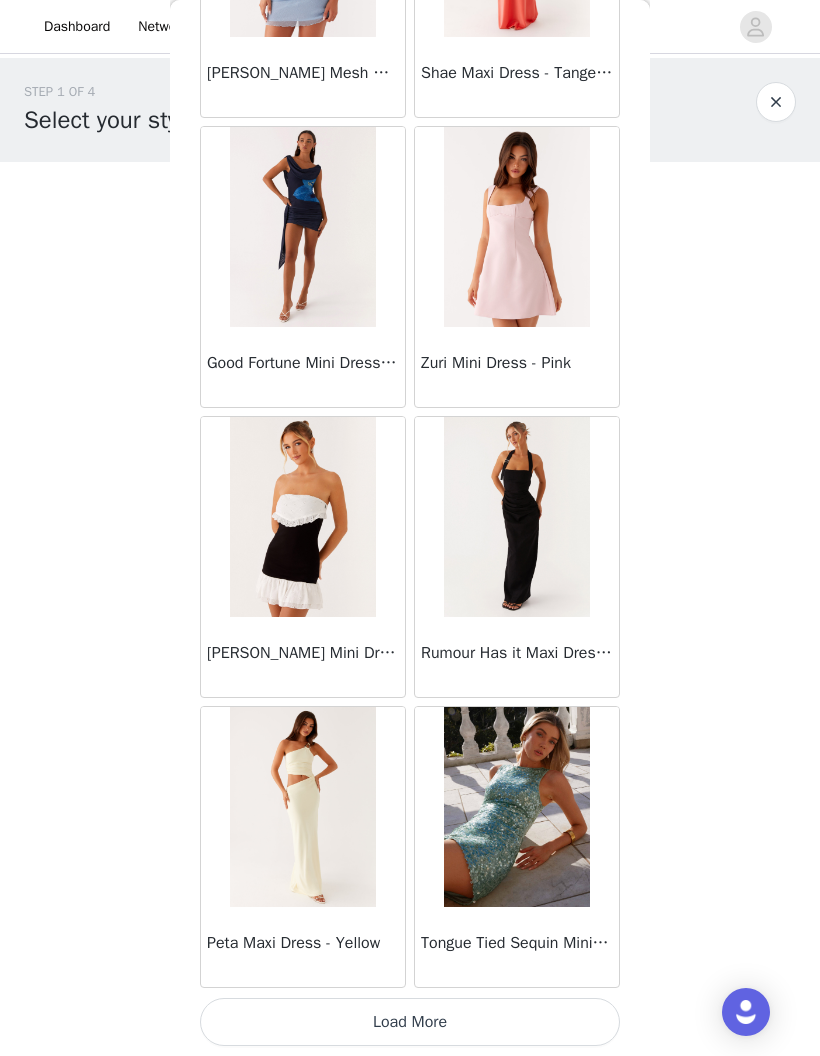 click on "Load More" at bounding box center (410, 1022) 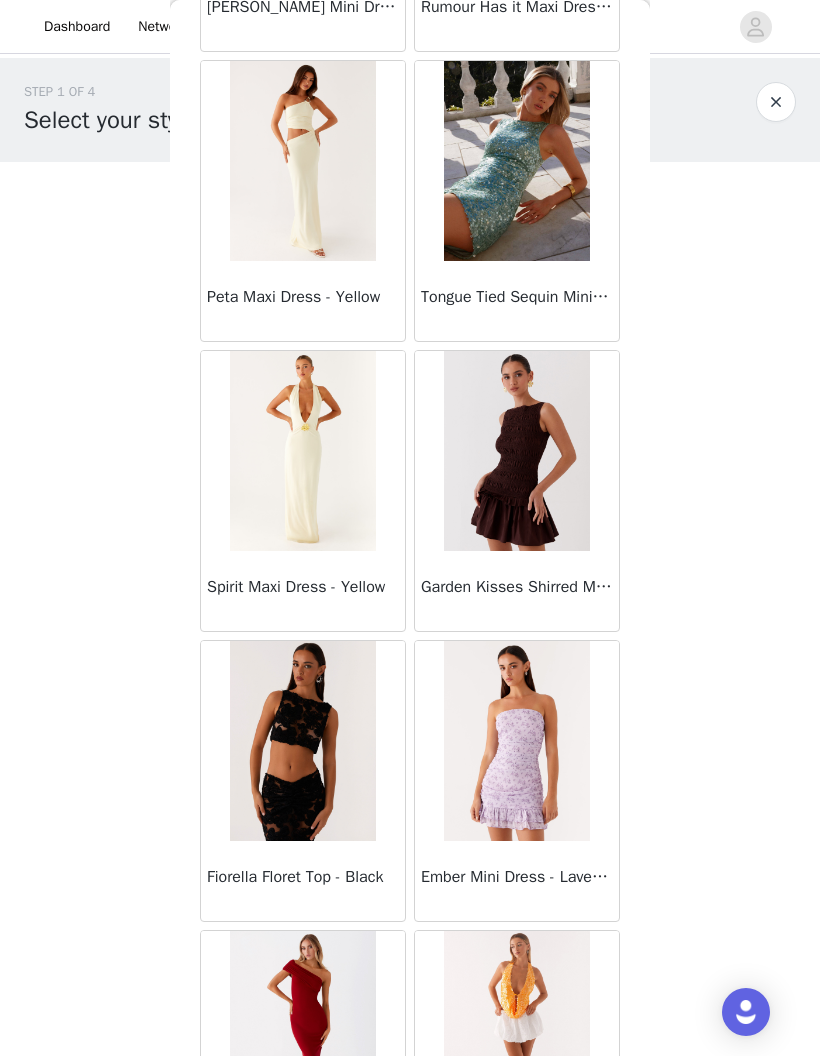 scroll, scrollTop: 54929, scrollLeft: 0, axis: vertical 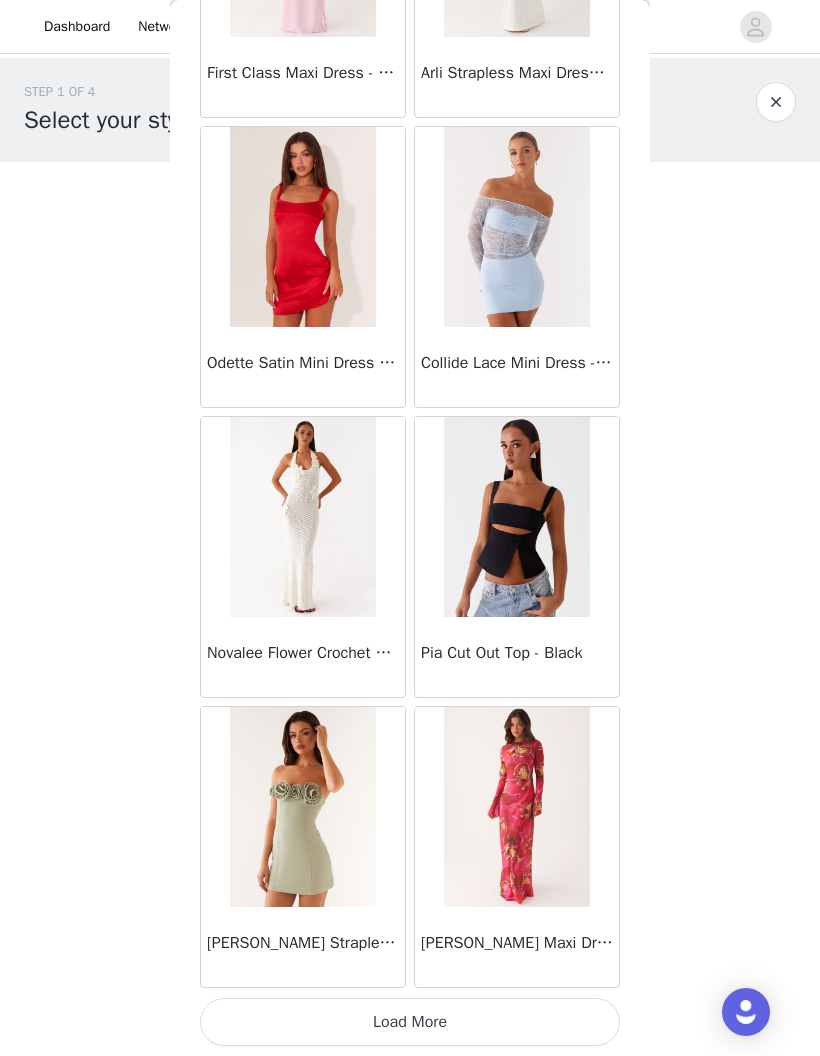 click on "Load More" at bounding box center [410, 1022] 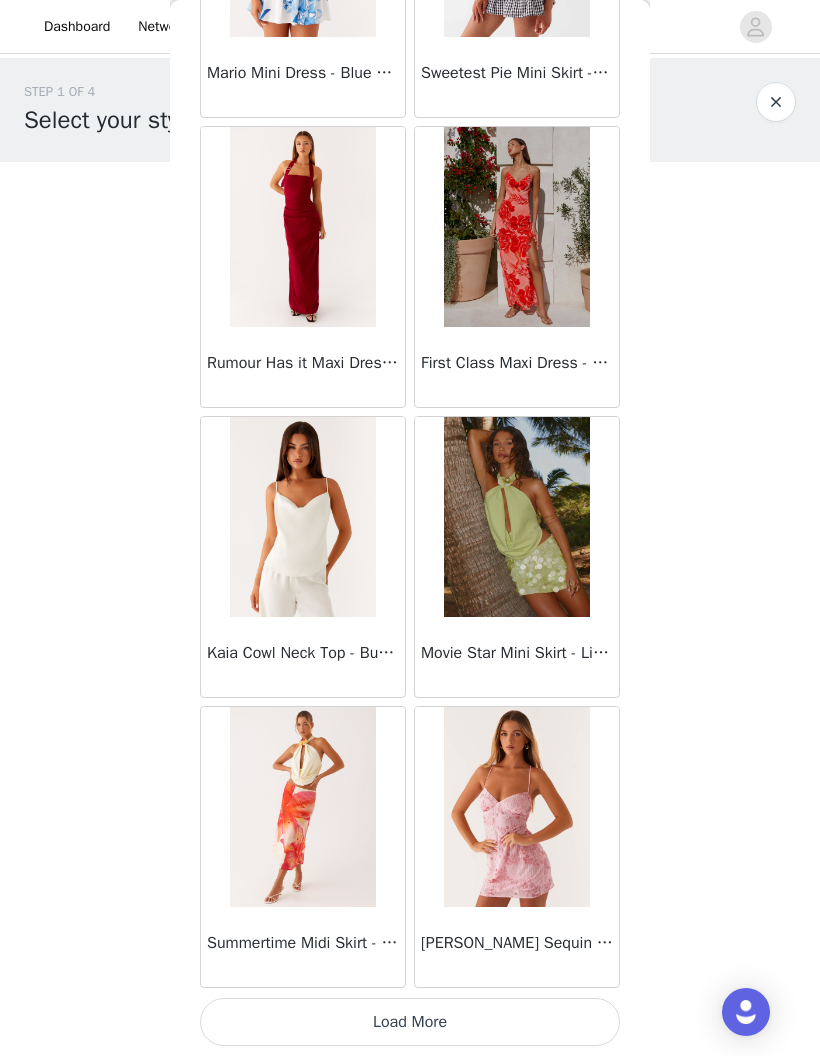 click on "Load More" at bounding box center [410, 1022] 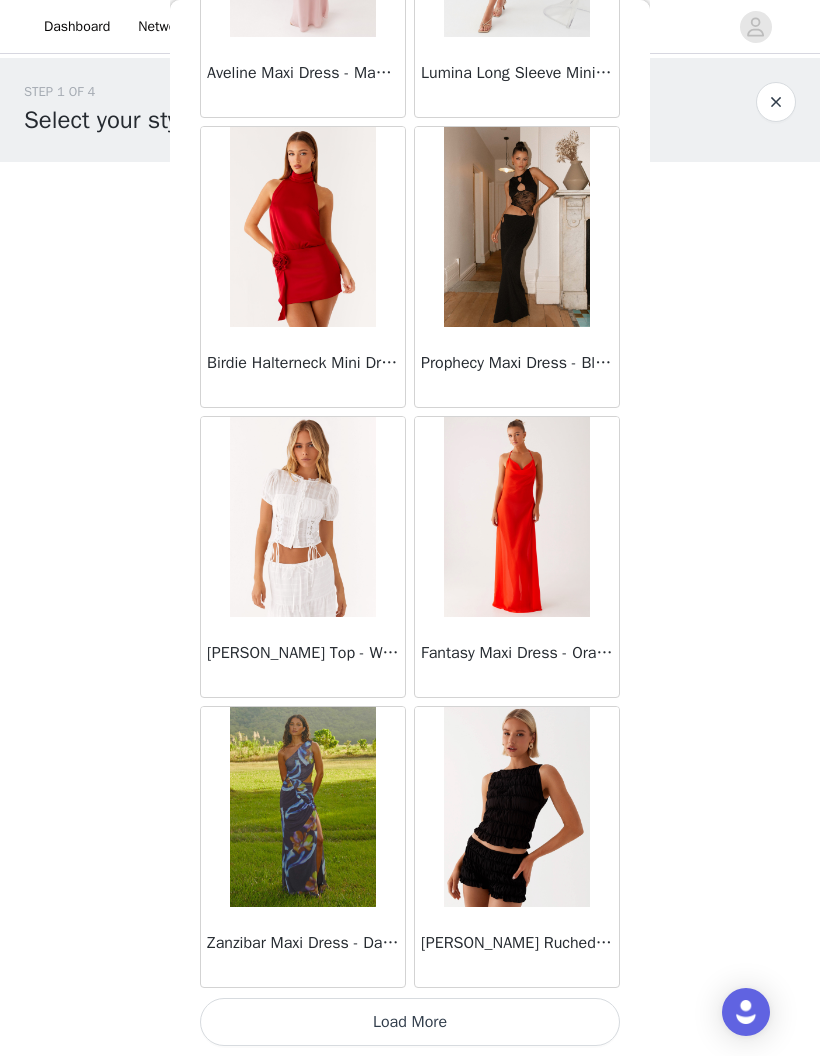 click on "Load More" at bounding box center (410, 1022) 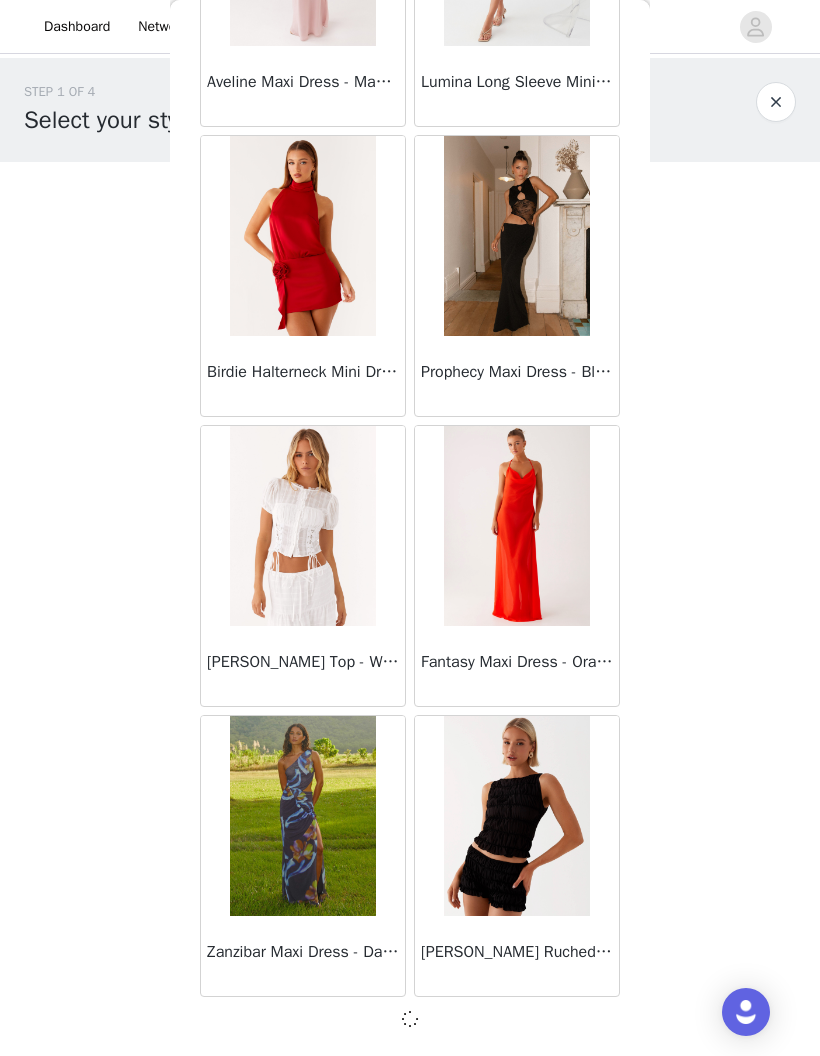 scroll, scrollTop: 62895, scrollLeft: 0, axis: vertical 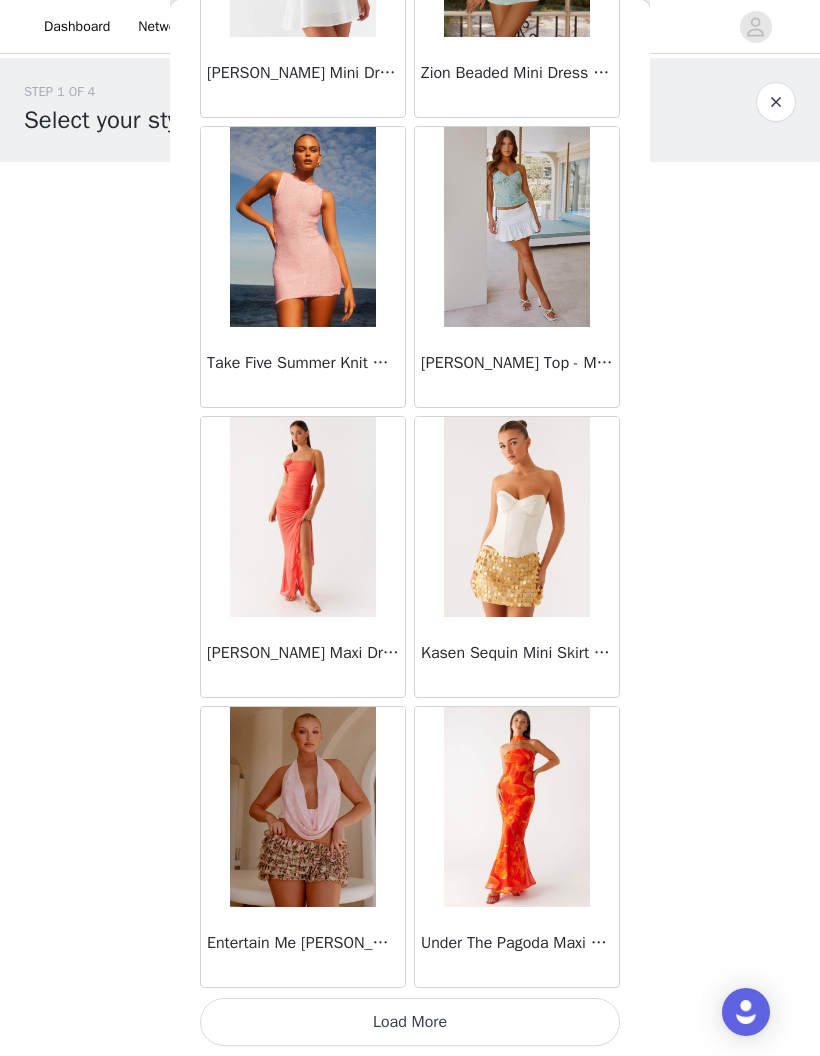 click on "Load More" at bounding box center (410, 1022) 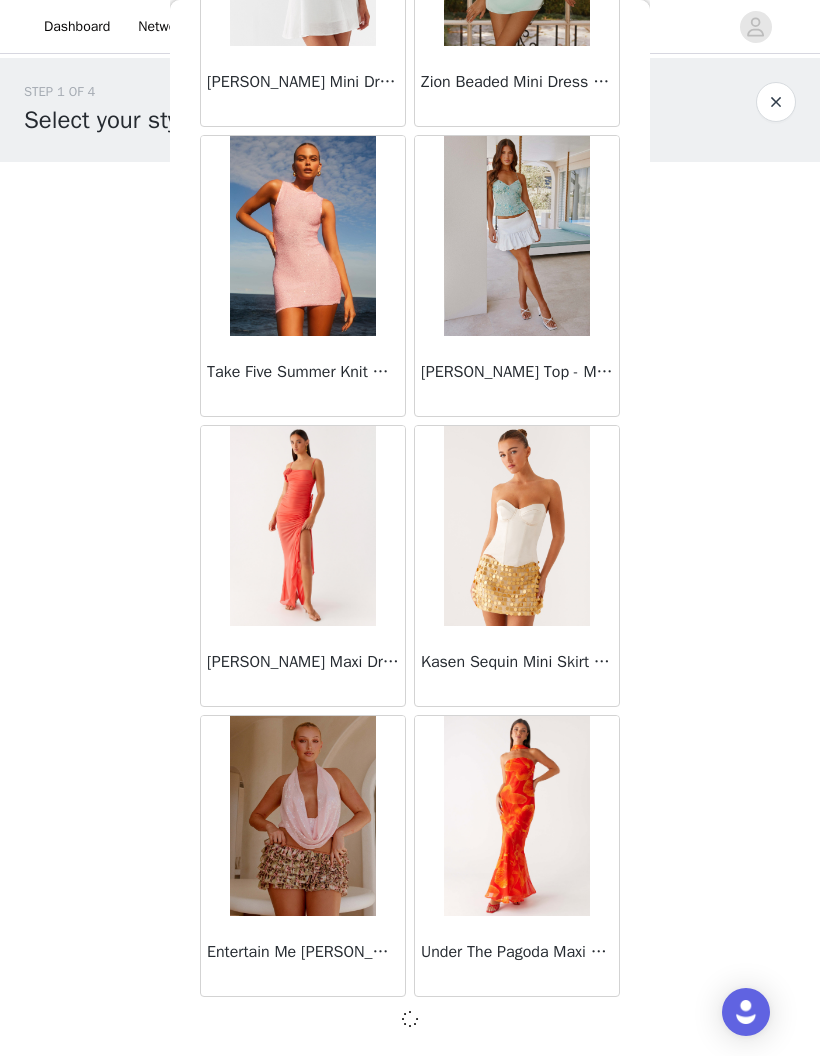 scroll, scrollTop: 65795, scrollLeft: 0, axis: vertical 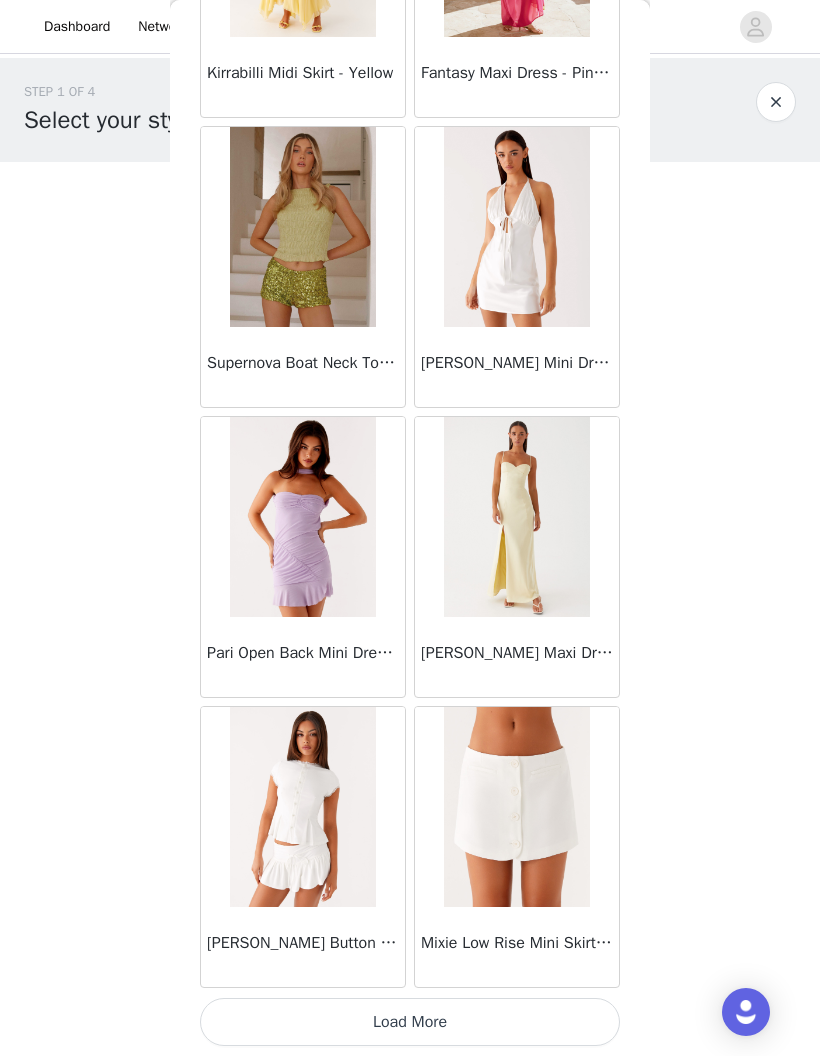 click on "Load More" at bounding box center [410, 1022] 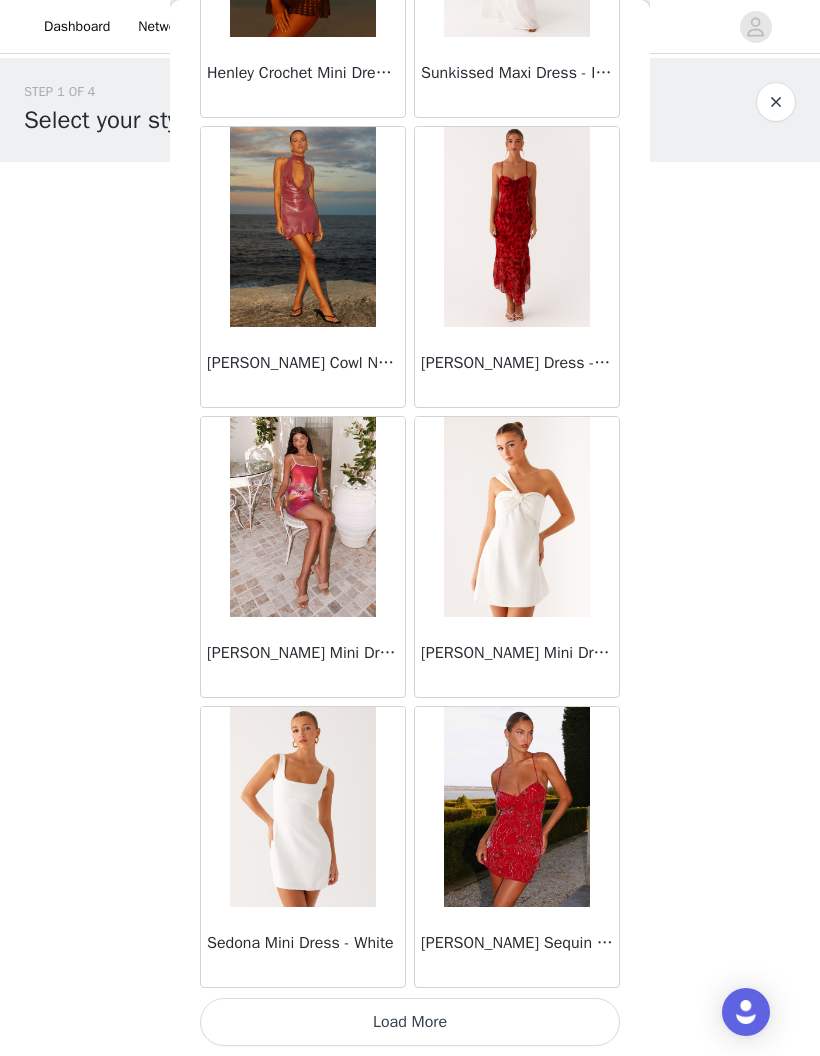 click on "Load More" at bounding box center [410, 1022] 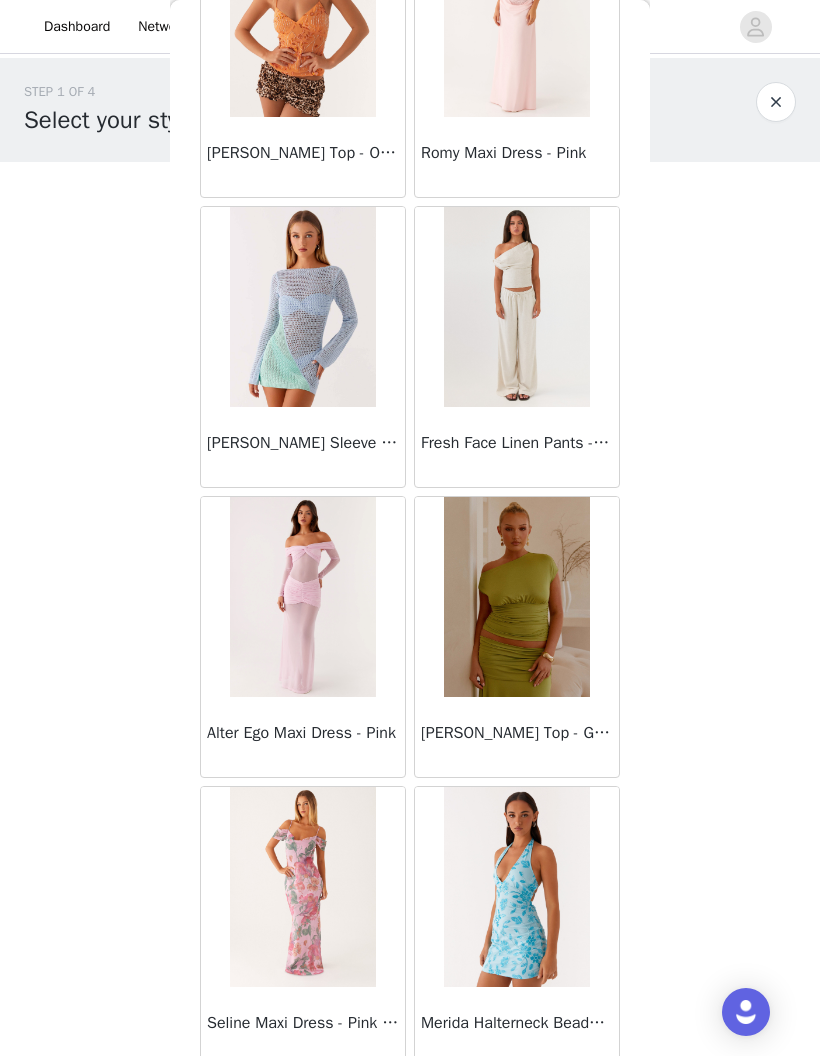 scroll, scrollTop: 74157, scrollLeft: 0, axis: vertical 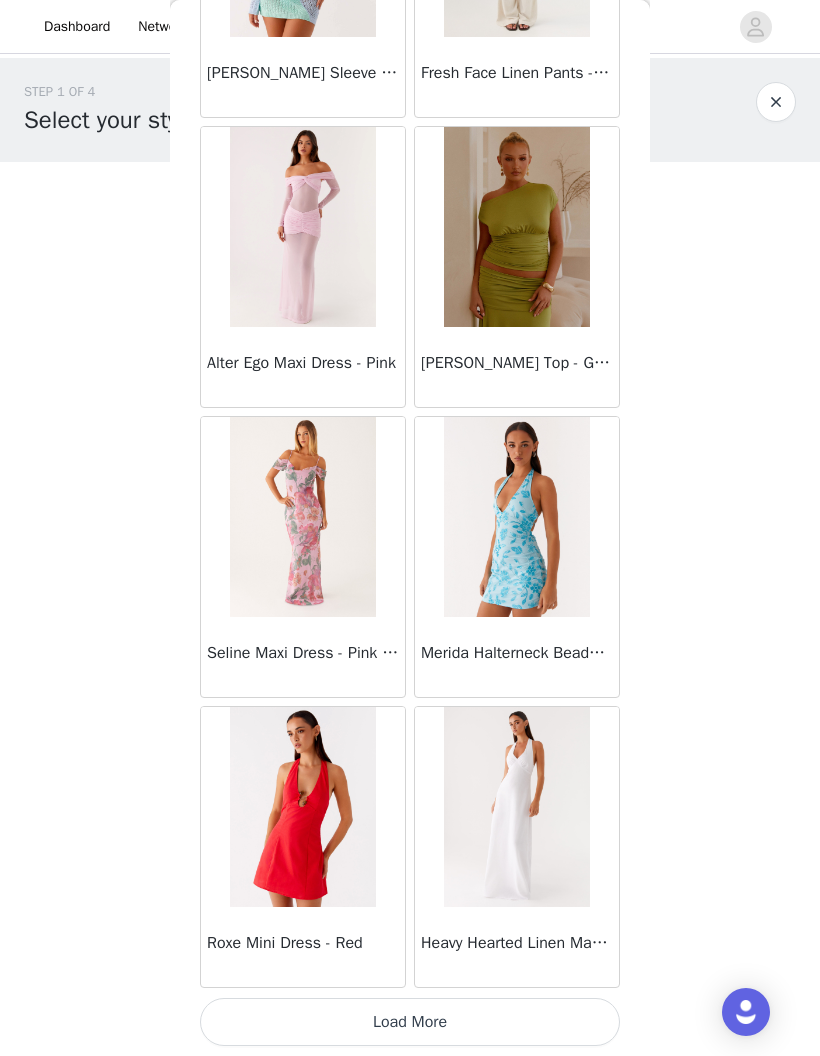 click on "Load More" at bounding box center (410, 1022) 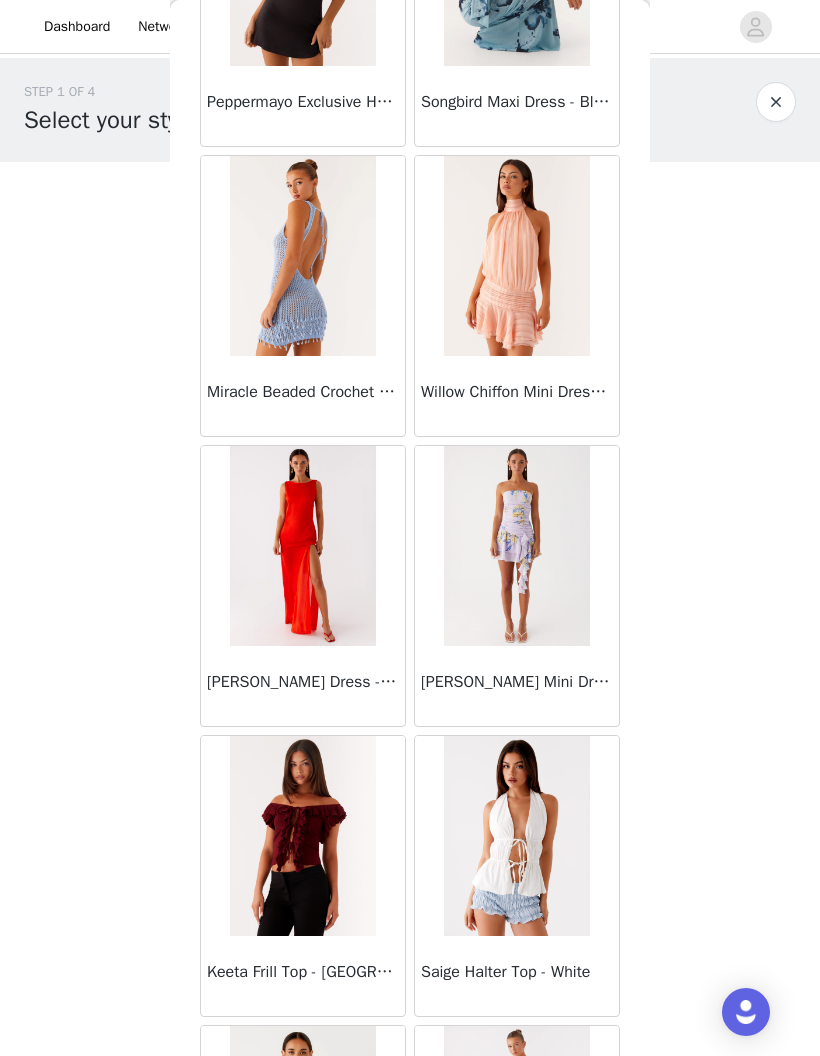 scroll, scrollTop: 34758, scrollLeft: 0, axis: vertical 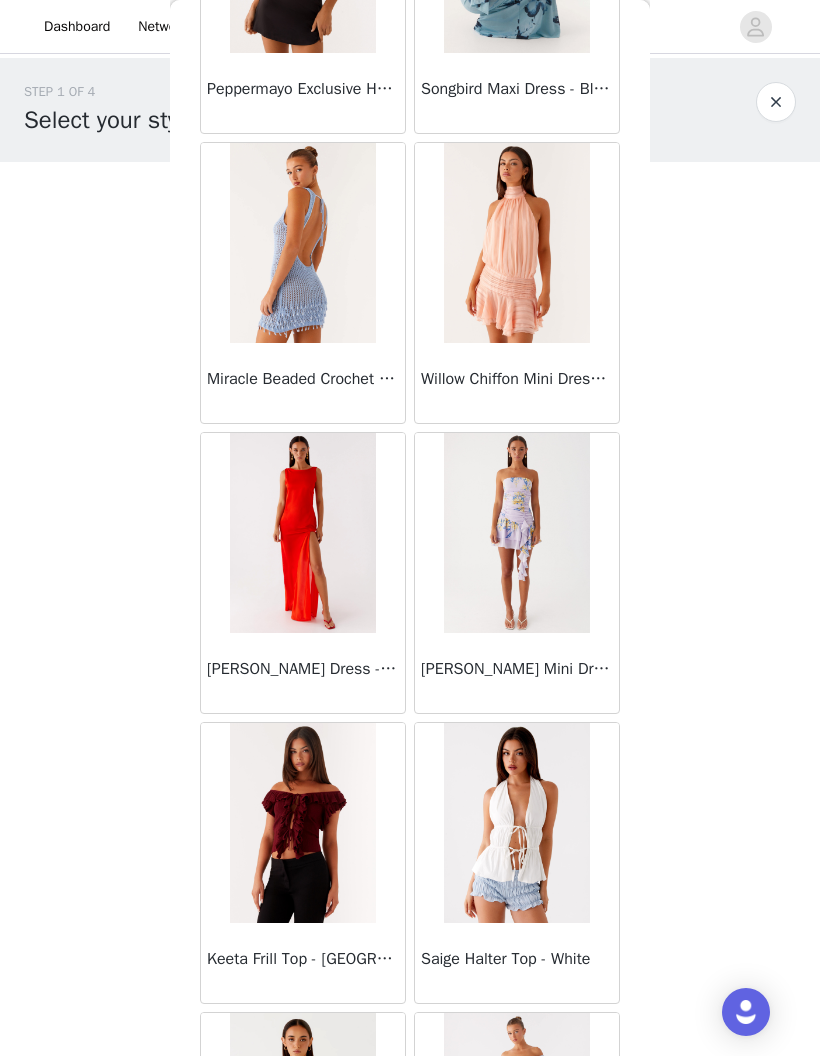 click on "Willow Chiffon Mini Dress - Orange" at bounding box center [517, 379] 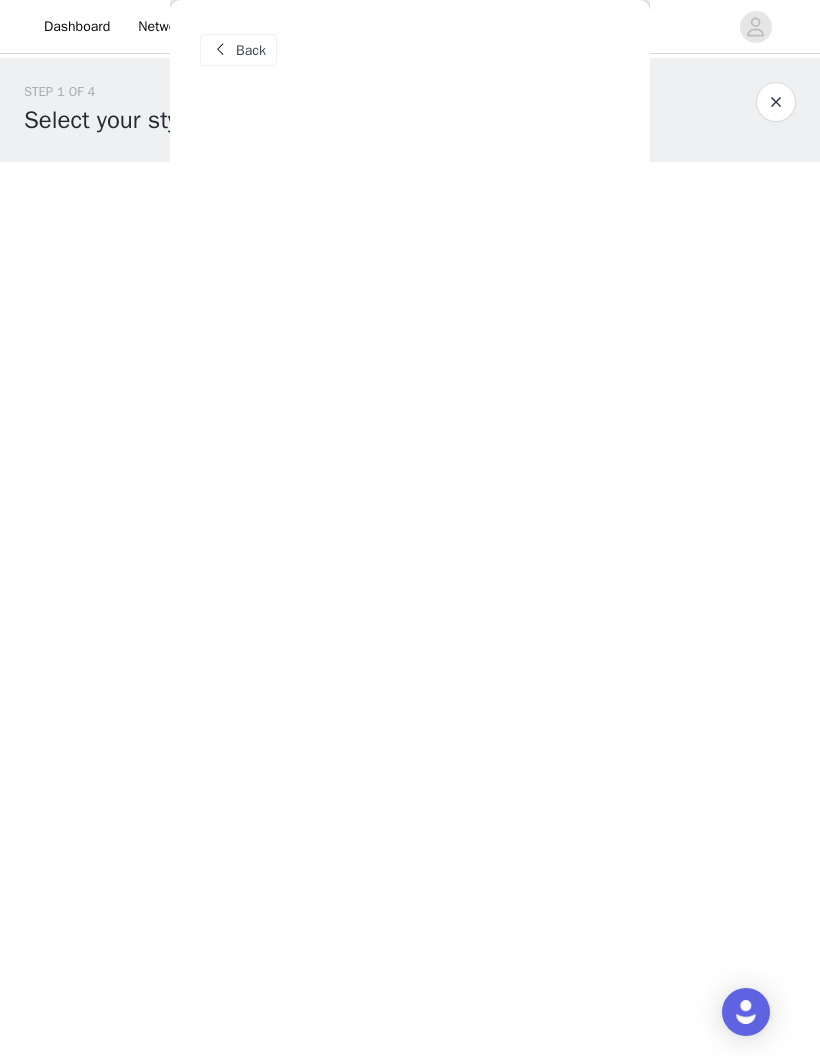 scroll, scrollTop: 0, scrollLeft: 0, axis: both 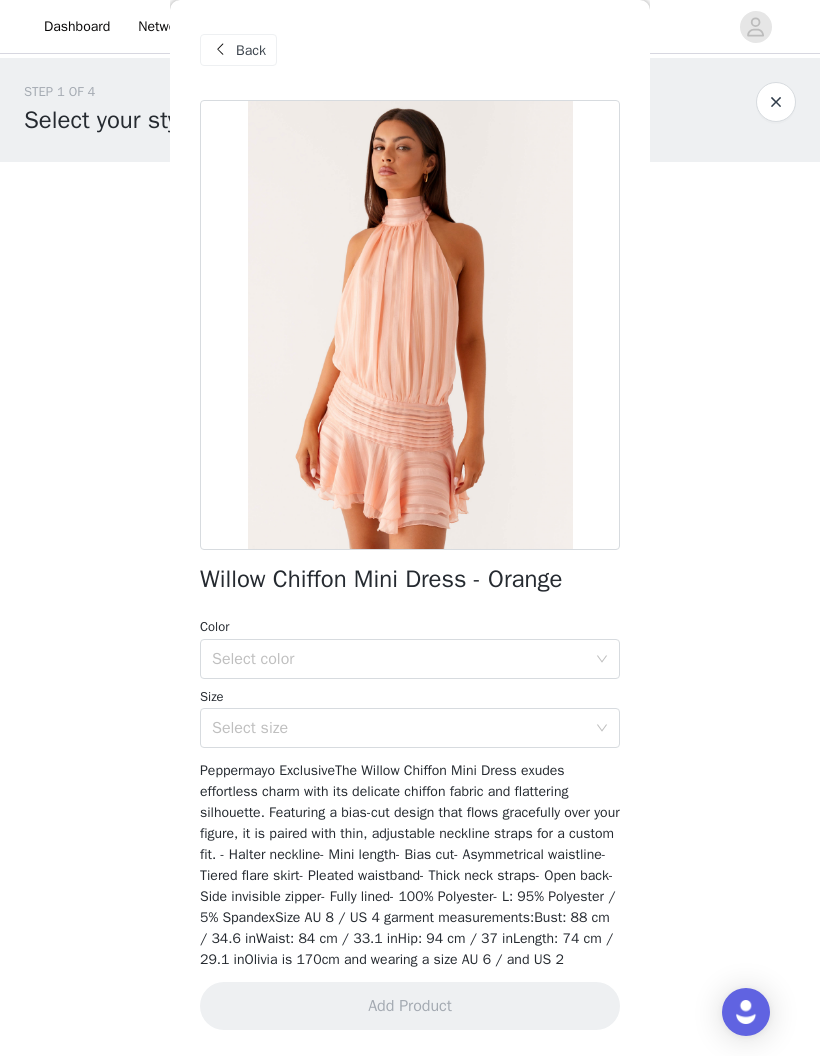 click on "Select color" at bounding box center [399, 659] 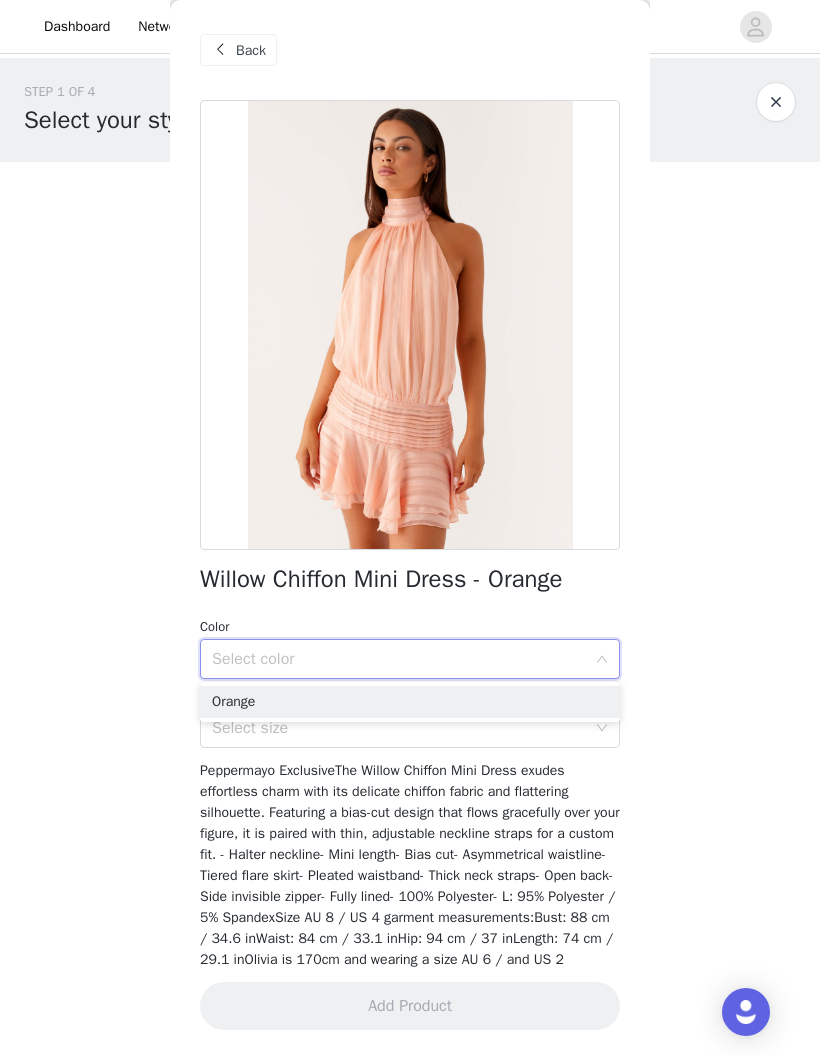 click on "Orange" at bounding box center (410, 702) 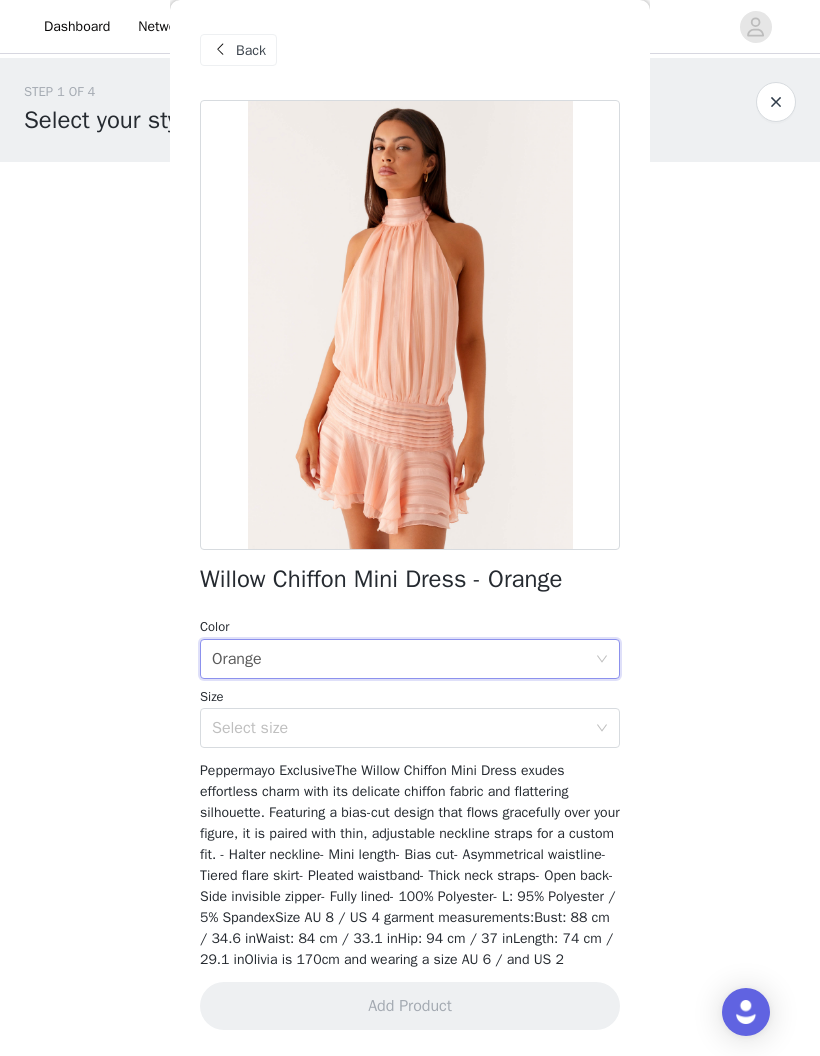 click on "Select size" at bounding box center (399, 728) 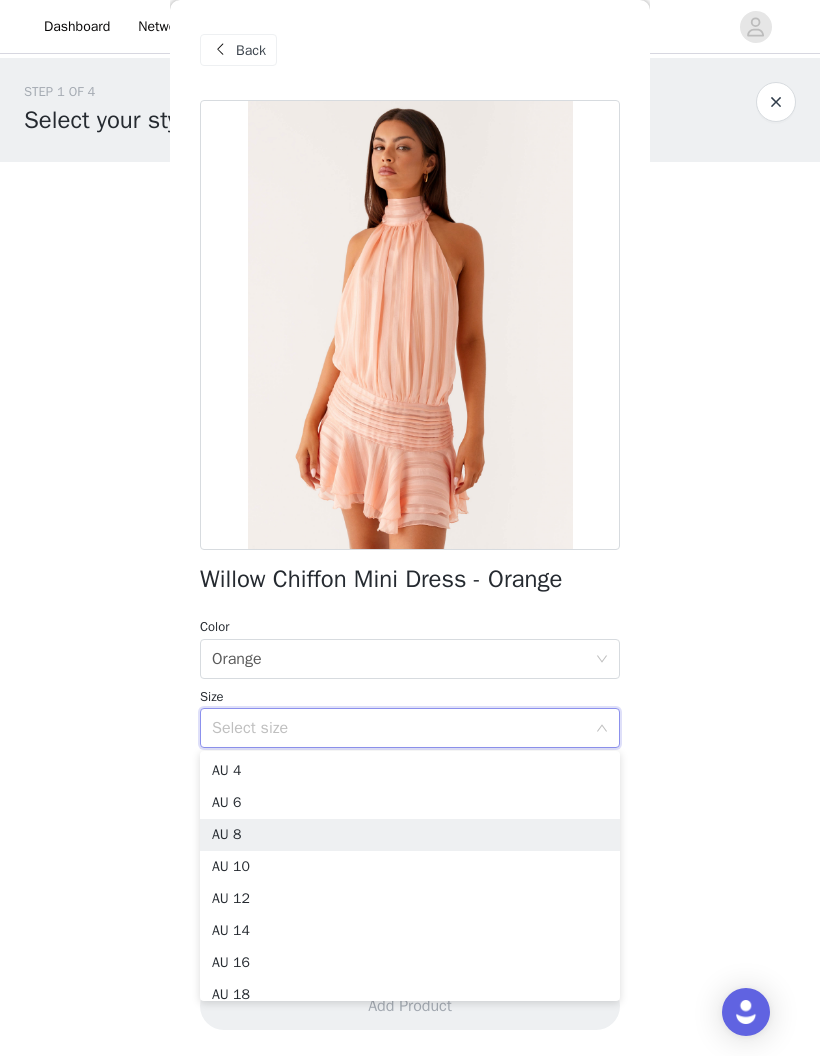 click on "AU 8" at bounding box center [410, 835] 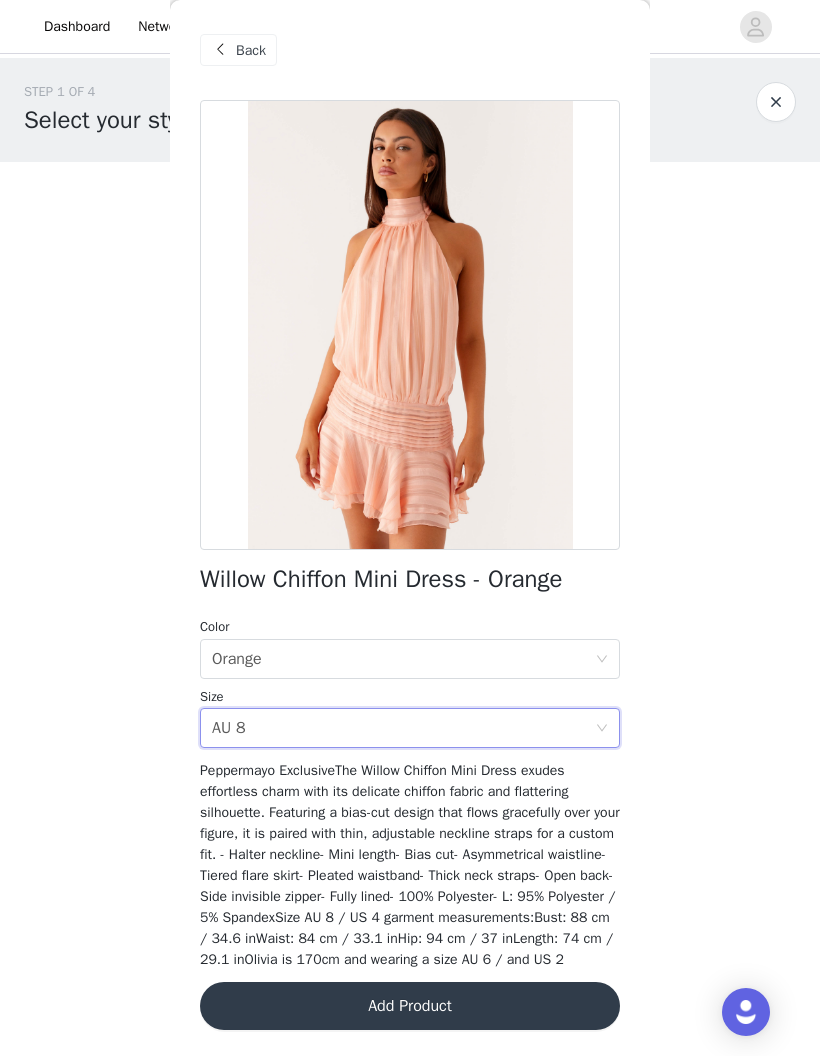 click on "Add Product" at bounding box center (410, 1006) 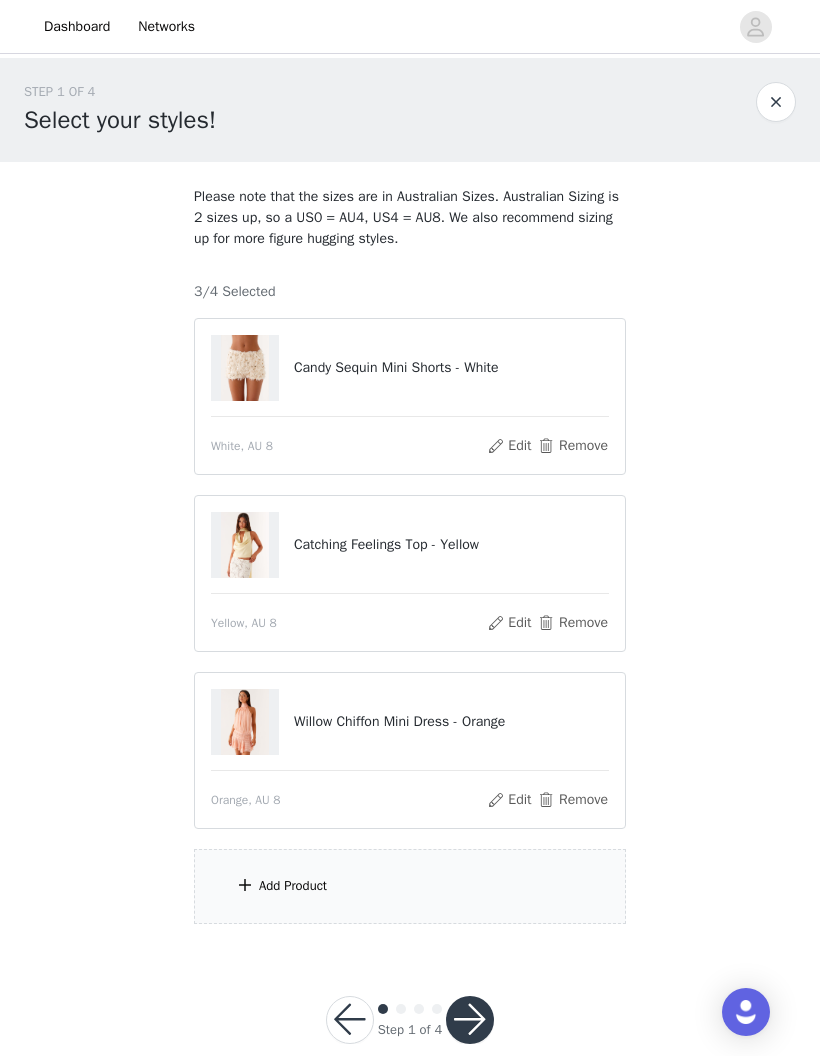 click on "Add Product" at bounding box center (410, 886) 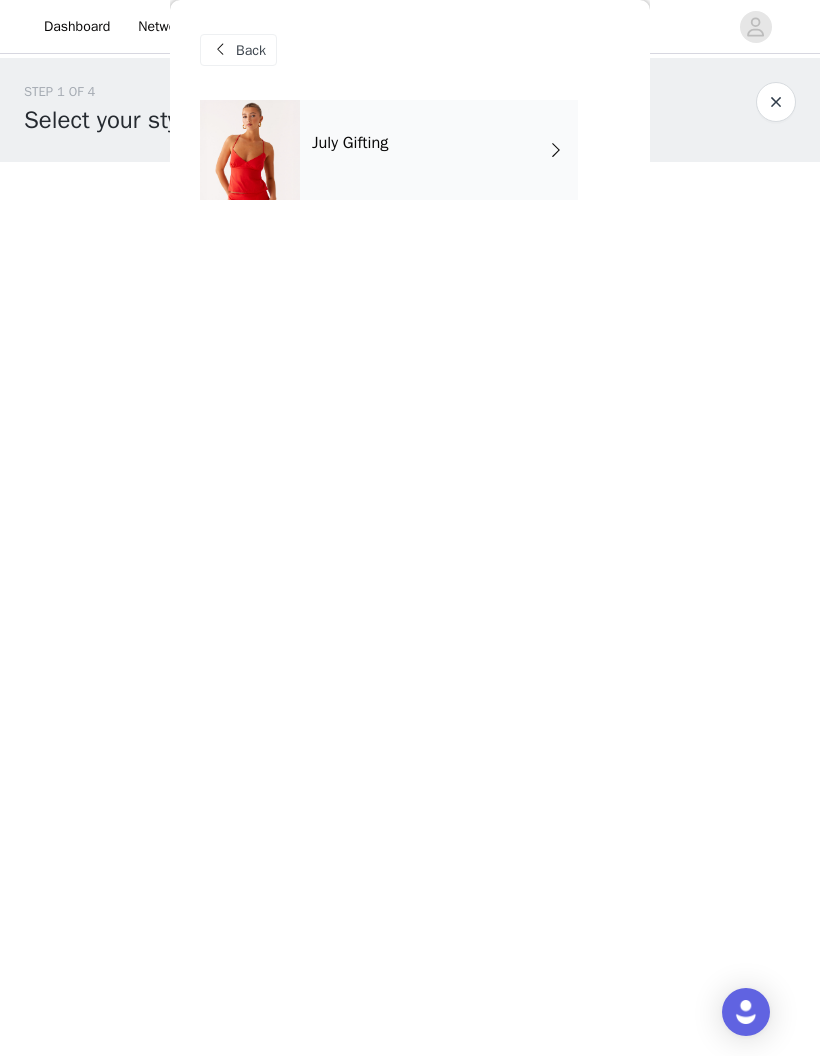 click on "July Gifting" at bounding box center [439, 150] 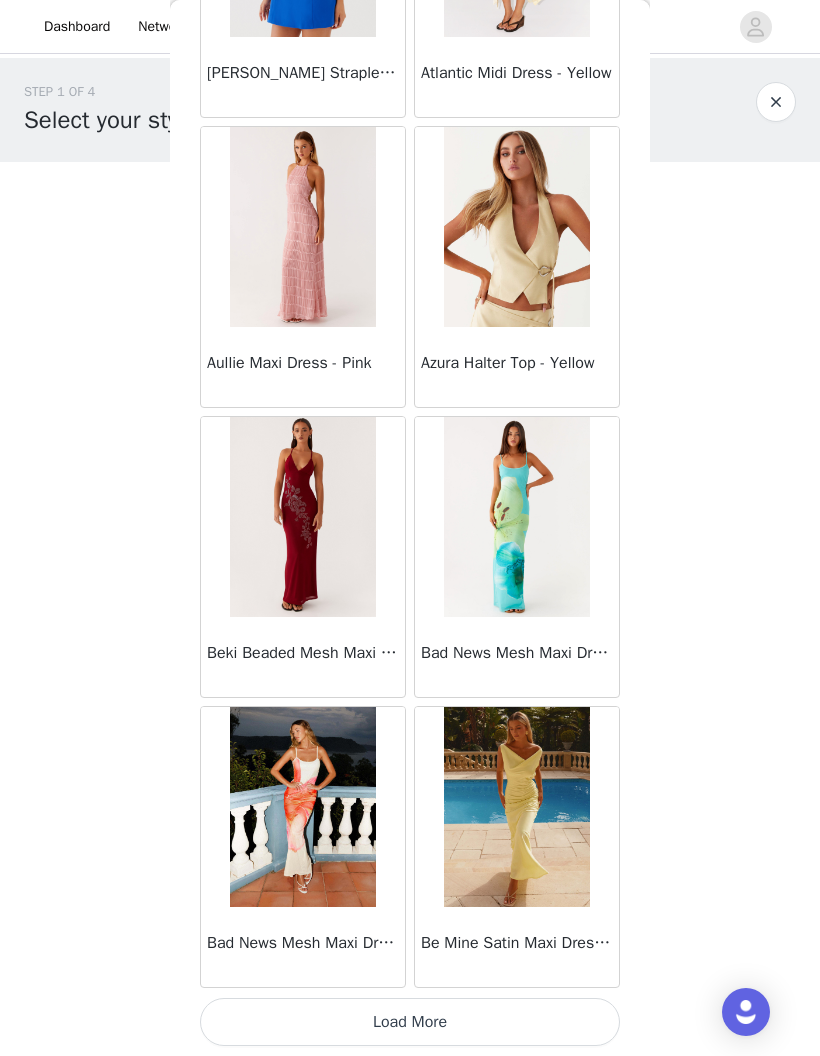 click on "Load More" at bounding box center (410, 1022) 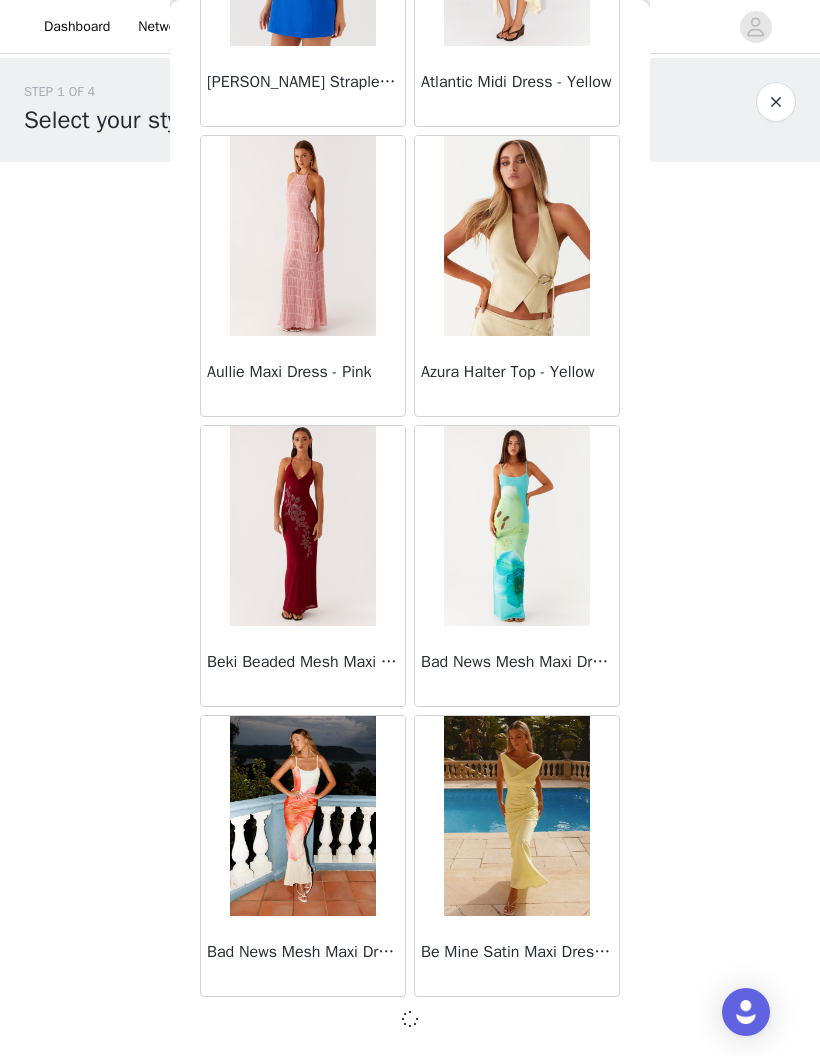 scroll, scrollTop: 1995, scrollLeft: 0, axis: vertical 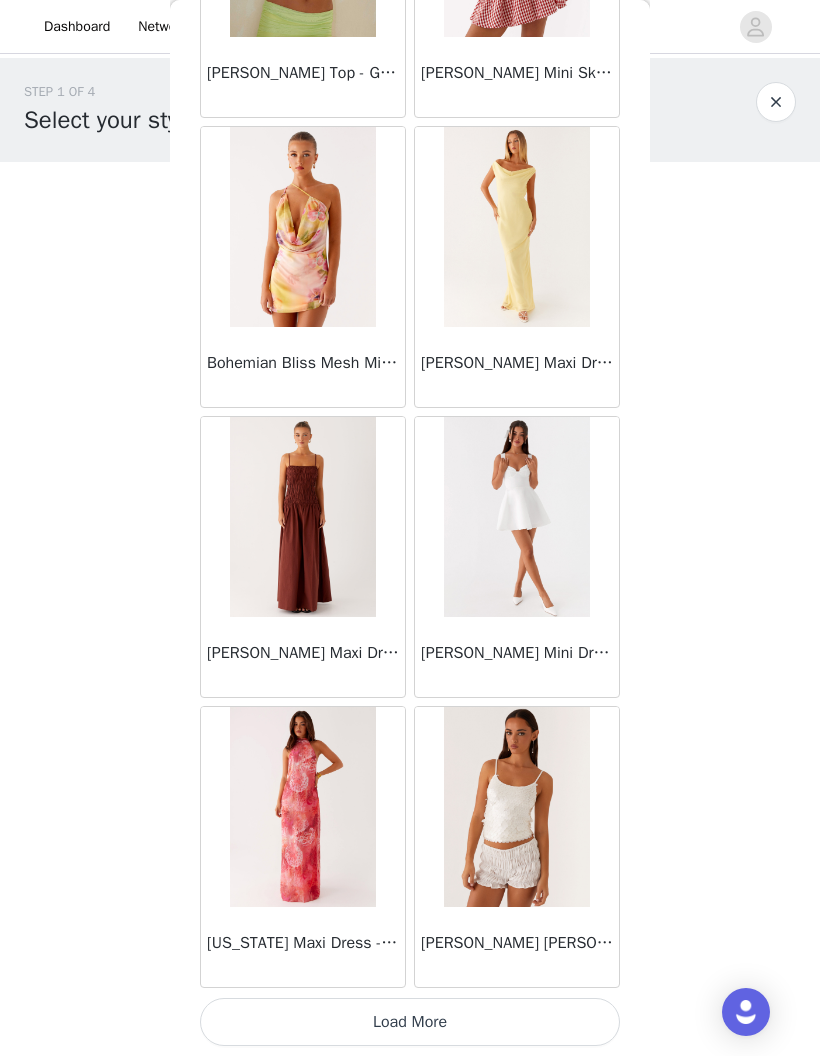 click on "Load More" at bounding box center (410, 1022) 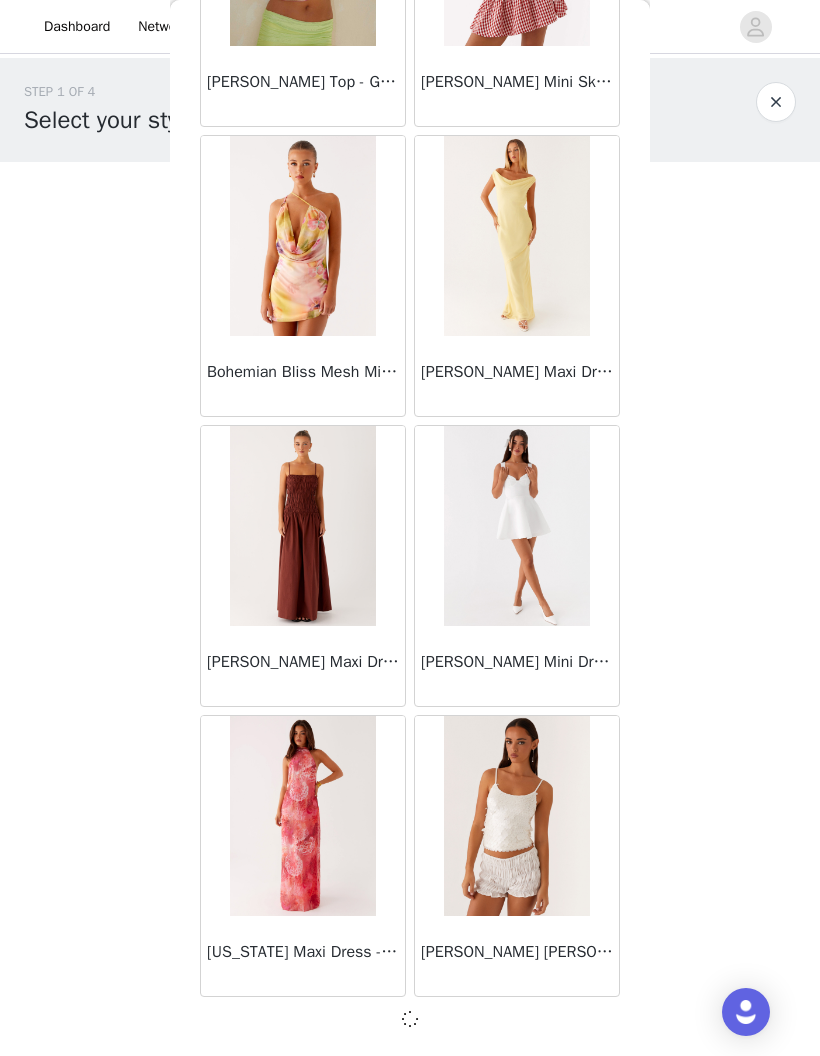 scroll, scrollTop: 4895, scrollLeft: 0, axis: vertical 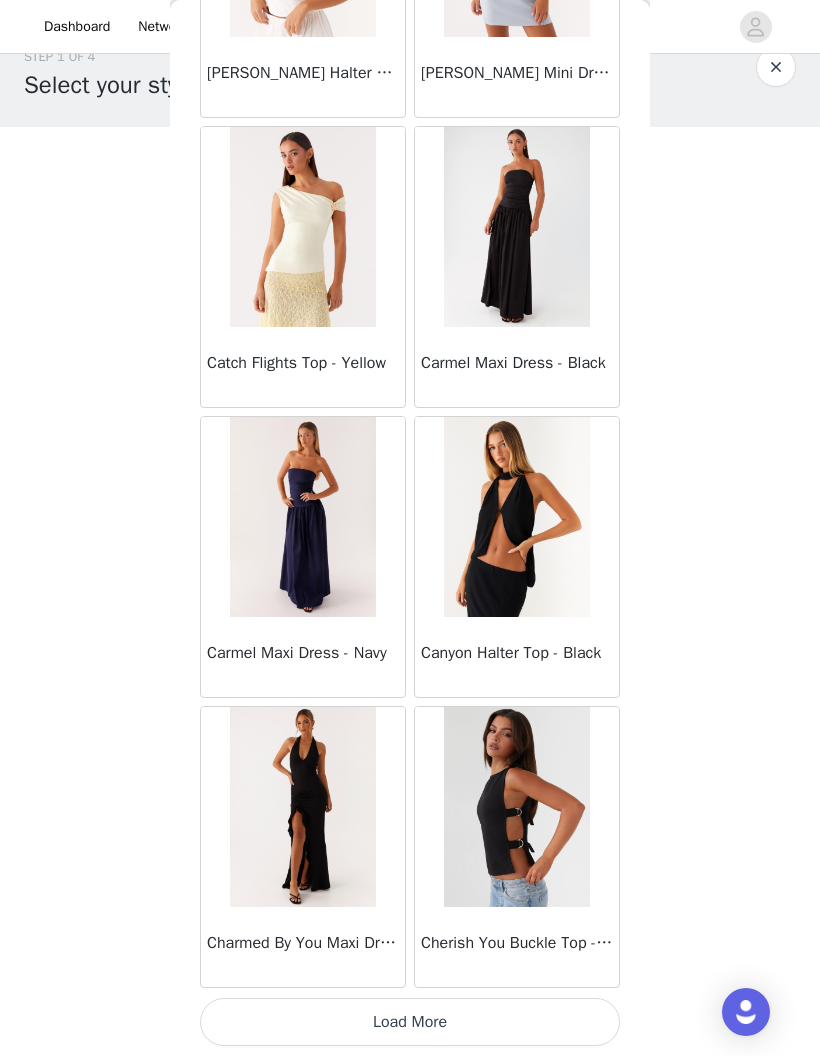 click on "Load More" at bounding box center (410, 1022) 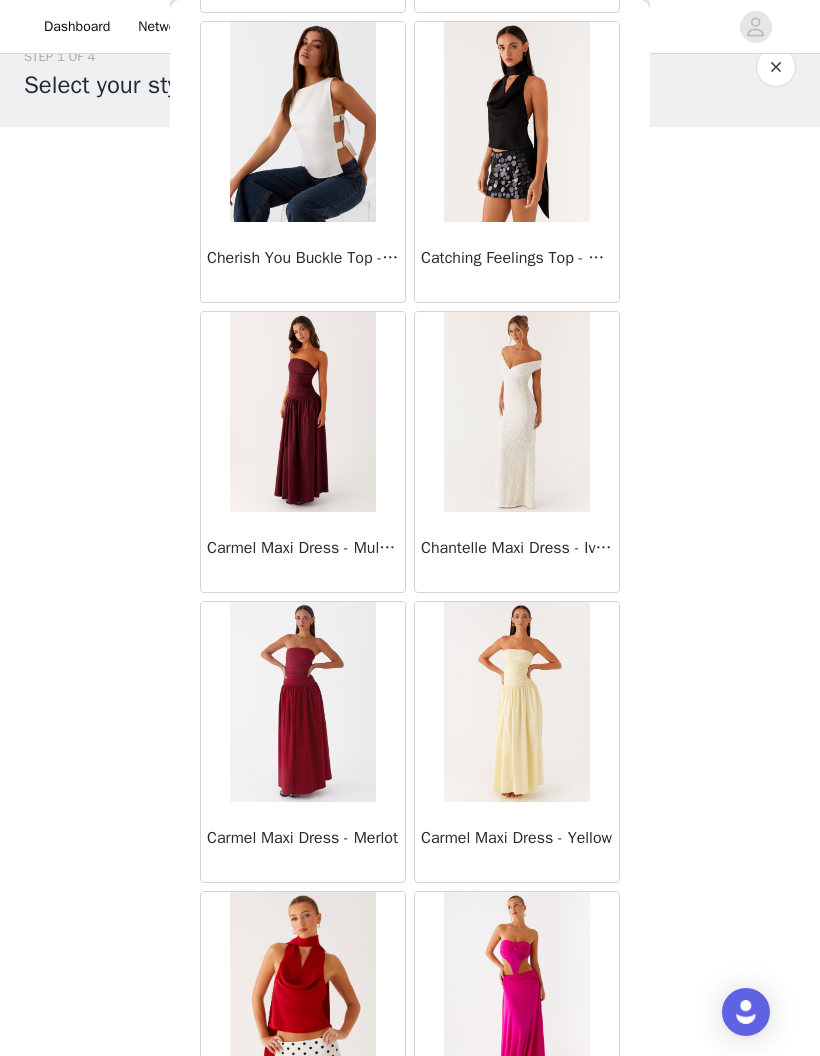 scroll, scrollTop: 9671, scrollLeft: 0, axis: vertical 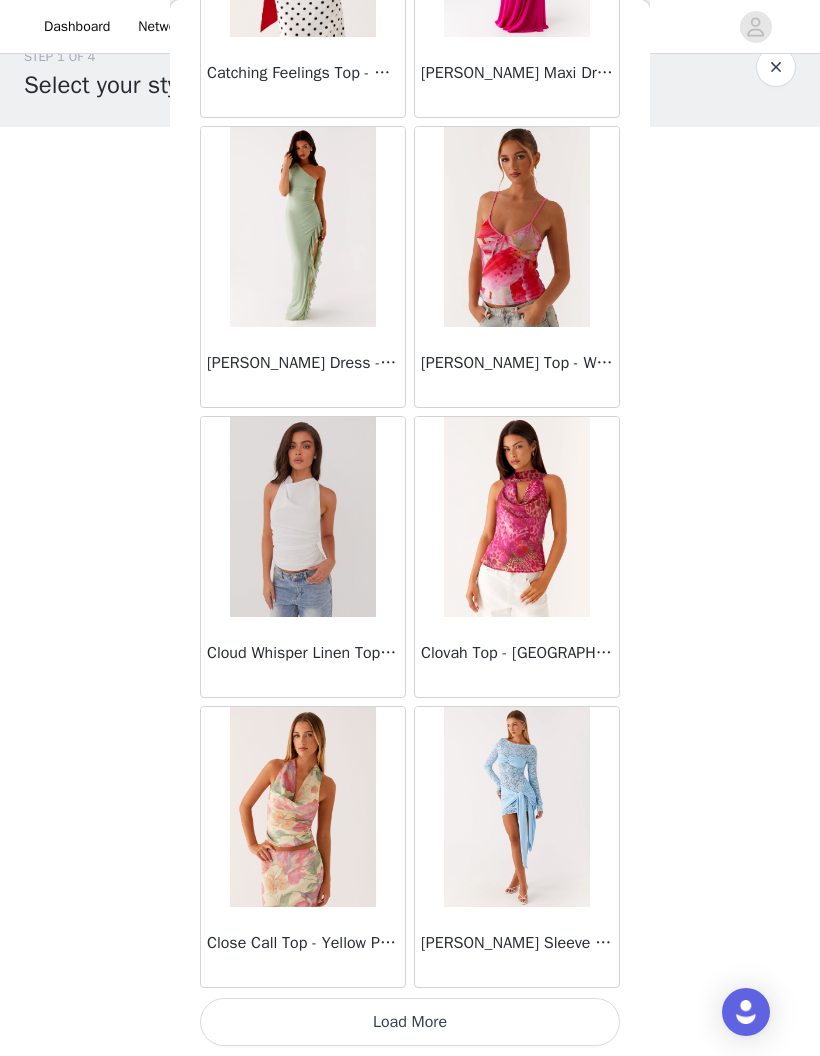 click on "Load More" at bounding box center [410, 1022] 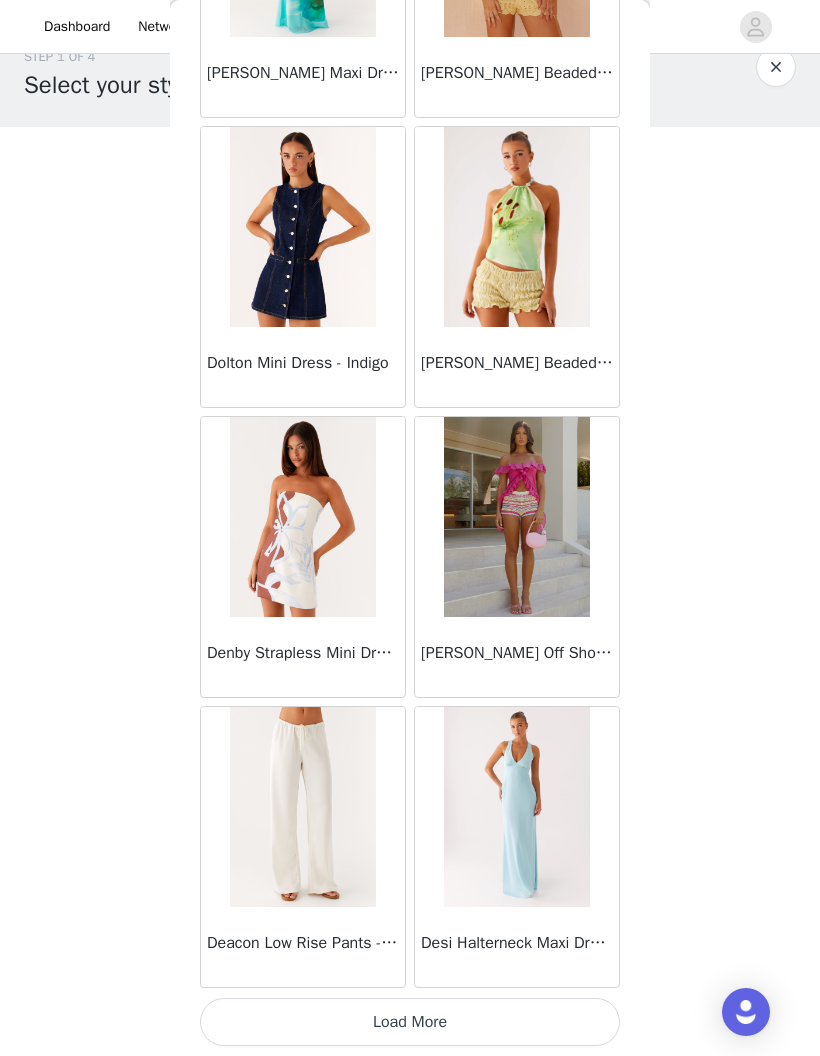 scroll, scrollTop: 13604, scrollLeft: 0, axis: vertical 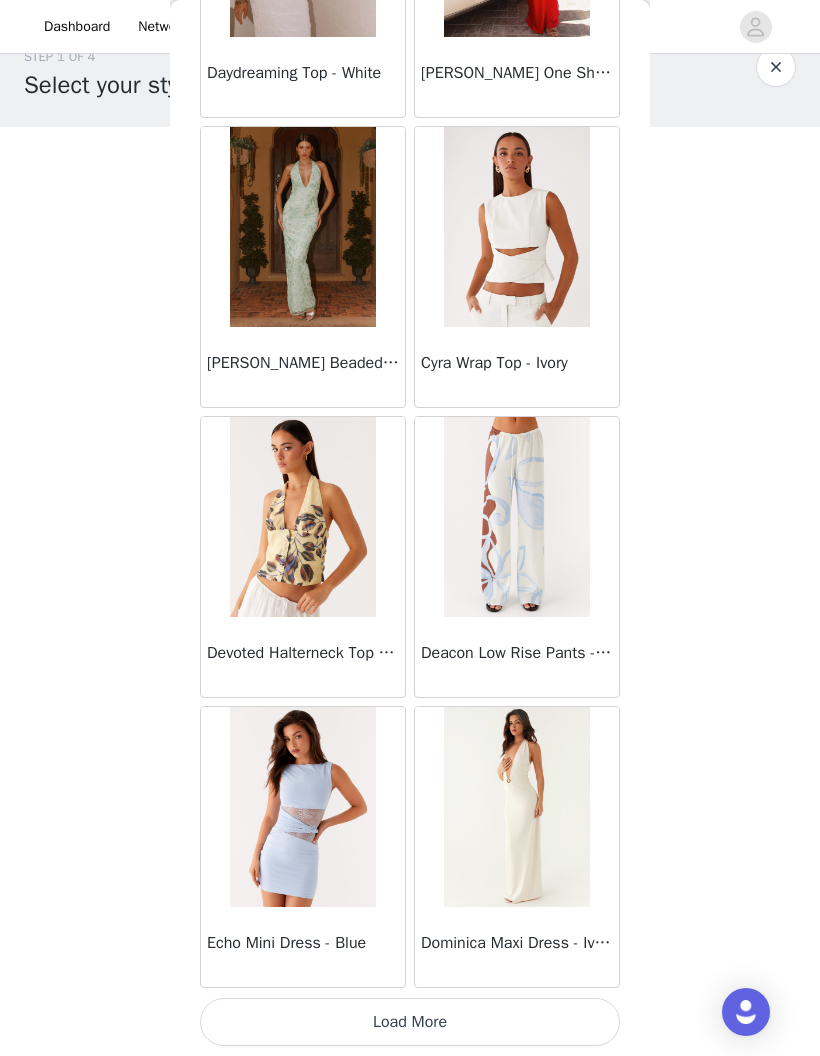click on "Load More" at bounding box center (410, 1022) 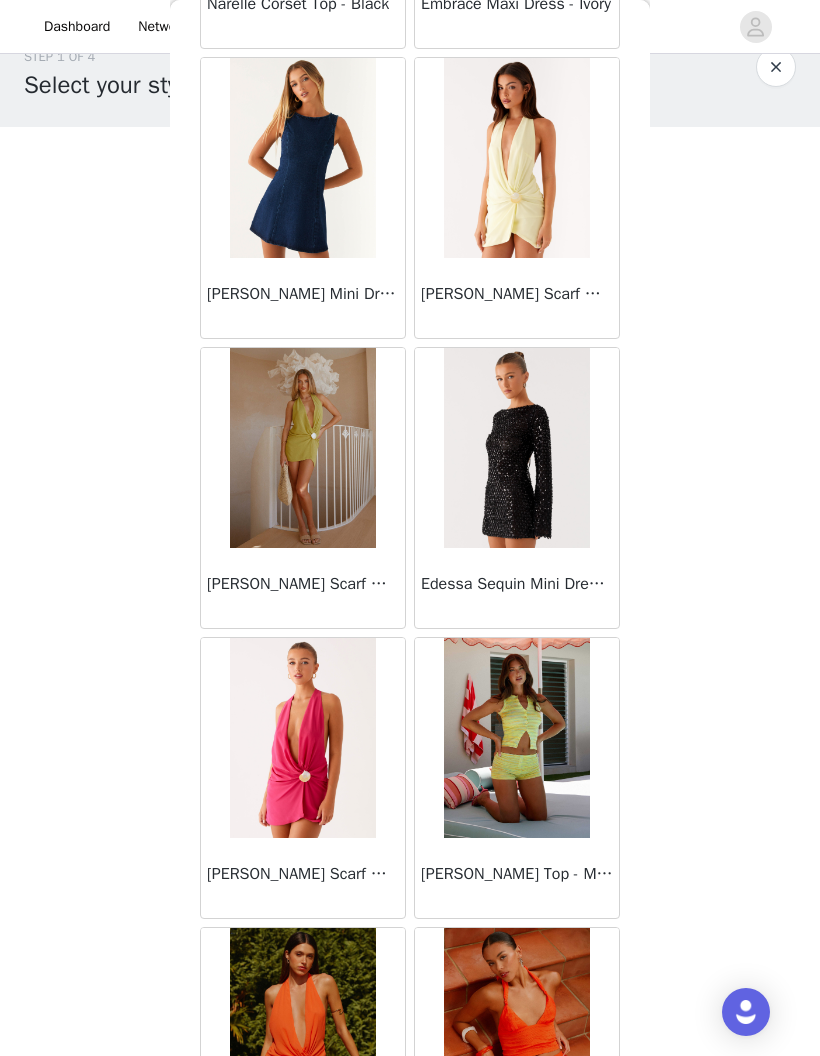 scroll, scrollTop: 19178, scrollLeft: 0, axis: vertical 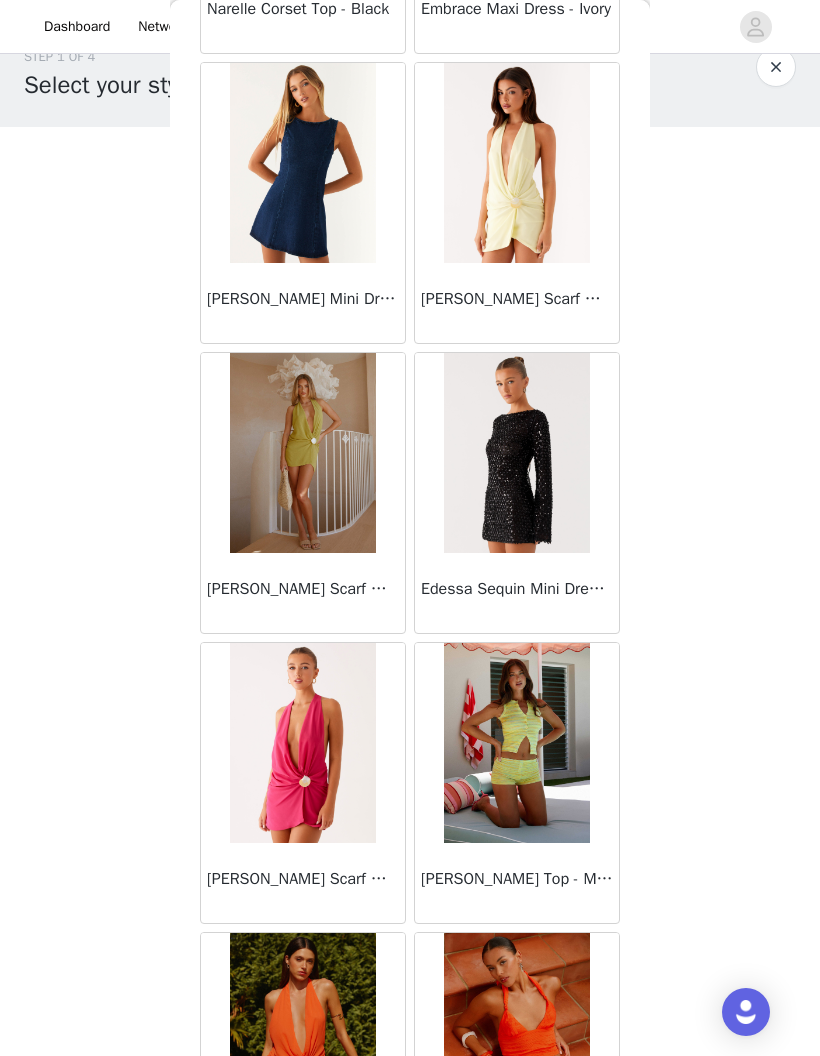 click on "[PERSON_NAME] Scarf Mini Dress - Lime" at bounding box center [303, 589] 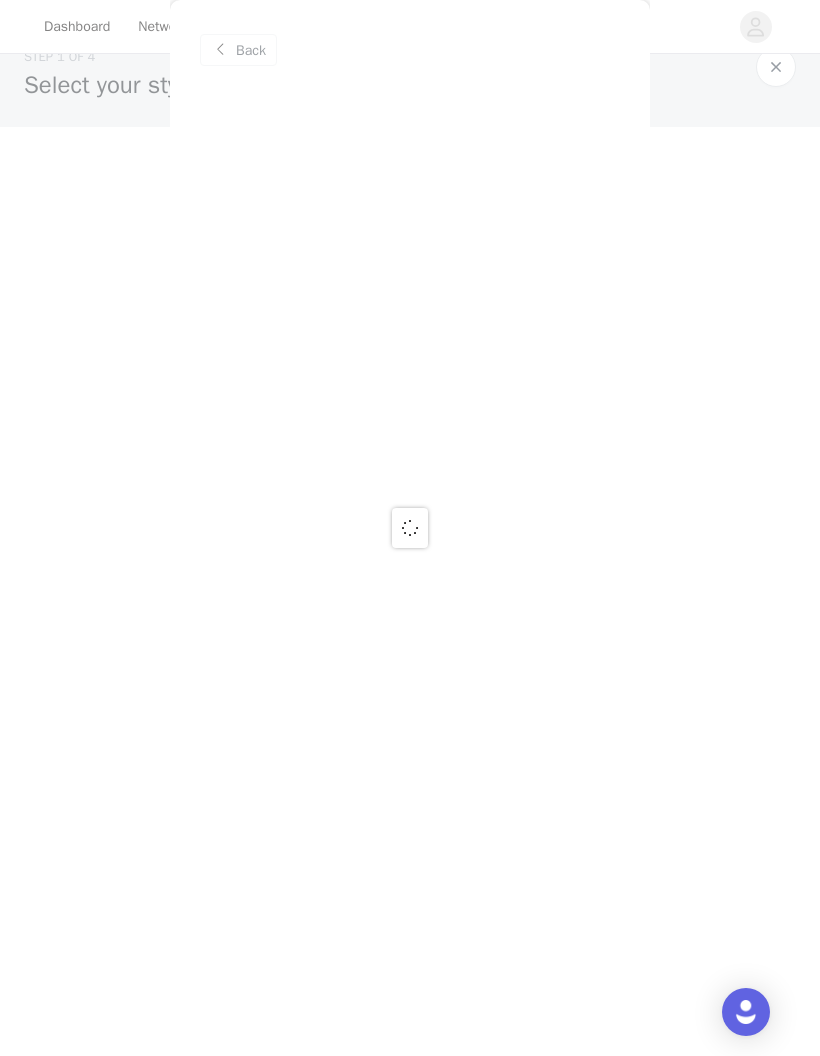 scroll, scrollTop: 0, scrollLeft: 0, axis: both 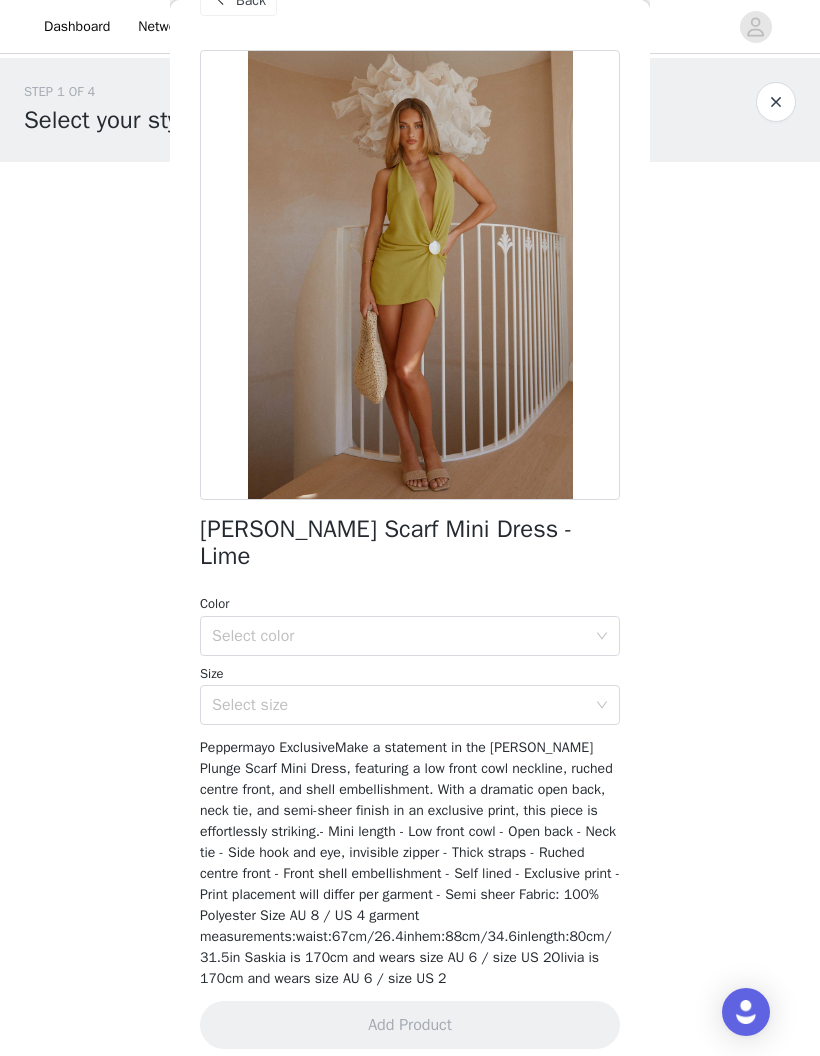 click on "Select color" at bounding box center (399, 636) 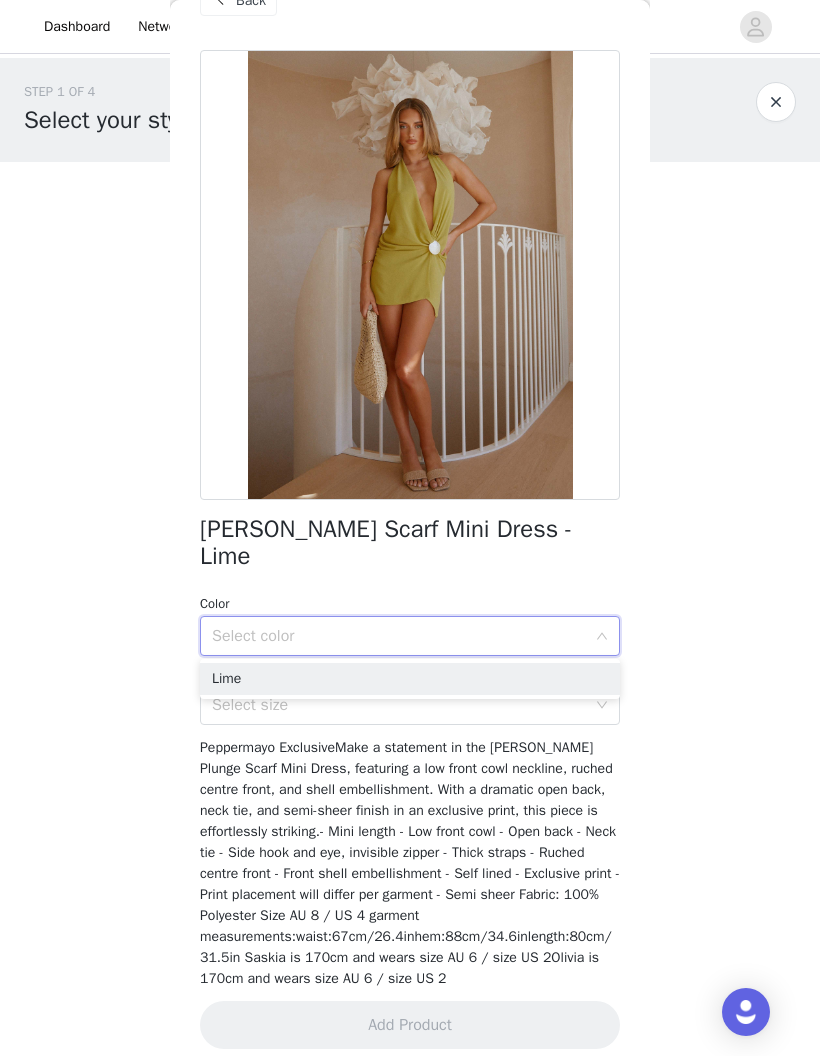 click on "Lime" at bounding box center (410, 679) 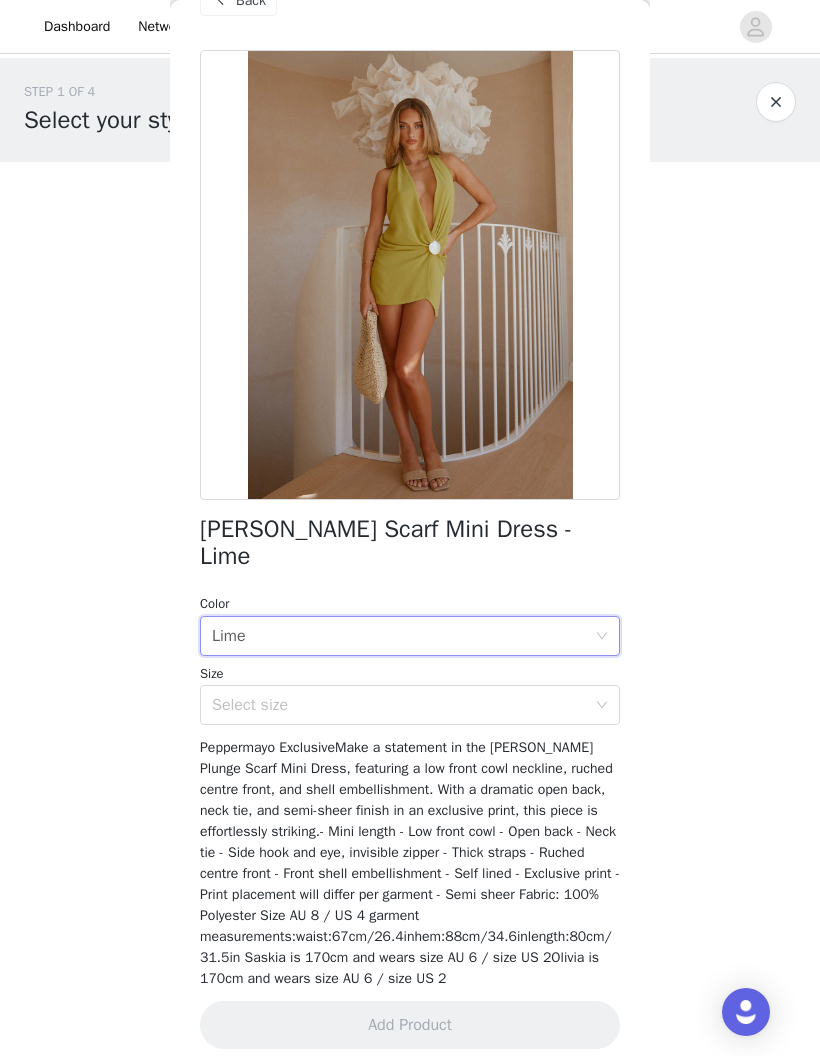 click on "Select size" at bounding box center [399, 705] 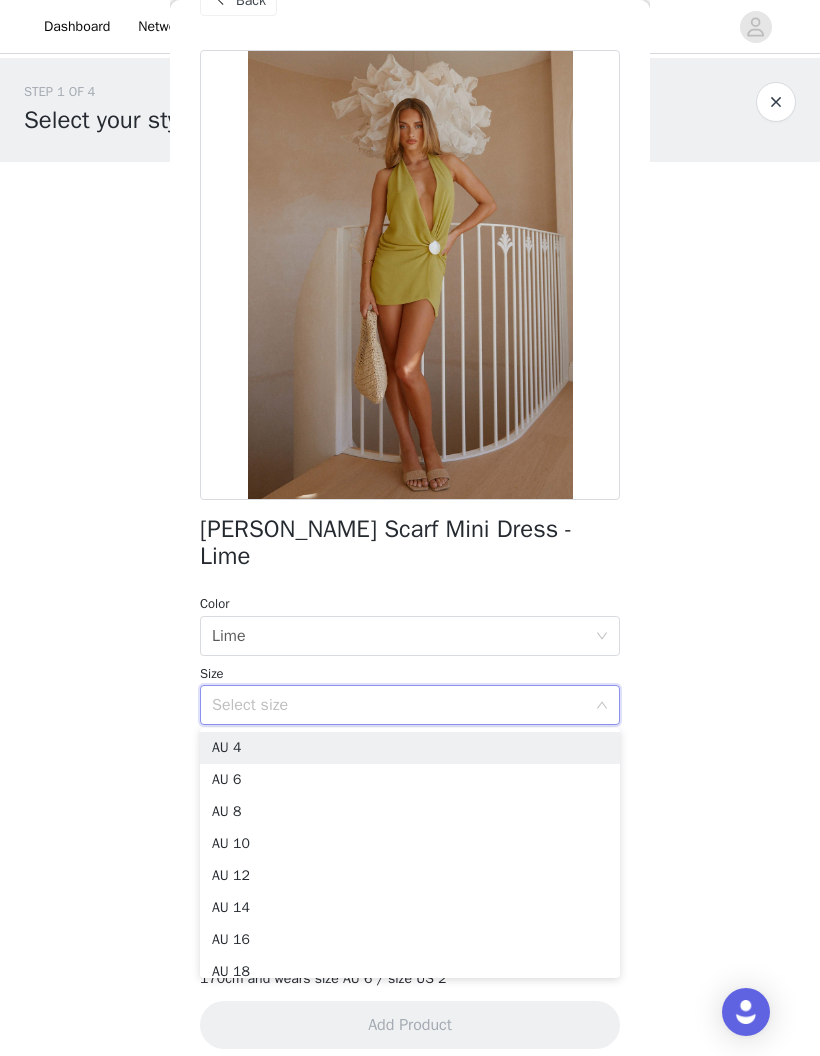 click on "AU 8" at bounding box center [410, 812] 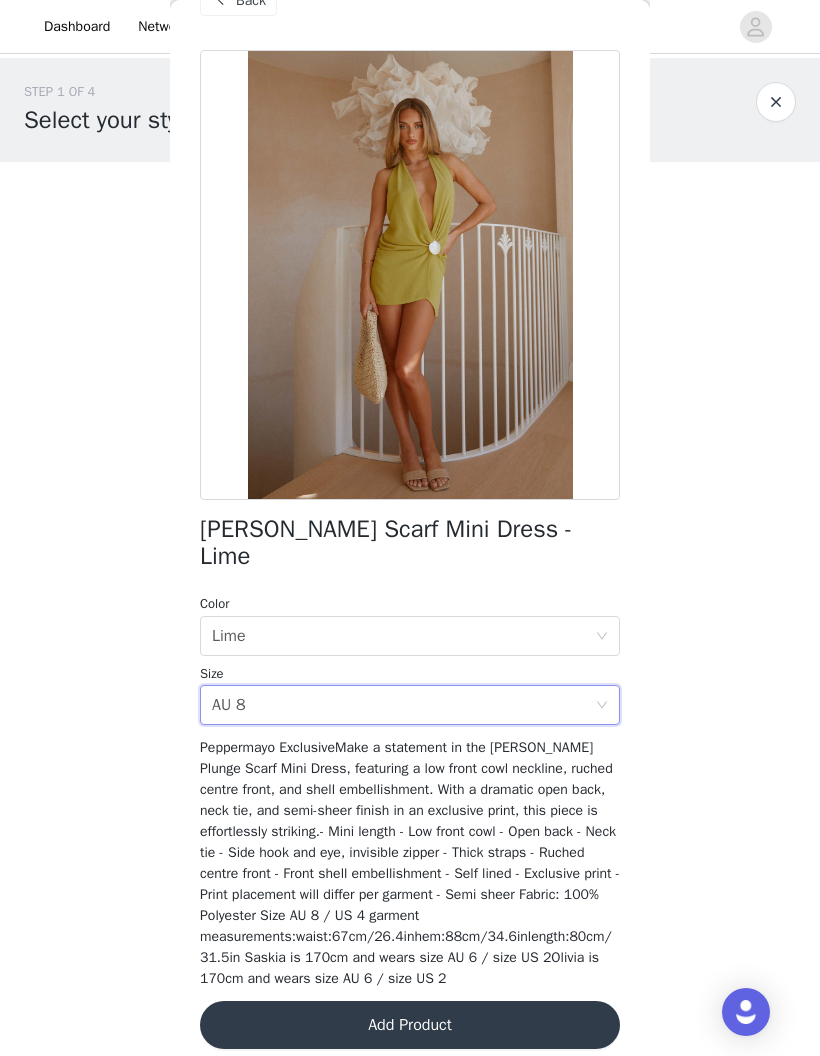click on "Add Product" at bounding box center [410, 1025] 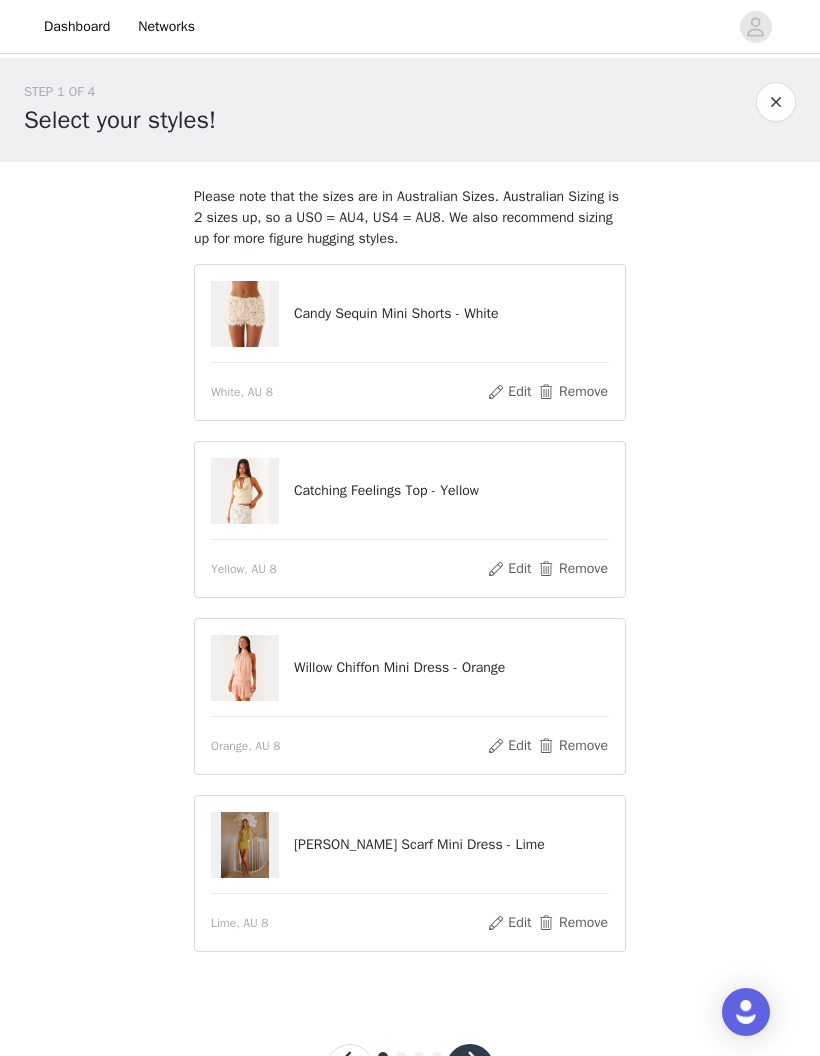 scroll, scrollTop: 83, scrollLeft: 0, axis: vertical 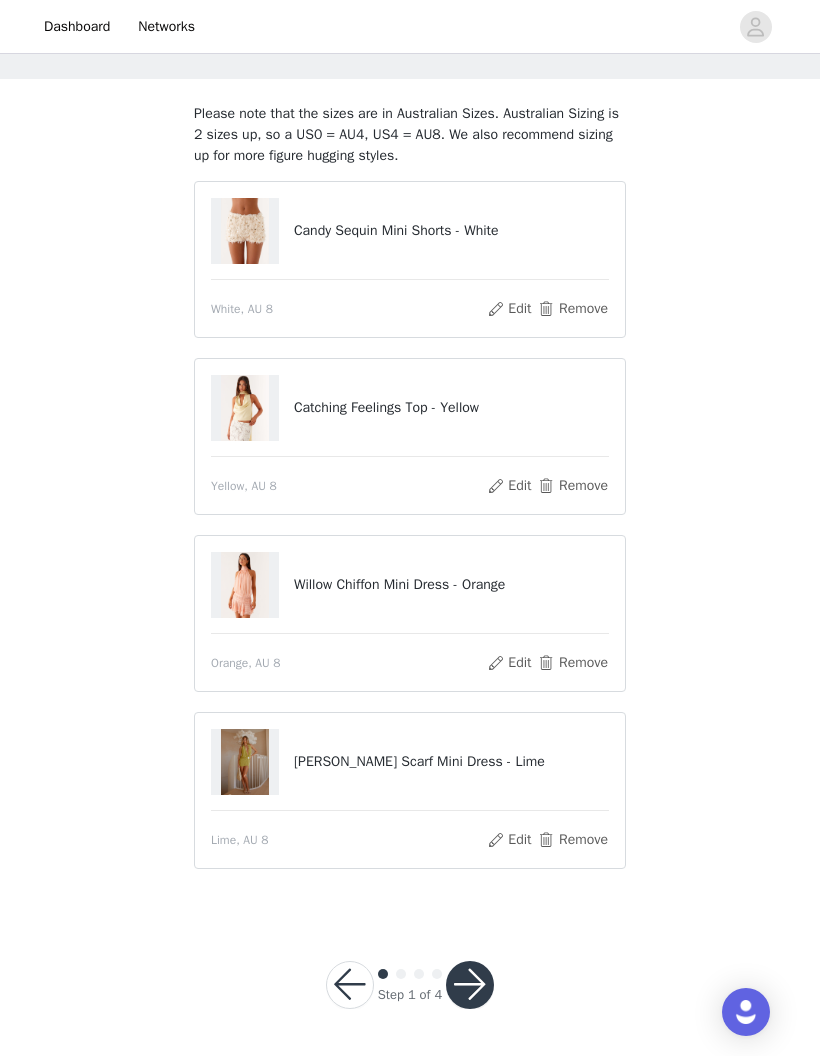 click at bounding box center (470, 985) 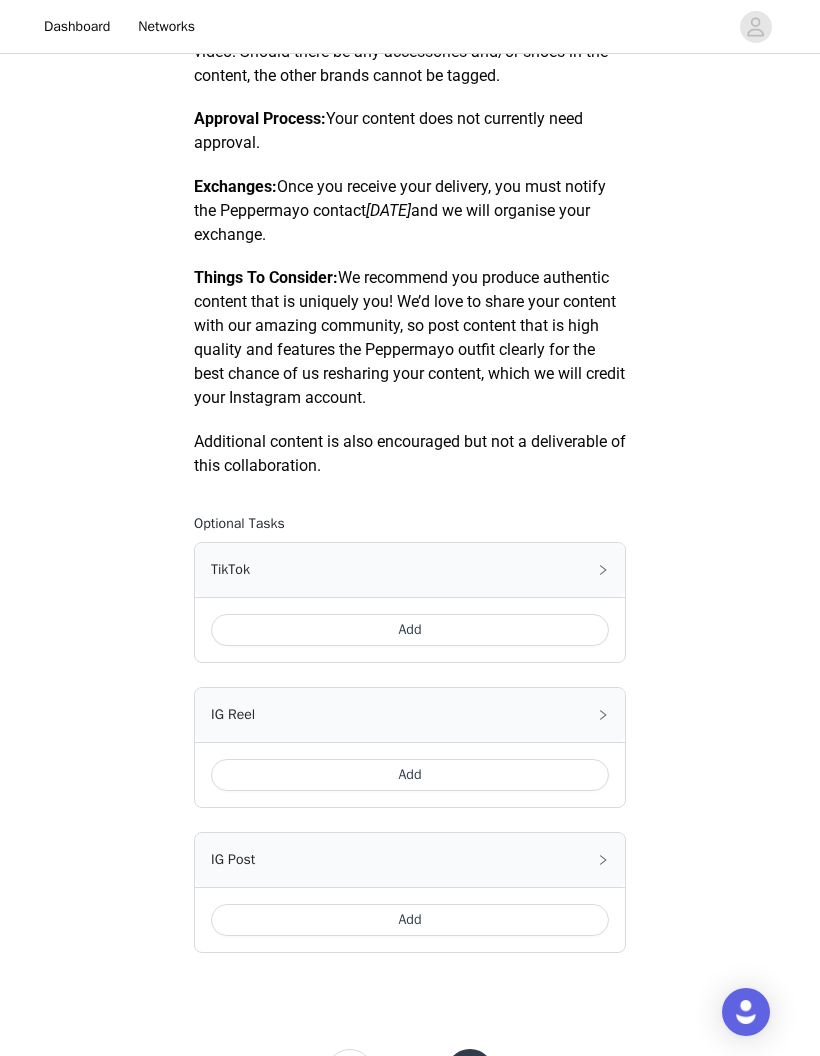 scroll, scrollTop: 732, scrollLeft: 0, axis: vertical 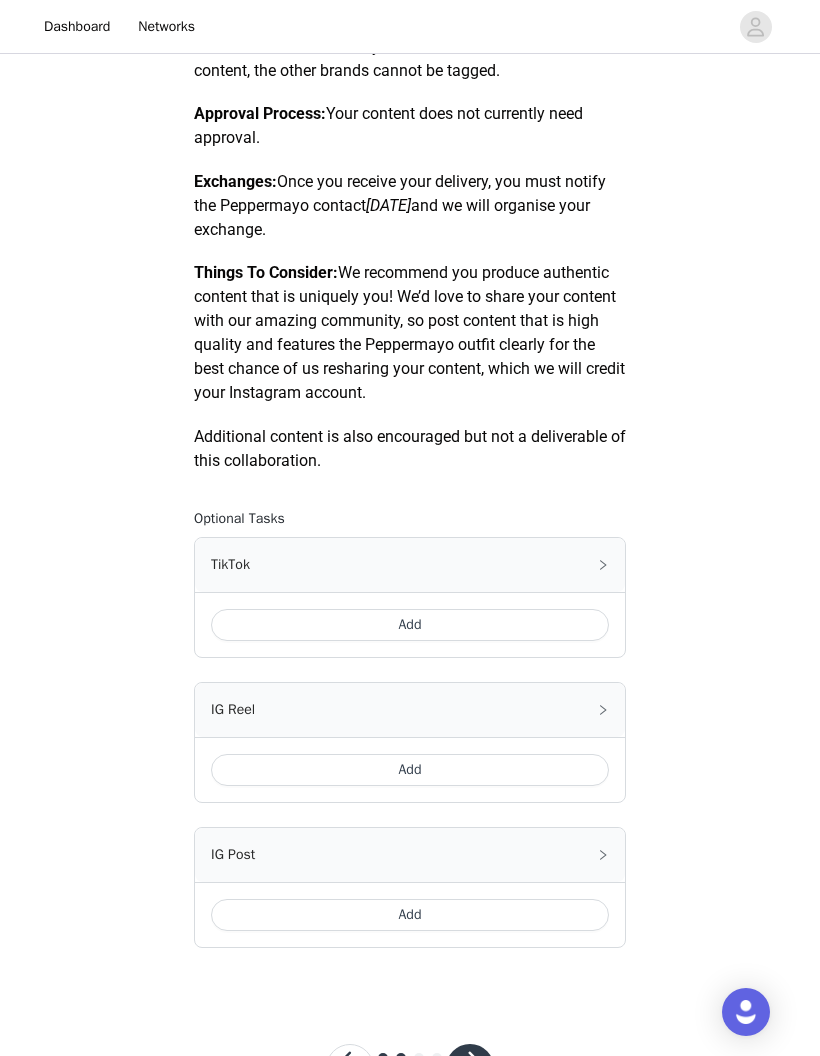 click at bounding box center [470, 1068] 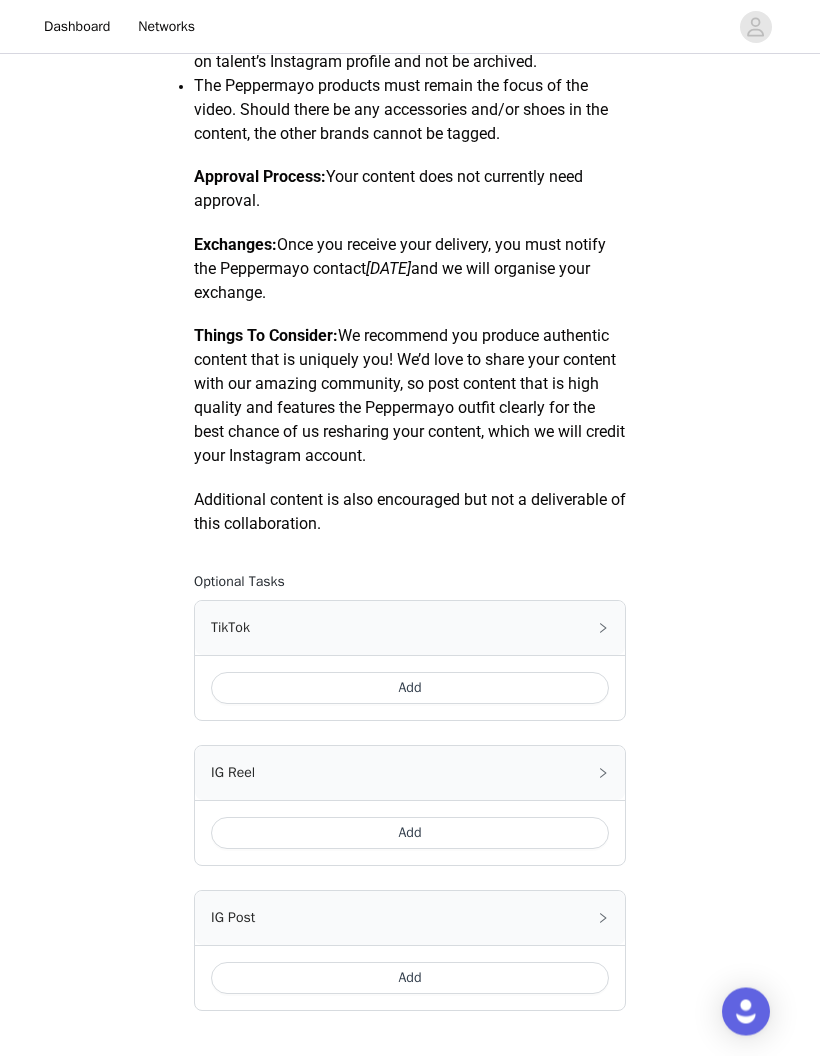 scroll, scrollTop: 732, scrollLeft: 0, axis: vertical 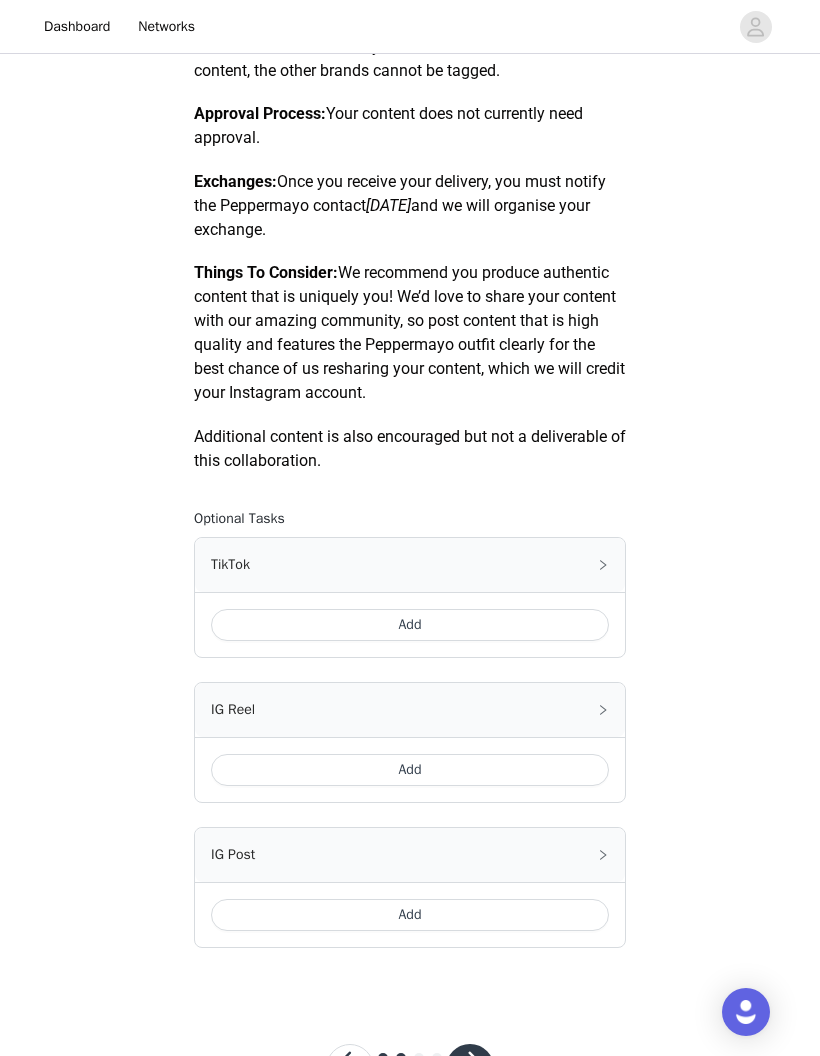 click at bounding box center [470, 1068] 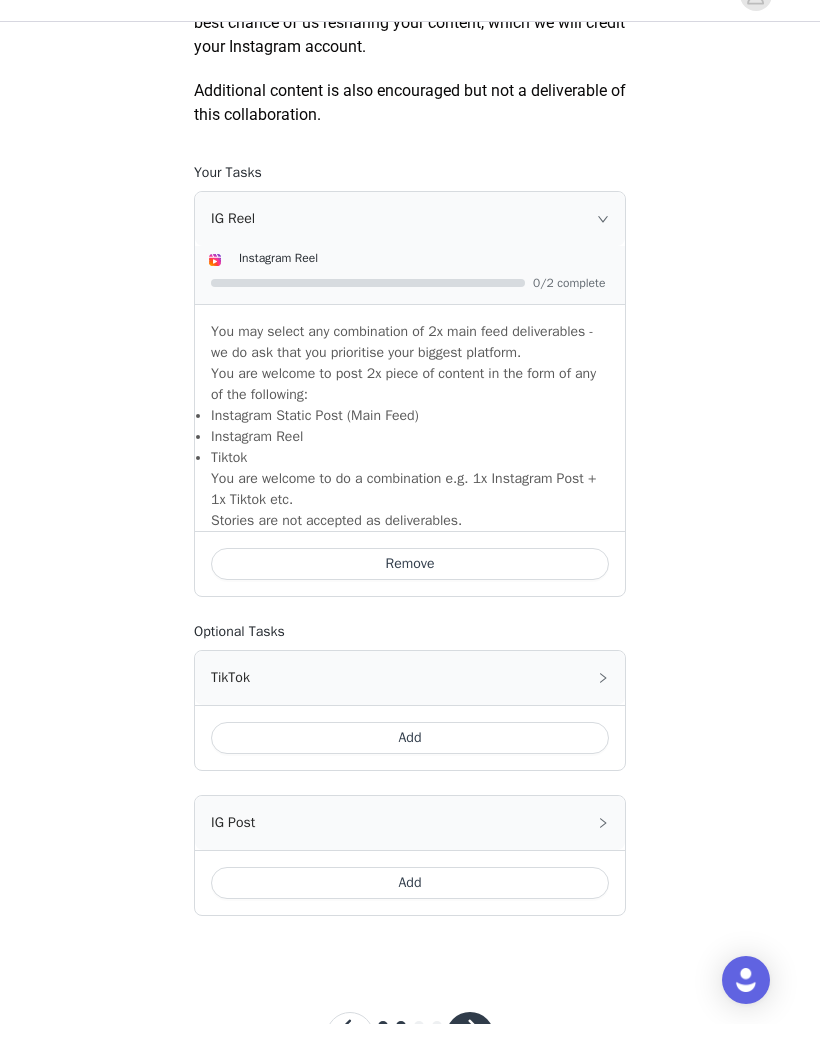 scroll, scrollTop: 1126, scrollLeft: 0, axis: vertical 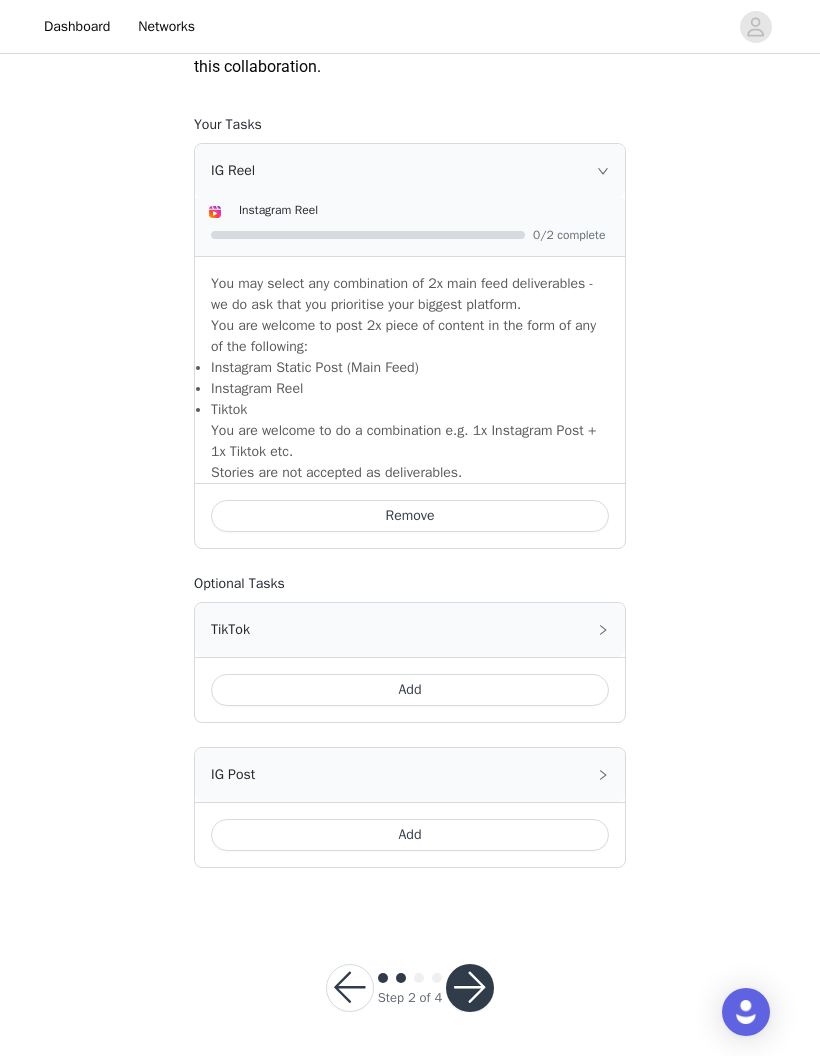 click at bounding box center [470, 988] 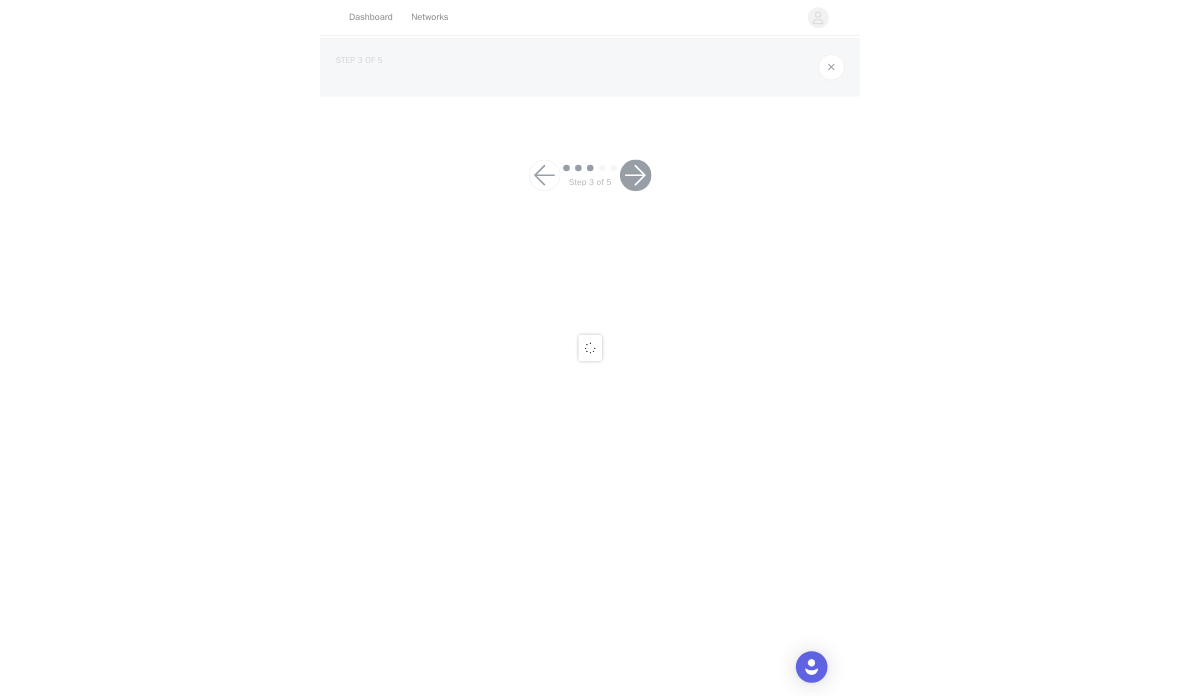 scroll, scrollTop: 0, scrollLeft: 0, axis: both 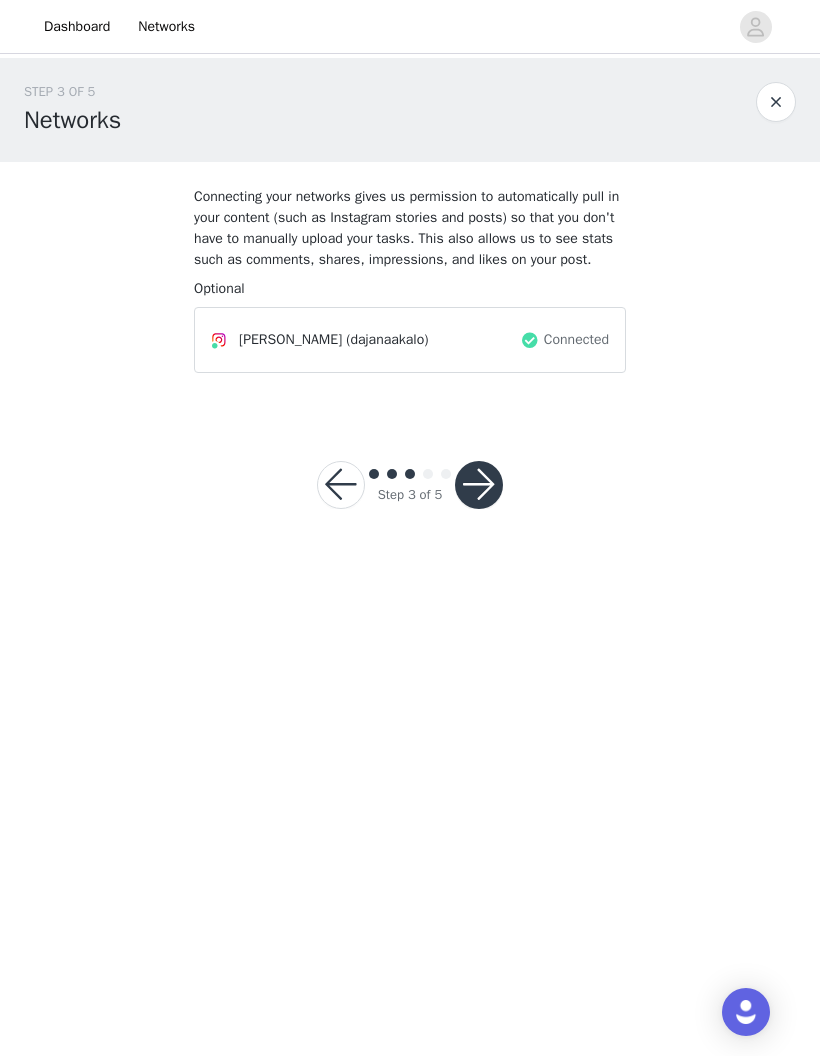 click at bounding box center (479, 485) 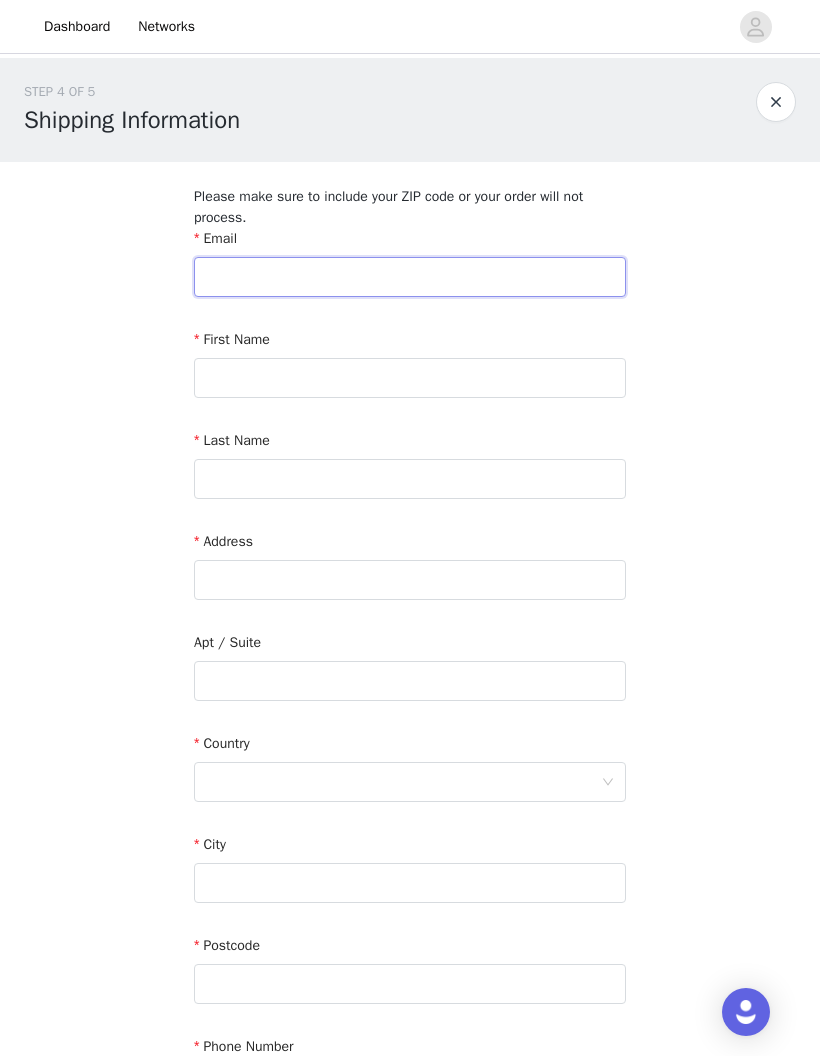 click at bounding box center (410, 277) 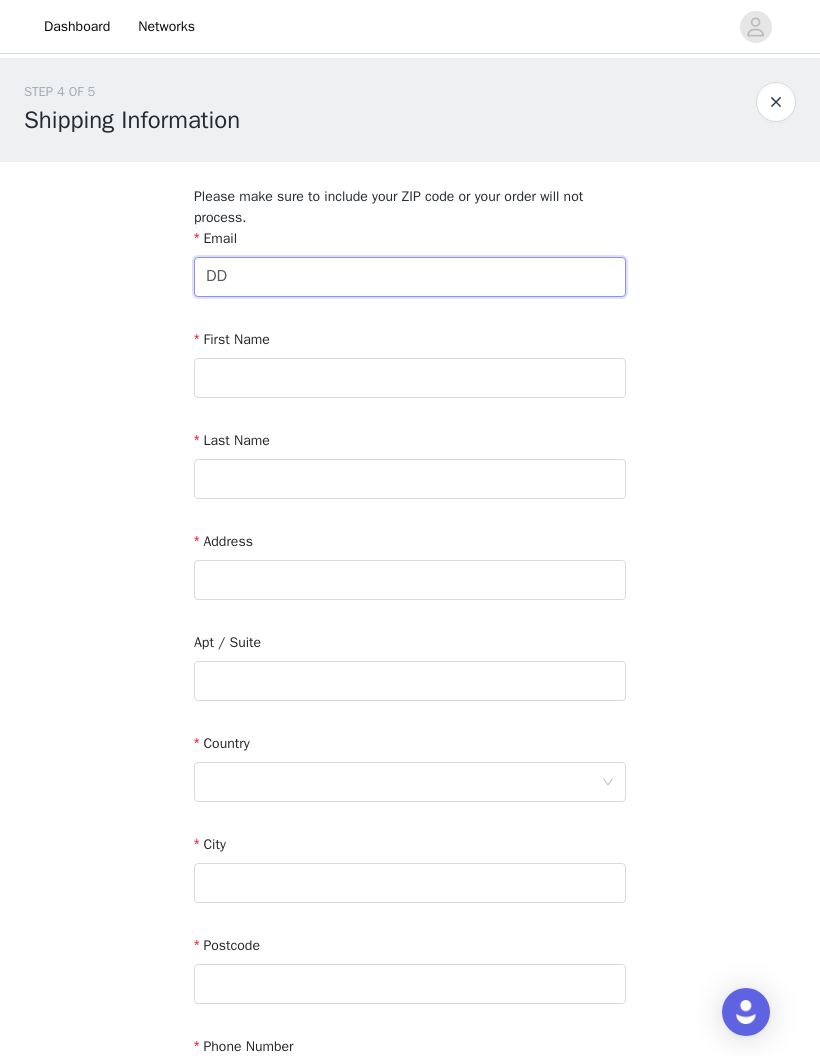type on "D" 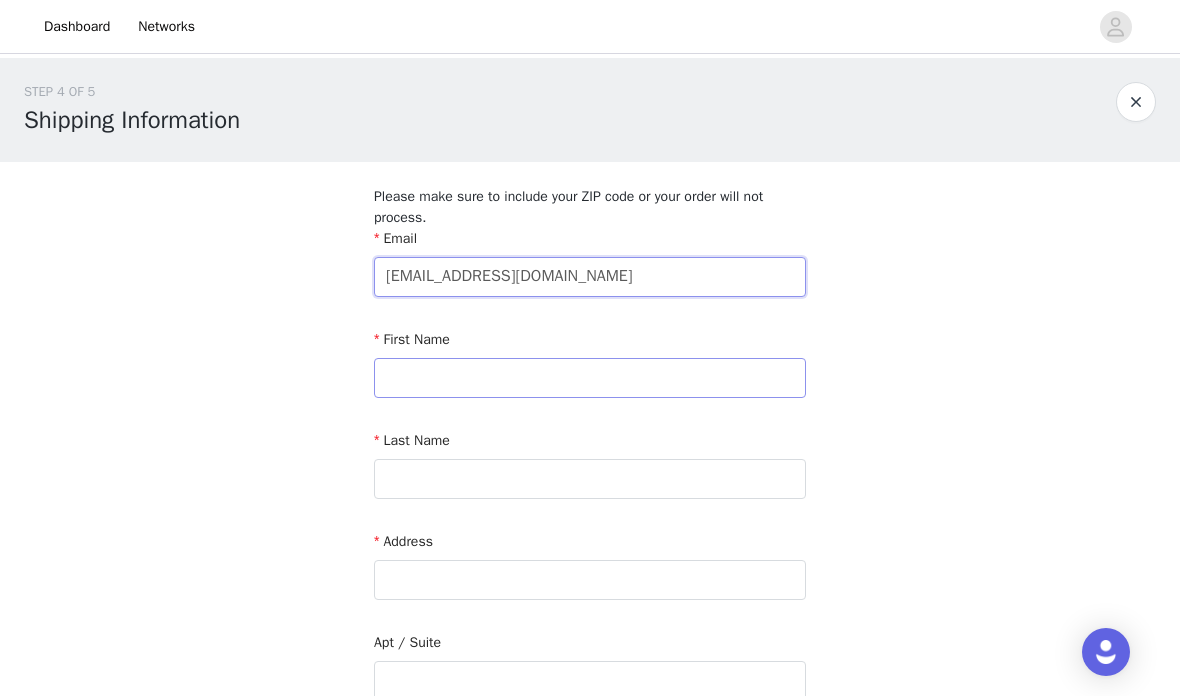 type on "[EMAIL_ADDRESS][DOMAIN_NAME]" 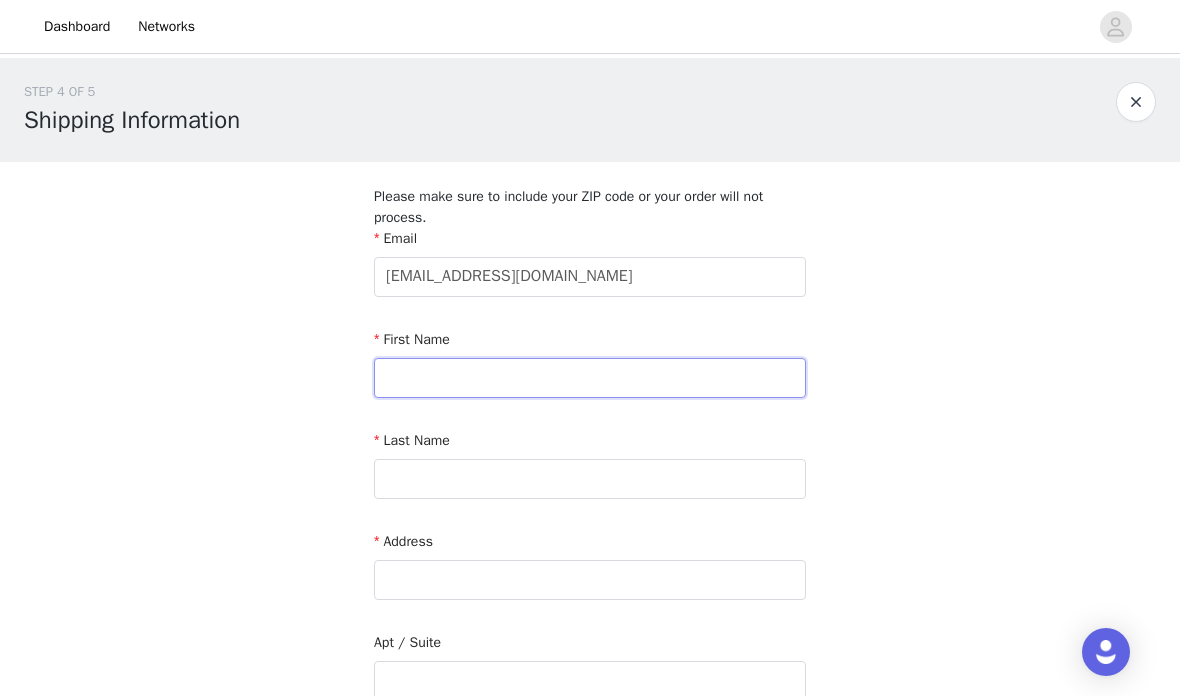 click at bounding box center (590, 378) 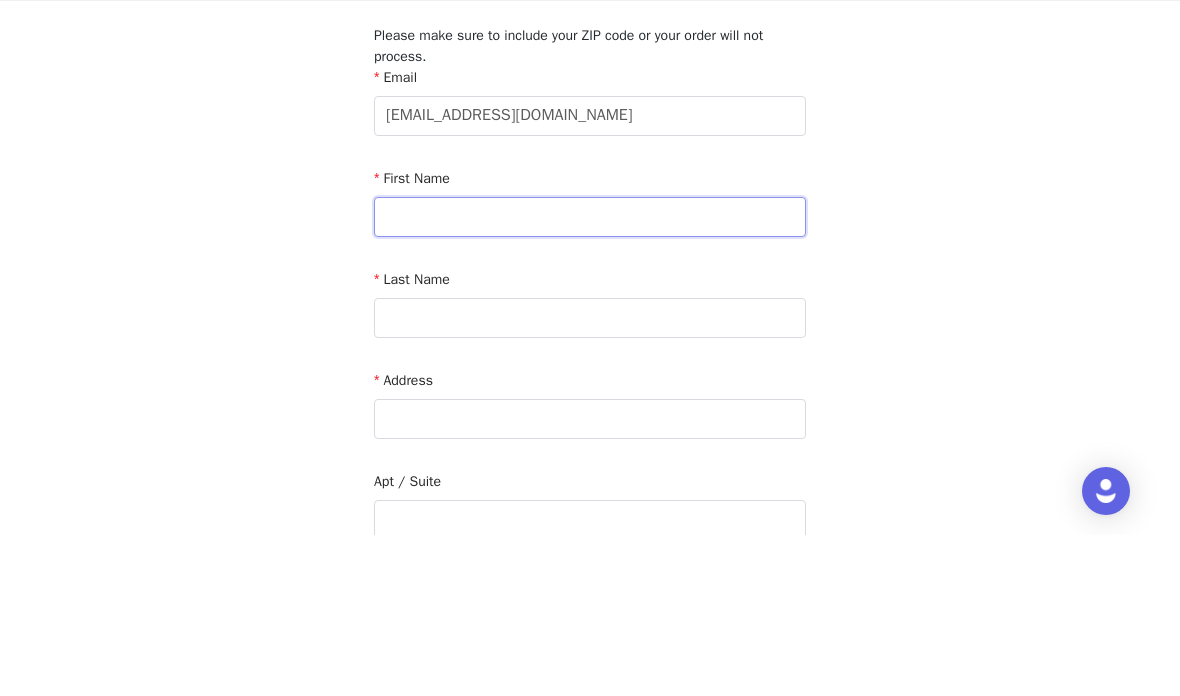 type on "a" 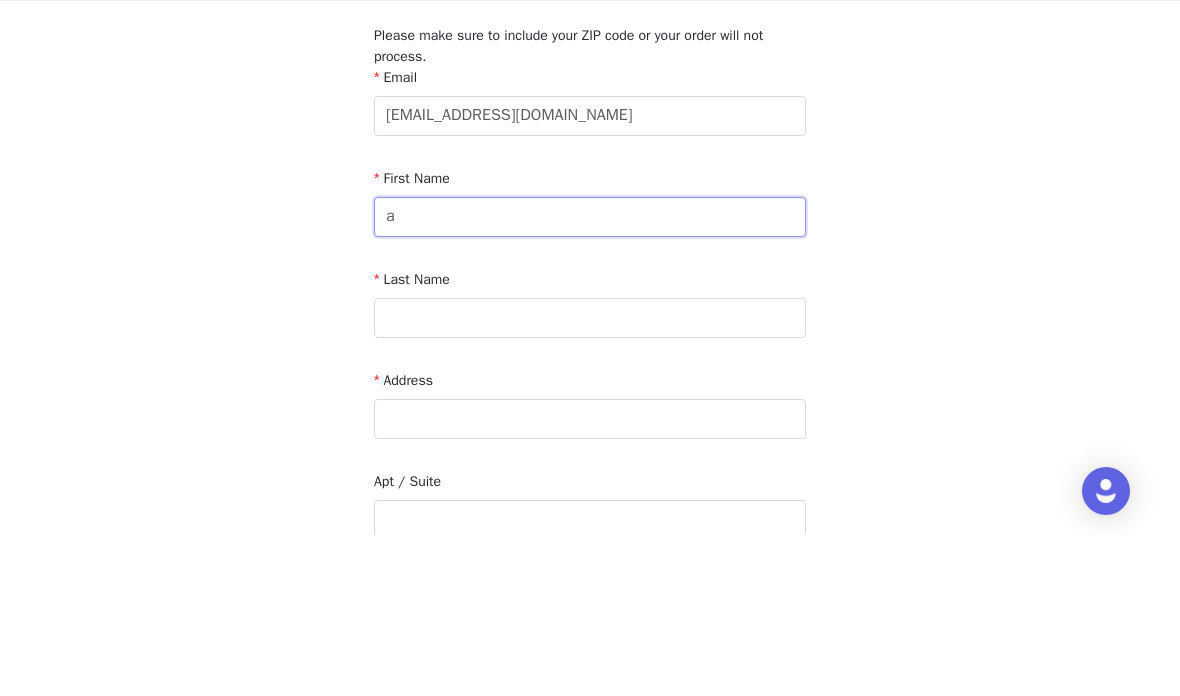 scroll, scrollTop: 48, scrollLeft: 0, axis: vertical 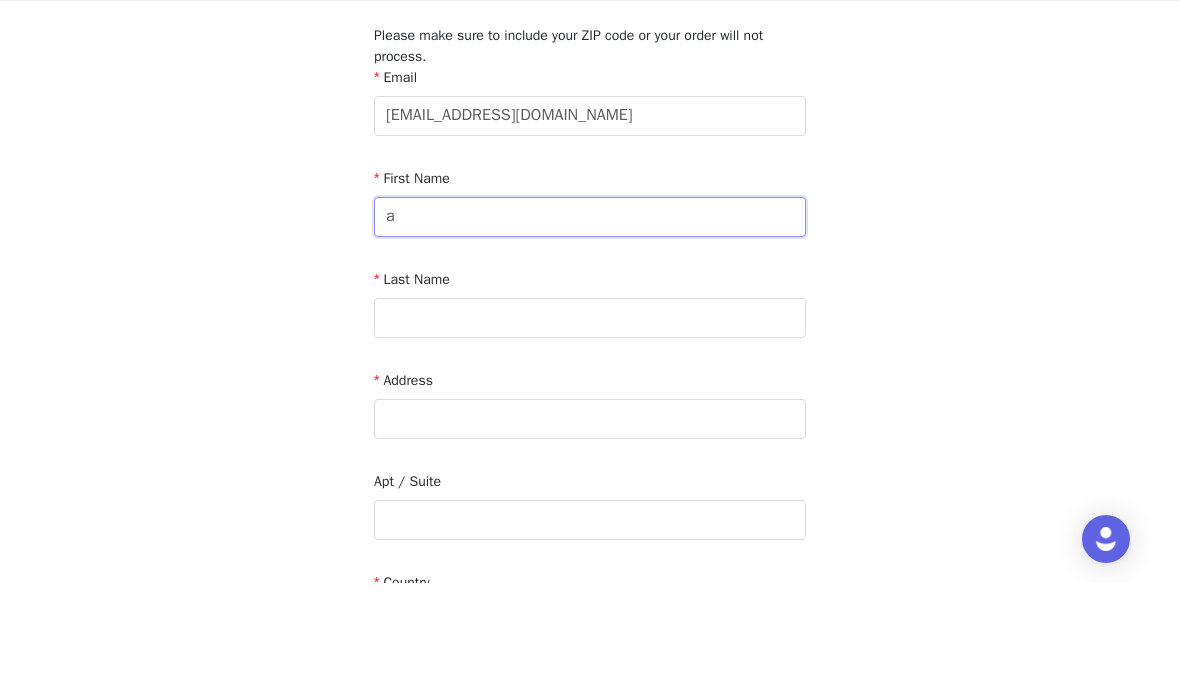 click on "a" at bounding box center (590, 330) 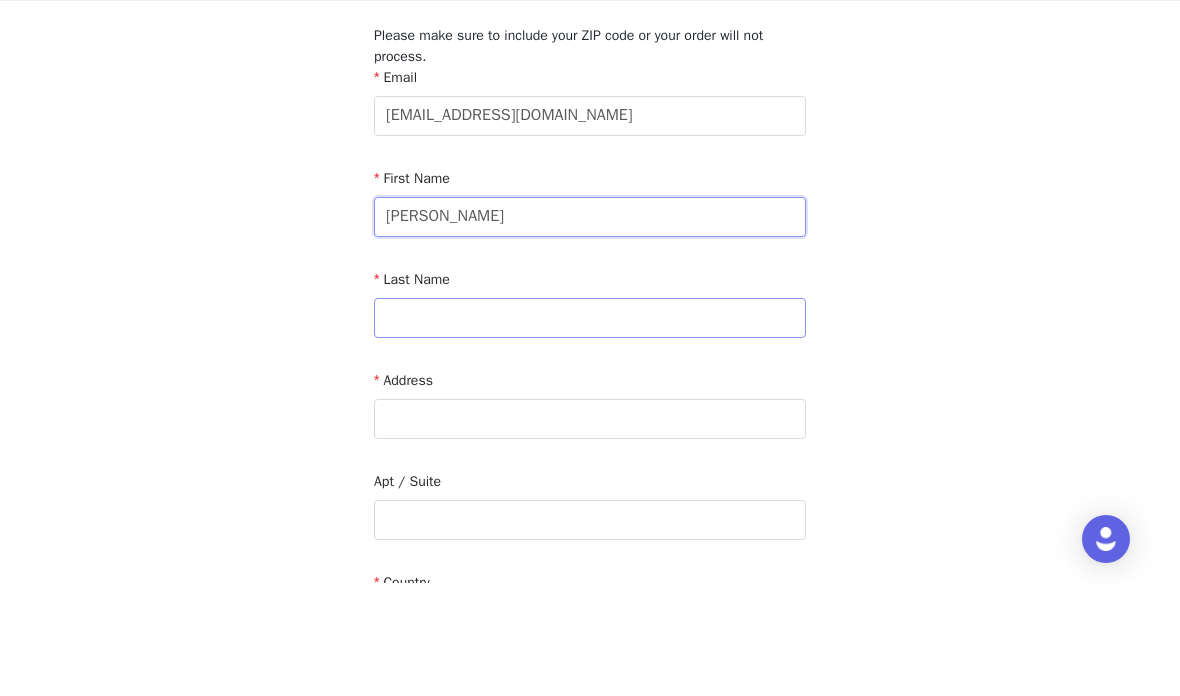 type on "[PERSON_NAME]" 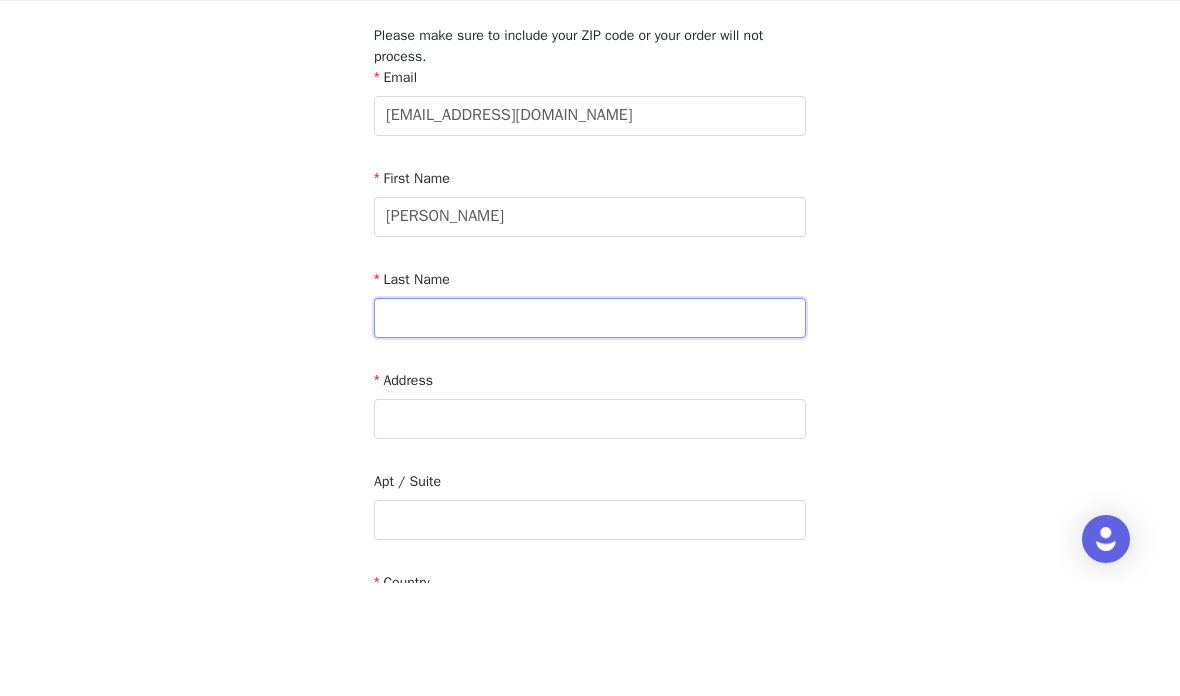 click at bounding box center (590, 431) 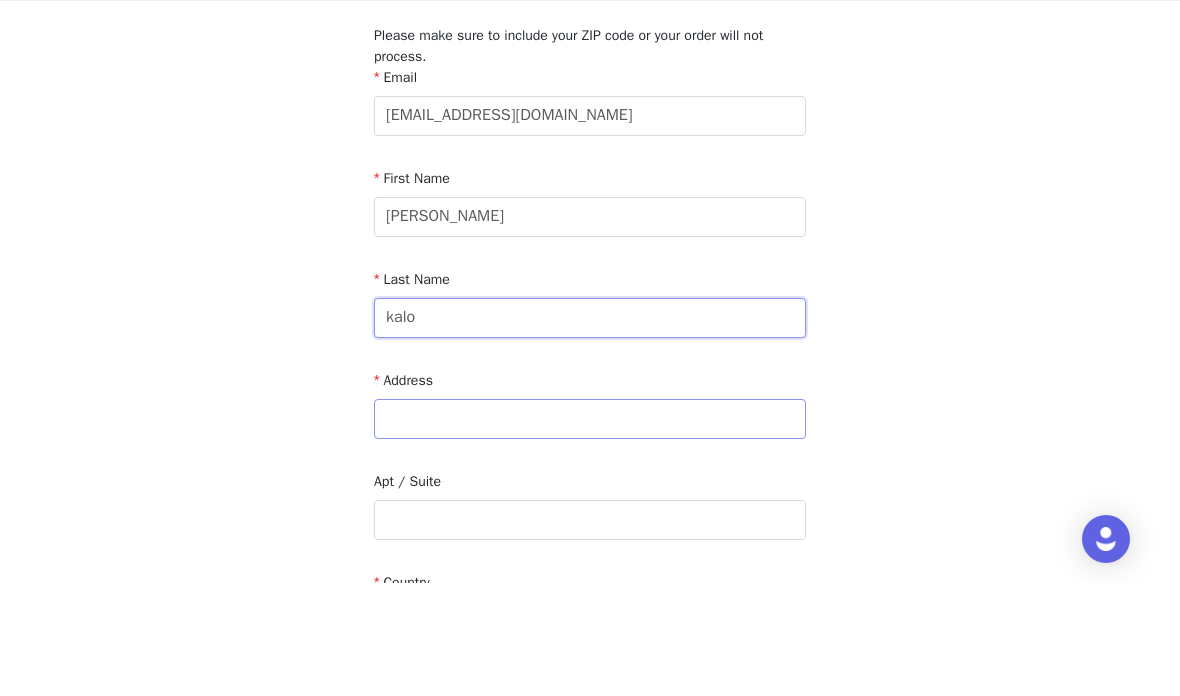 type on "kalo" 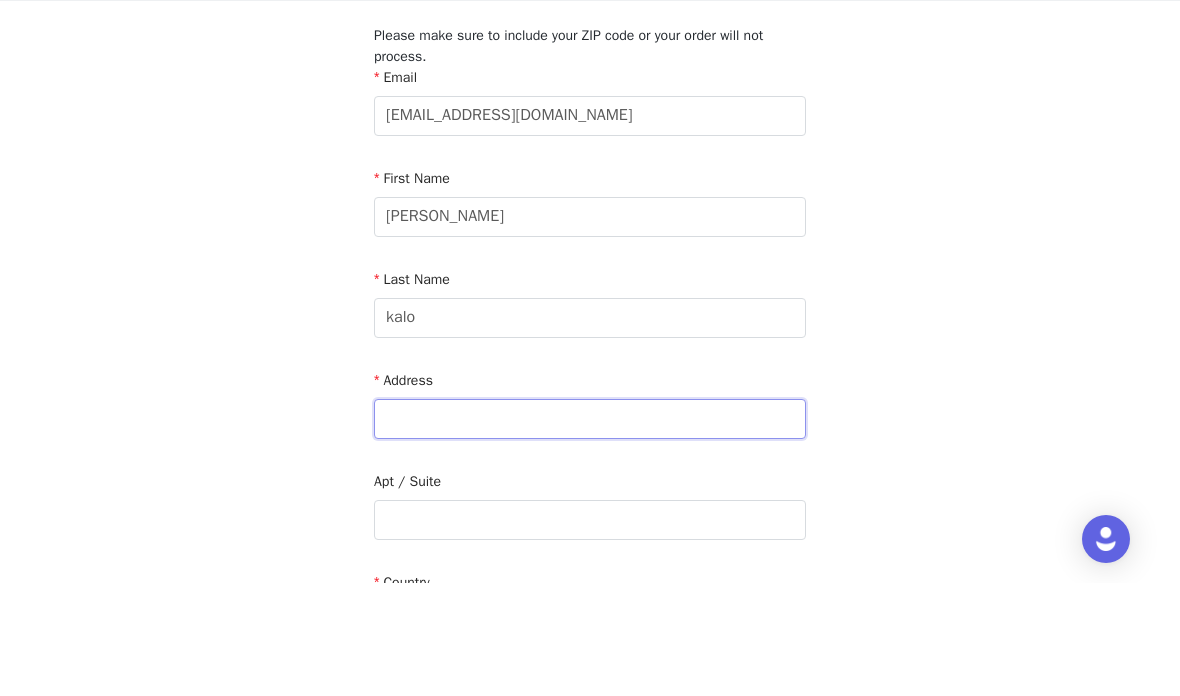 click at bounding box center (590, 532) 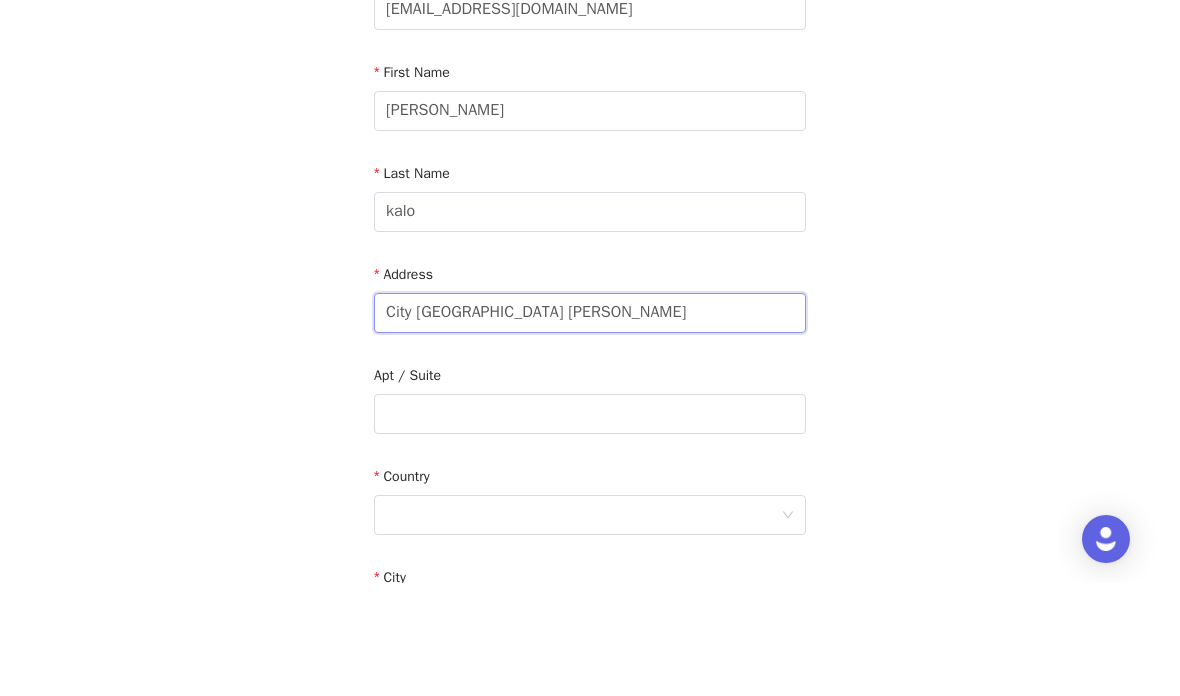scroll, scrollTop: 162, scrollLeft: 0, axis: vertical 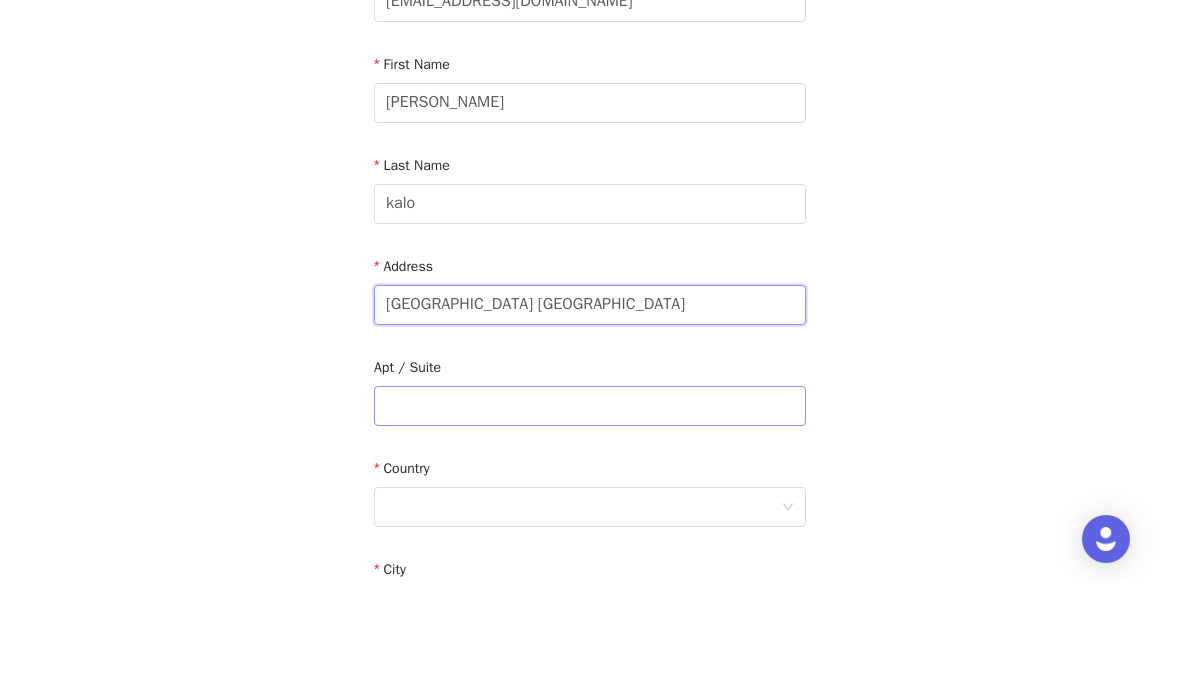 type on "[GEOGRAPHIC_DATA] [GEOGRAPHIC_DATA]" 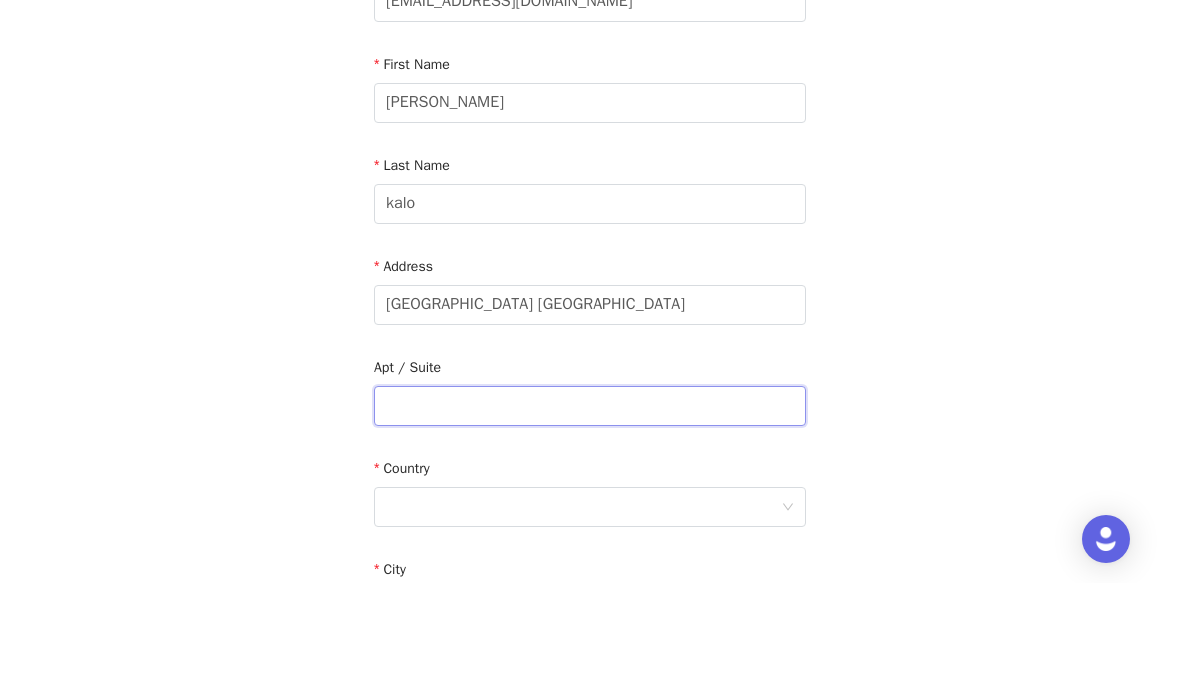 click at bounding box center (590, 519) 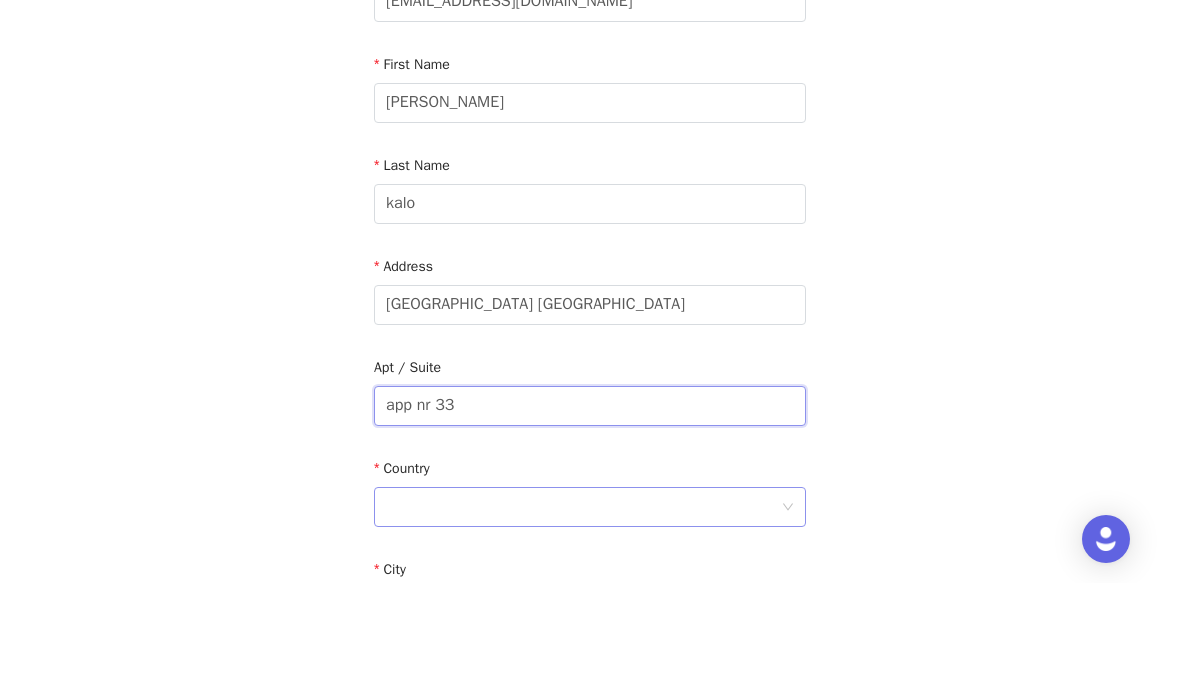 type on "app nr 33" 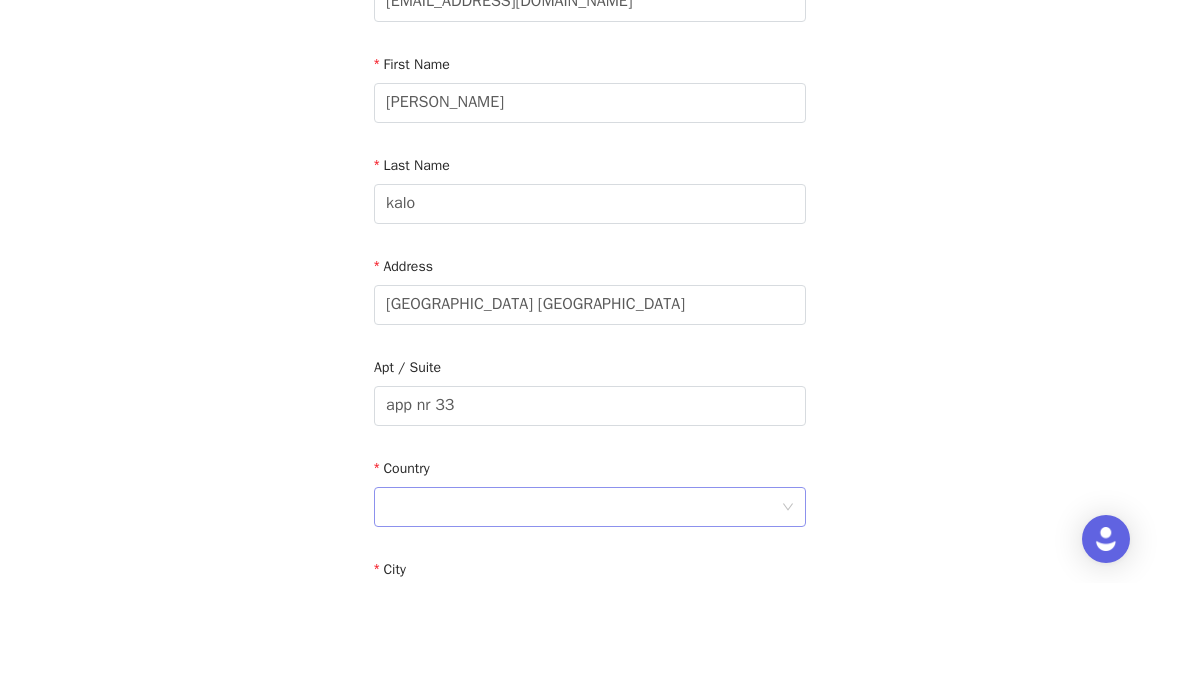 click at bounding box center [583, 620] 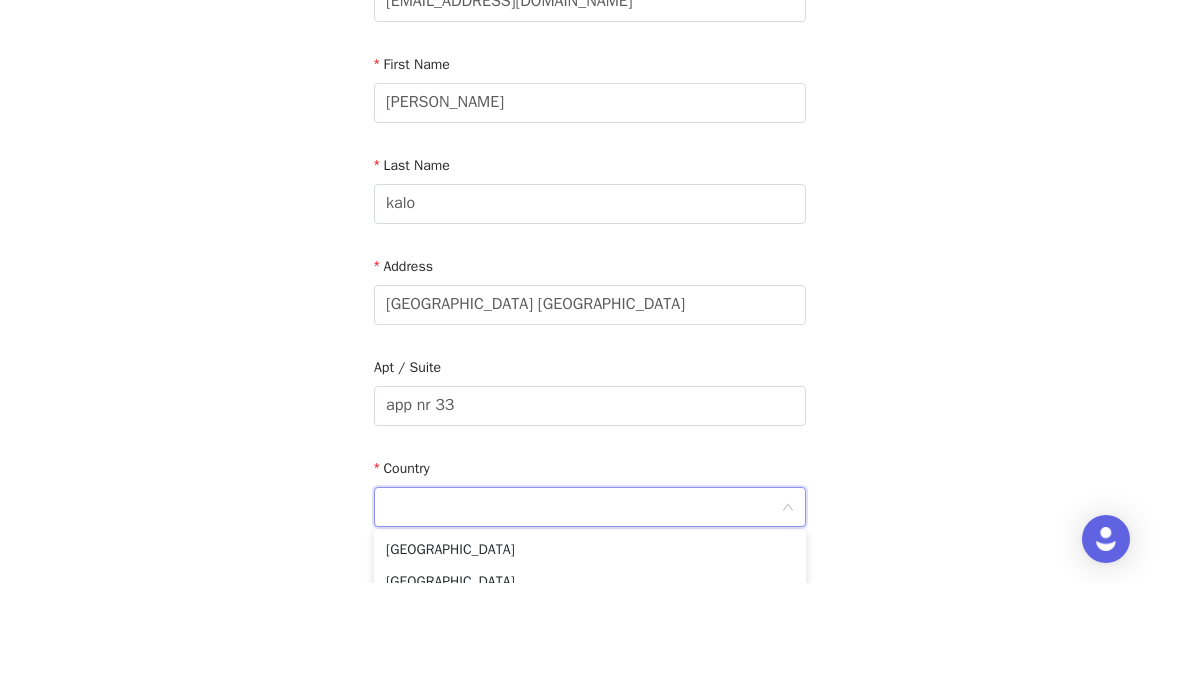 scroll, scrollTop: 479, scrollLeft: 0, axis: vertical 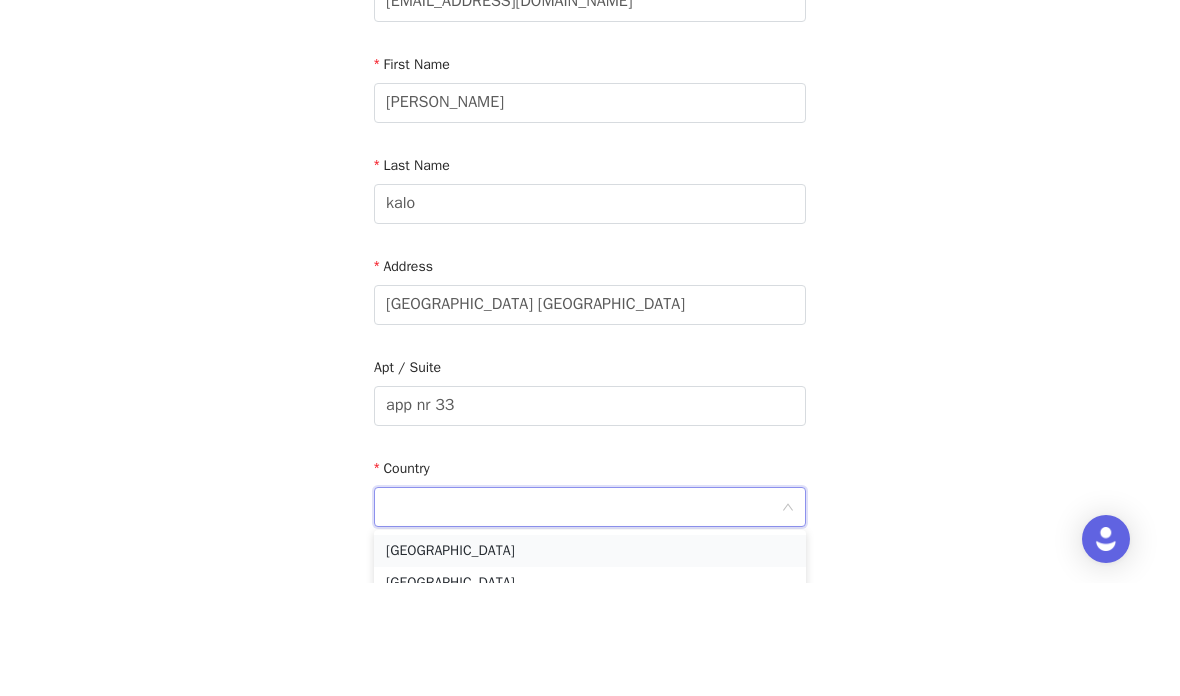 click on "[GEOGRAPHIC_DATA]" at bounding box center [590, 664] 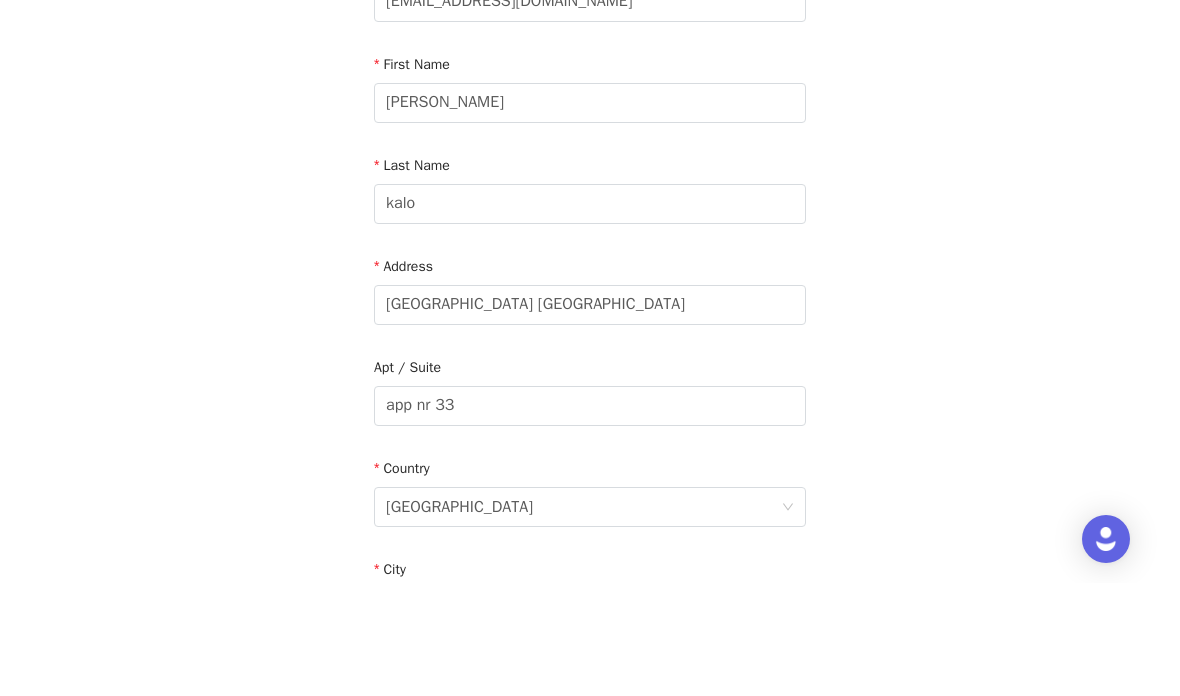 scroll, scrollTop: 275, scrollLeft: 0, axis: vertical 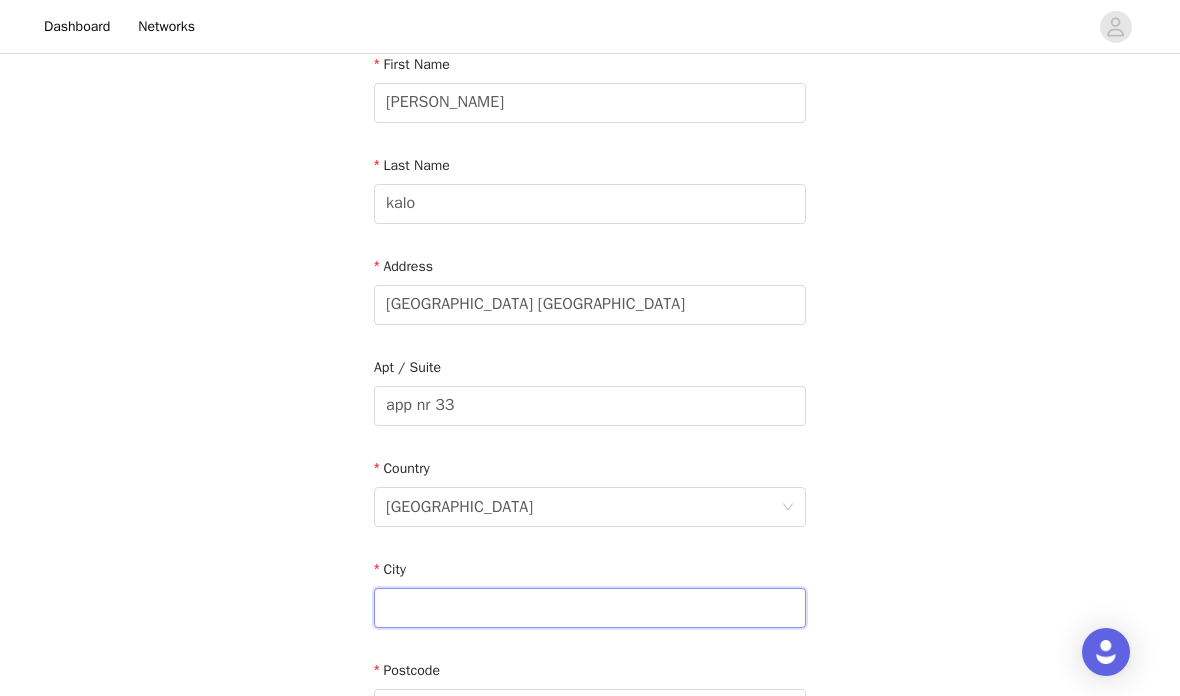click at bounding box center [590, 608] 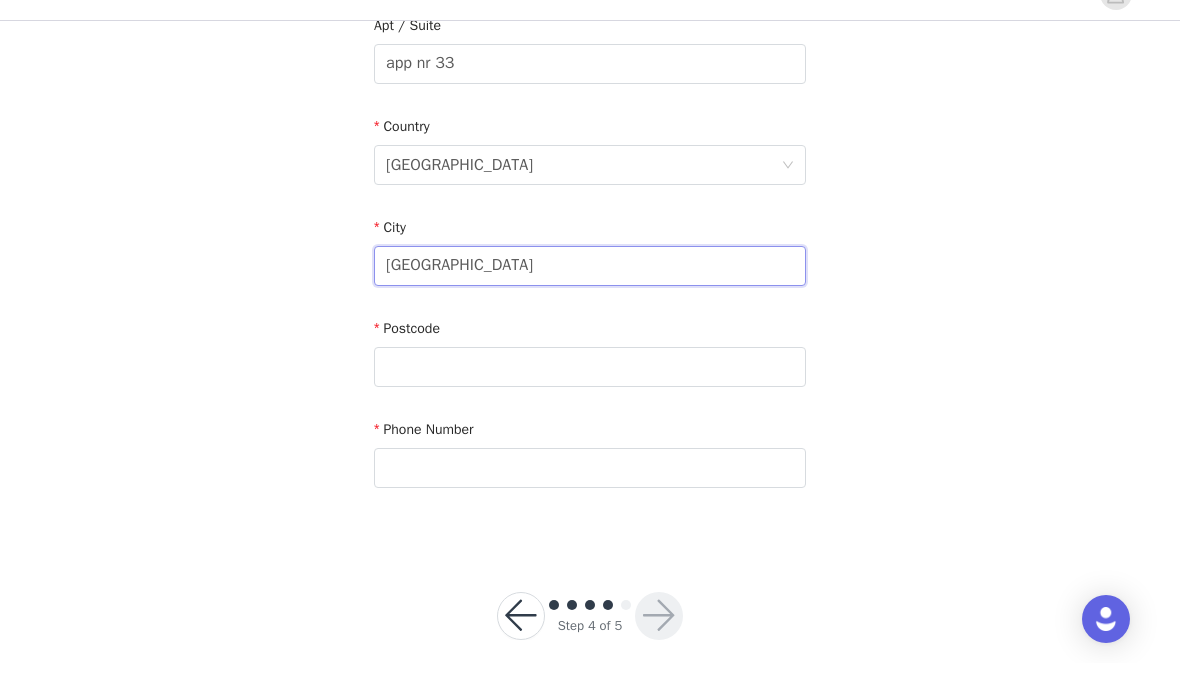 scroll, scrollTop: 608, scrollLeft: 0, axis: vertical 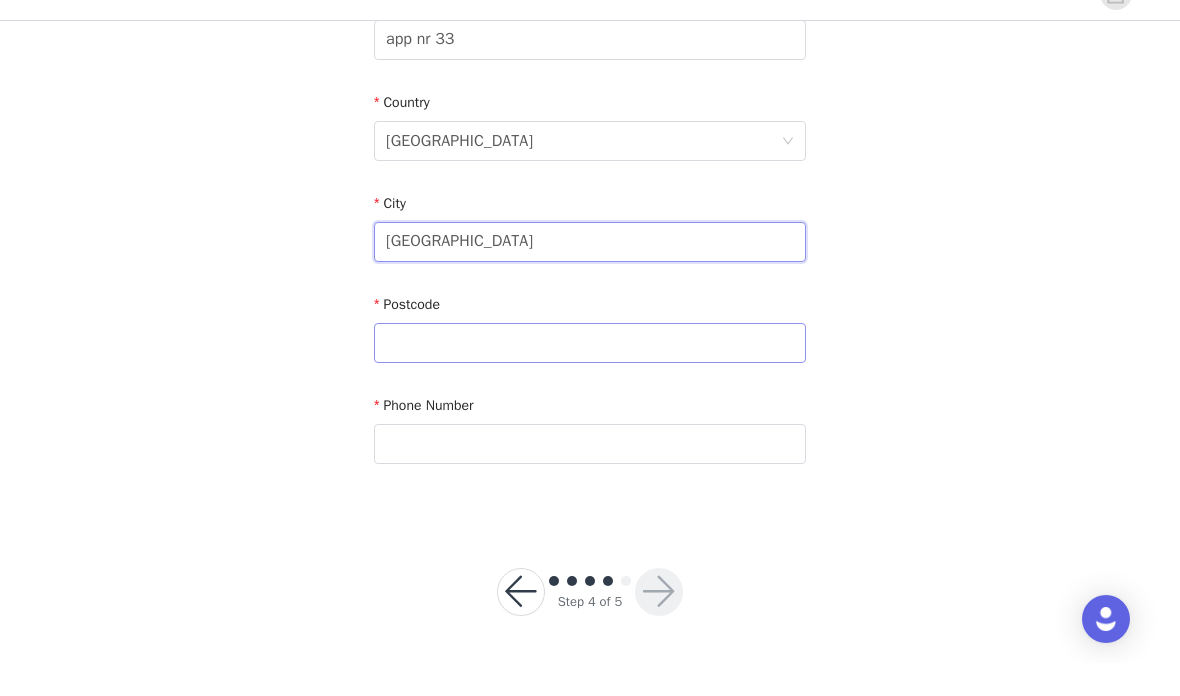 type on "[GEOGRAPHIC_DATA]" 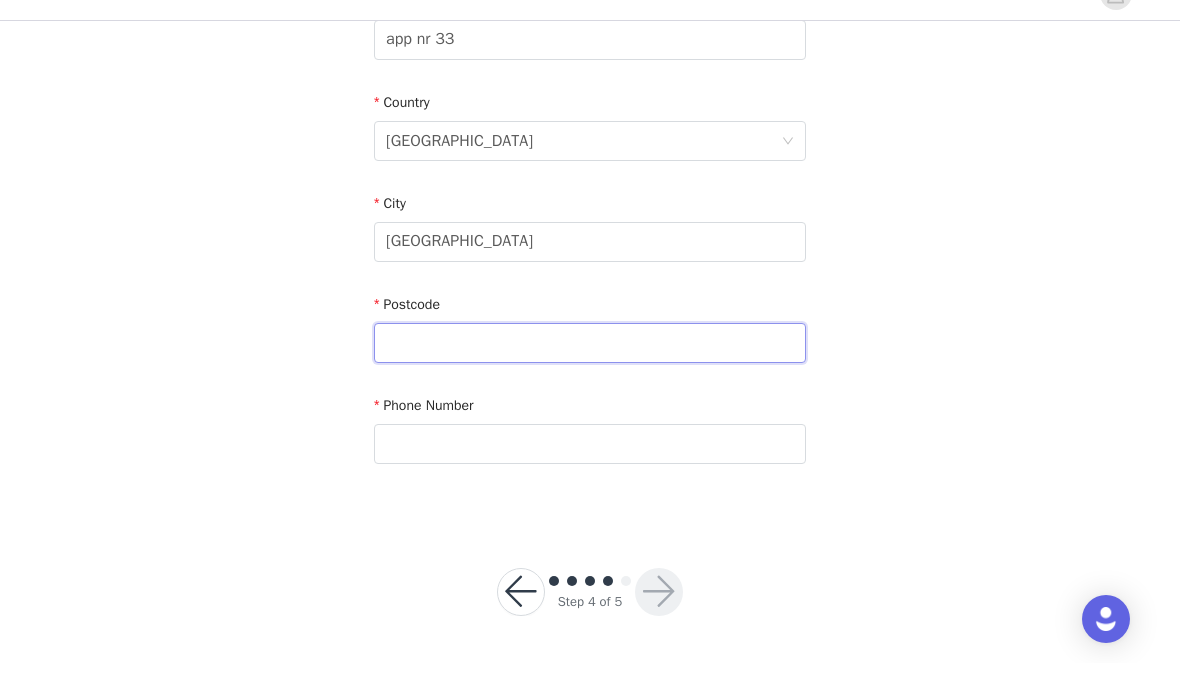 click at bounding box center [590, 376] 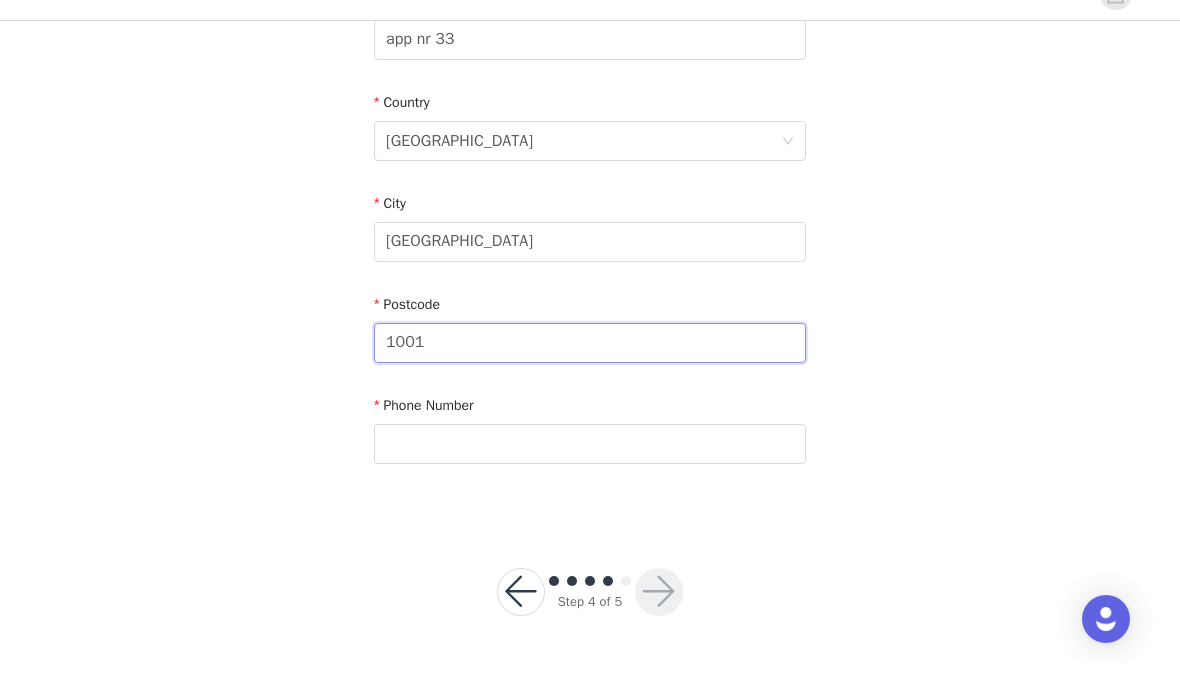 type on "1001" 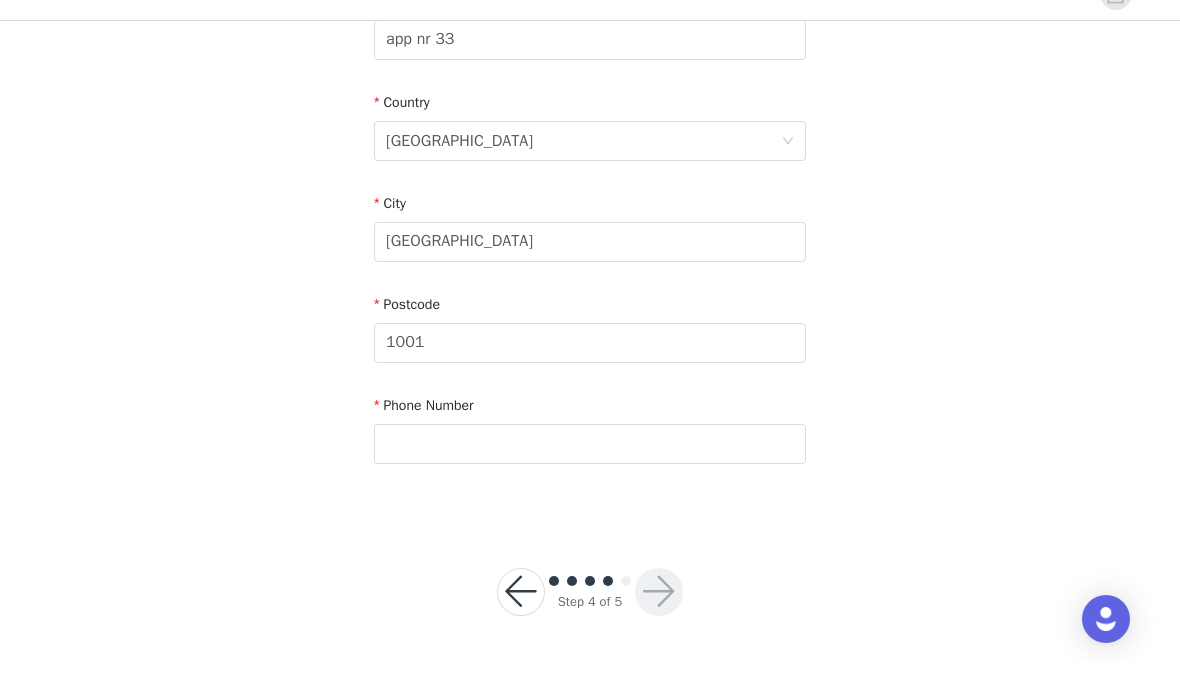 click on "Phone Number" at bounding box center (590, 442) 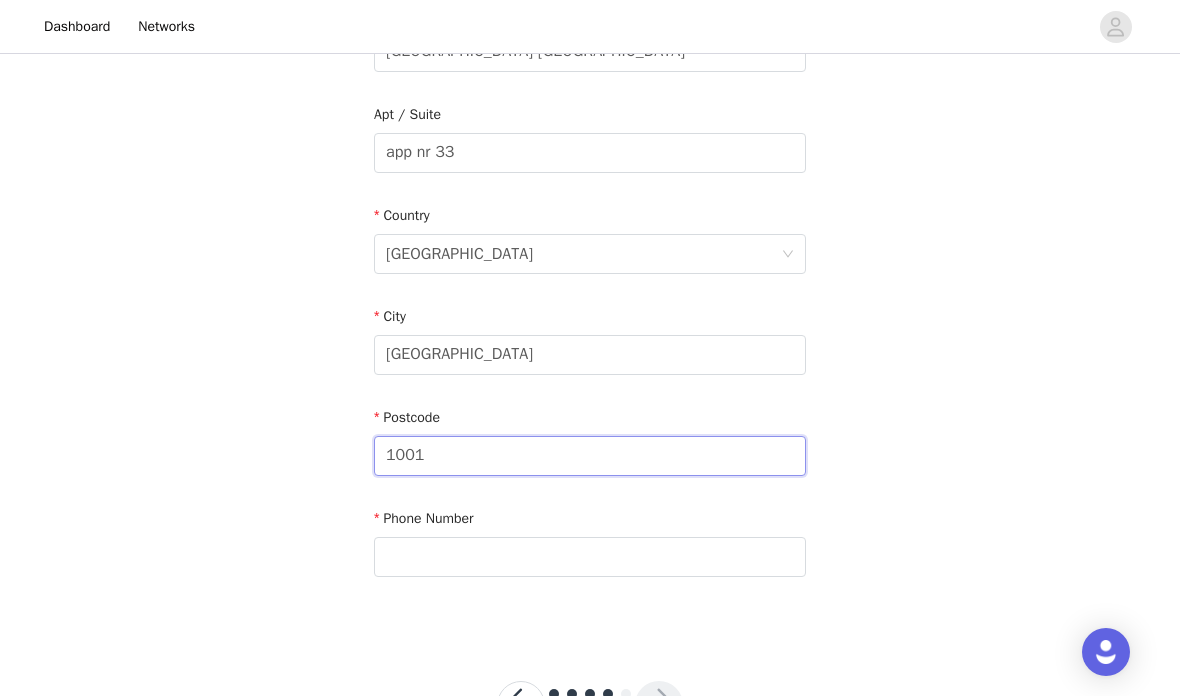 click on "1001" at bounding box center (590, 456) 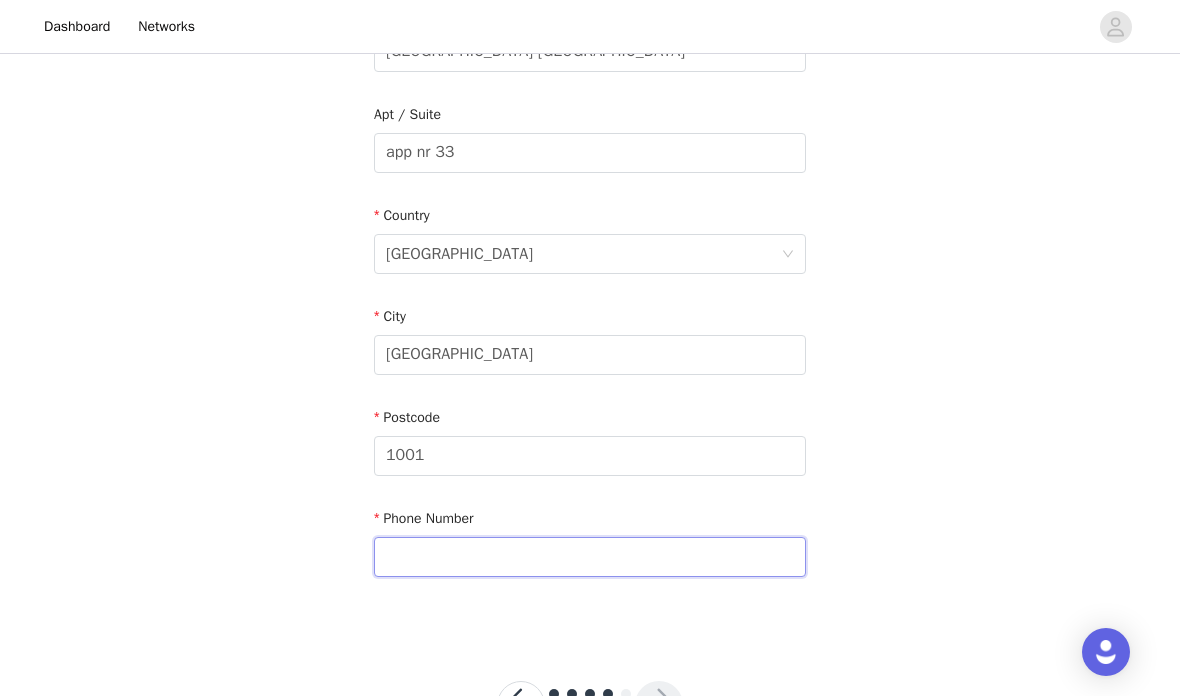 click at bounding box center (590, 557) 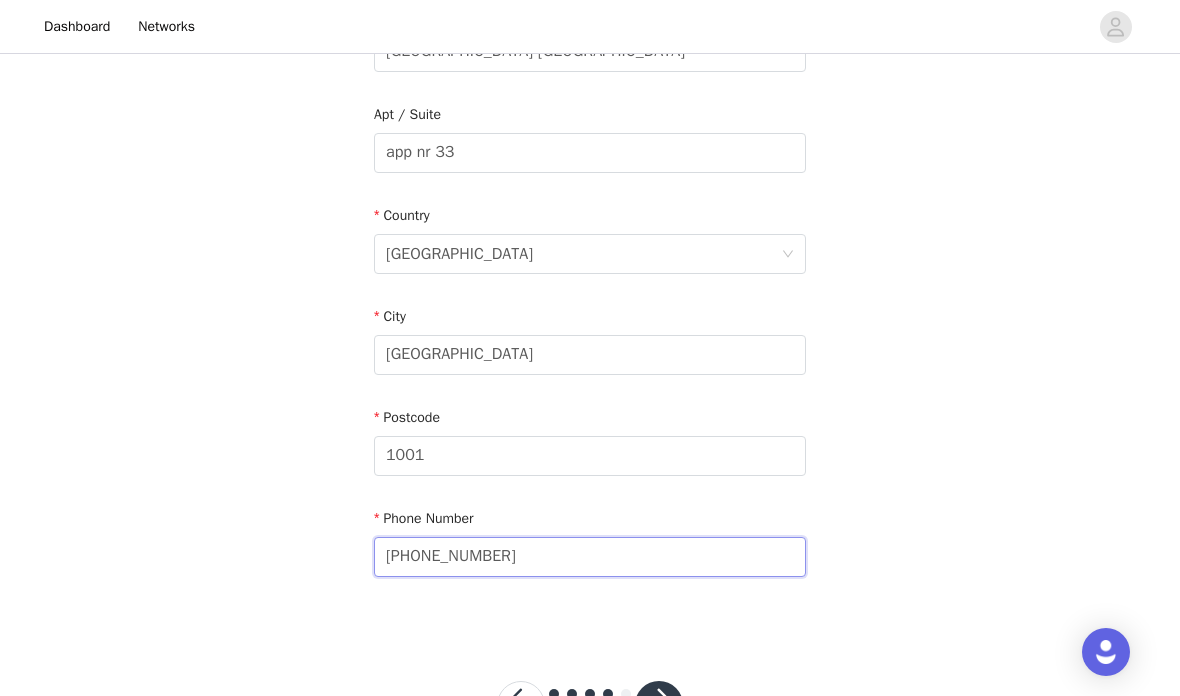 scroll, scrollTop: 608, scrollLeft: 0, axis: vertical 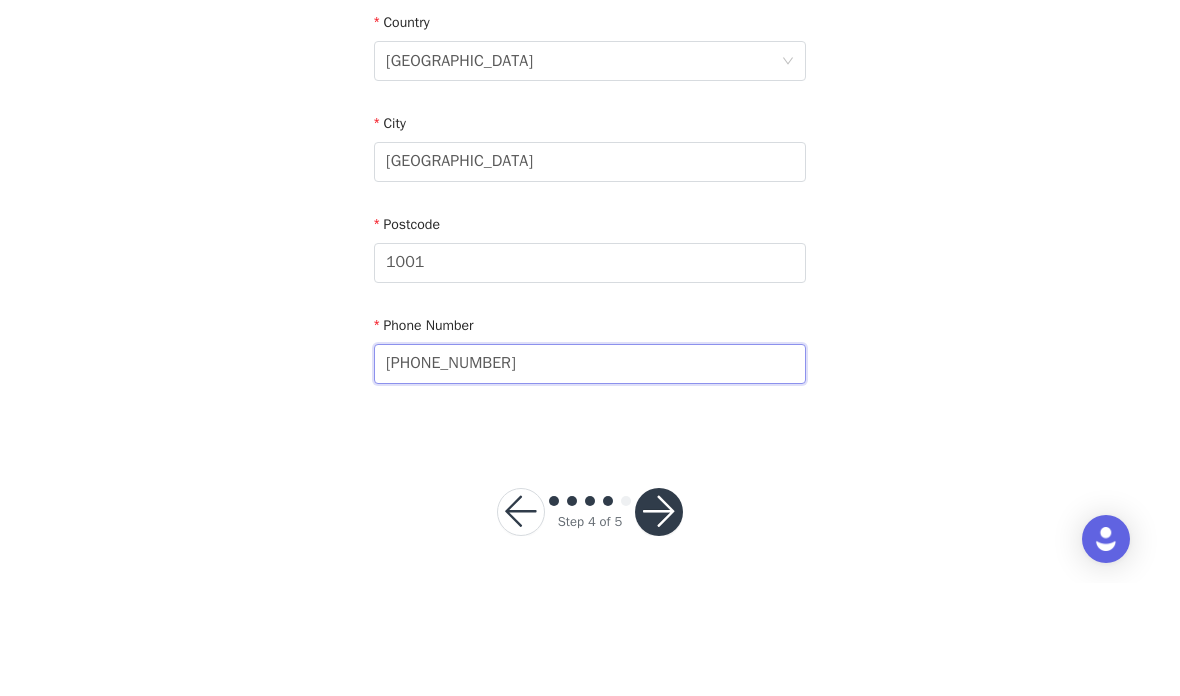 type on "[PHONE_NUMBER]" 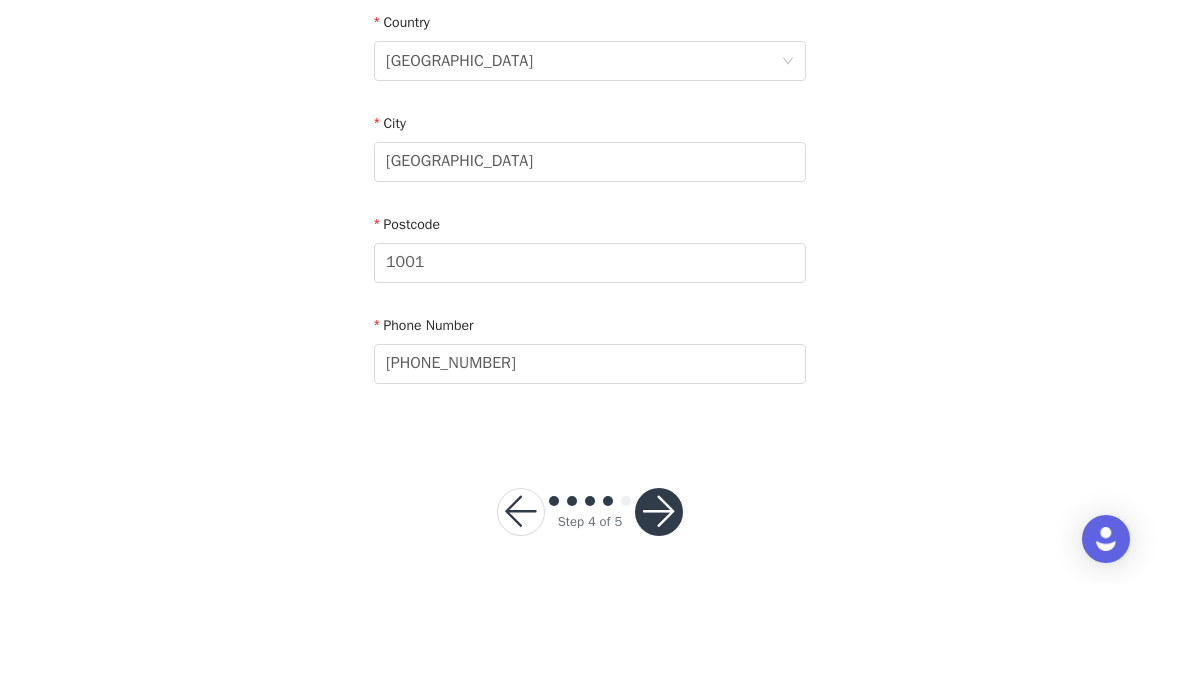 click at bounding box center (659, 625) 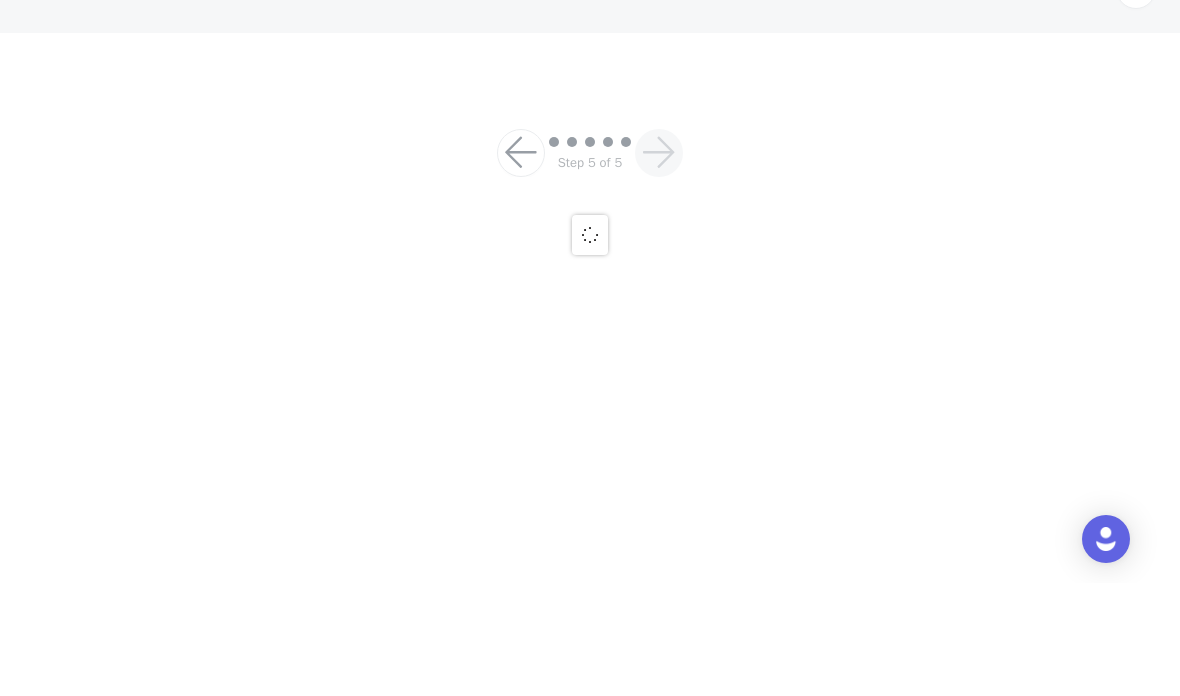 scroll, scrollTop: 0, scrollLeft: 0, axis: both 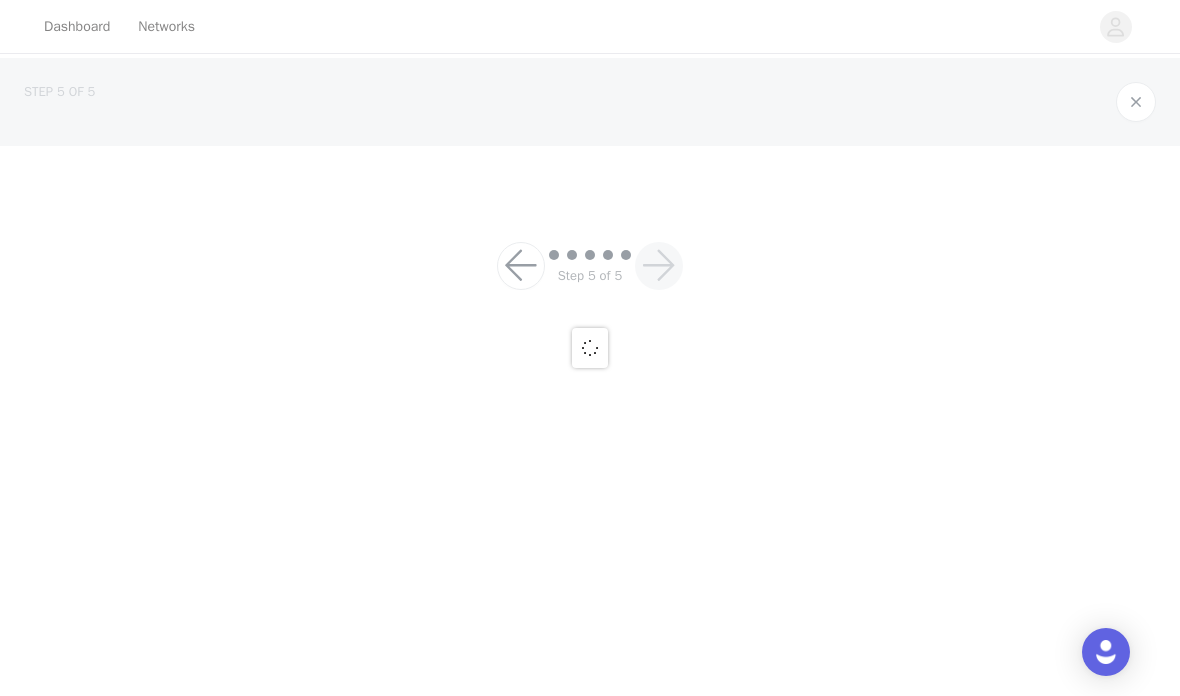 click at bounding box center (590, 348) 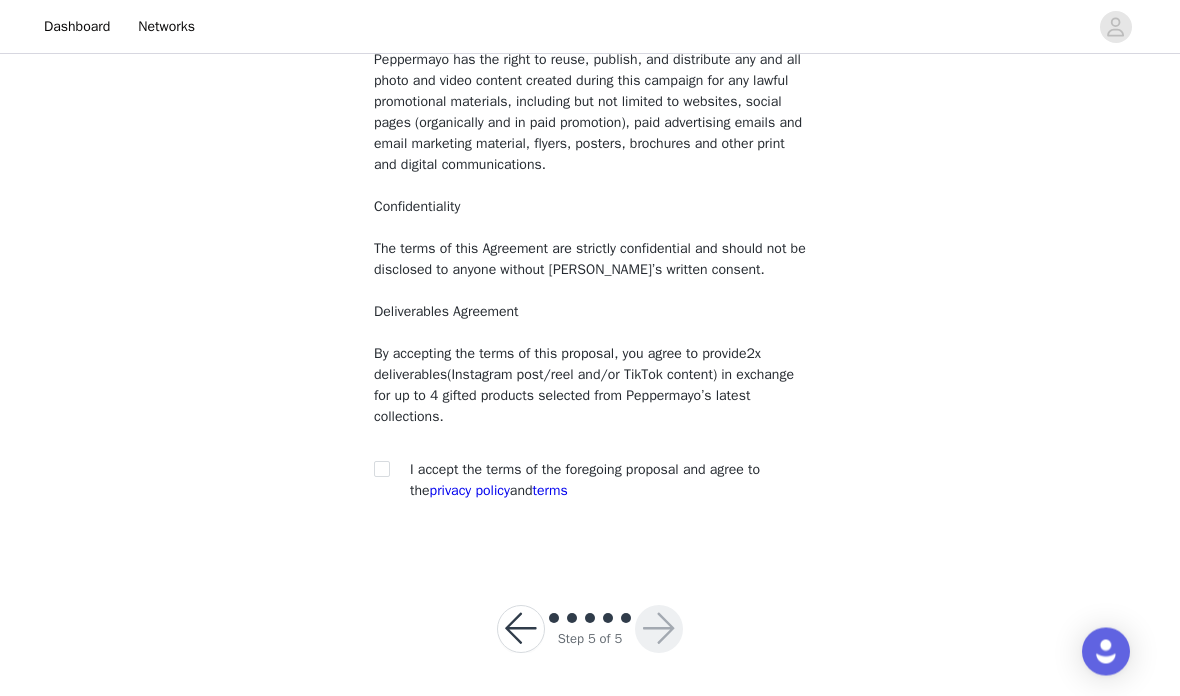 scroll, scrollTop: 228, scrollLeft: 0, axis: vertical 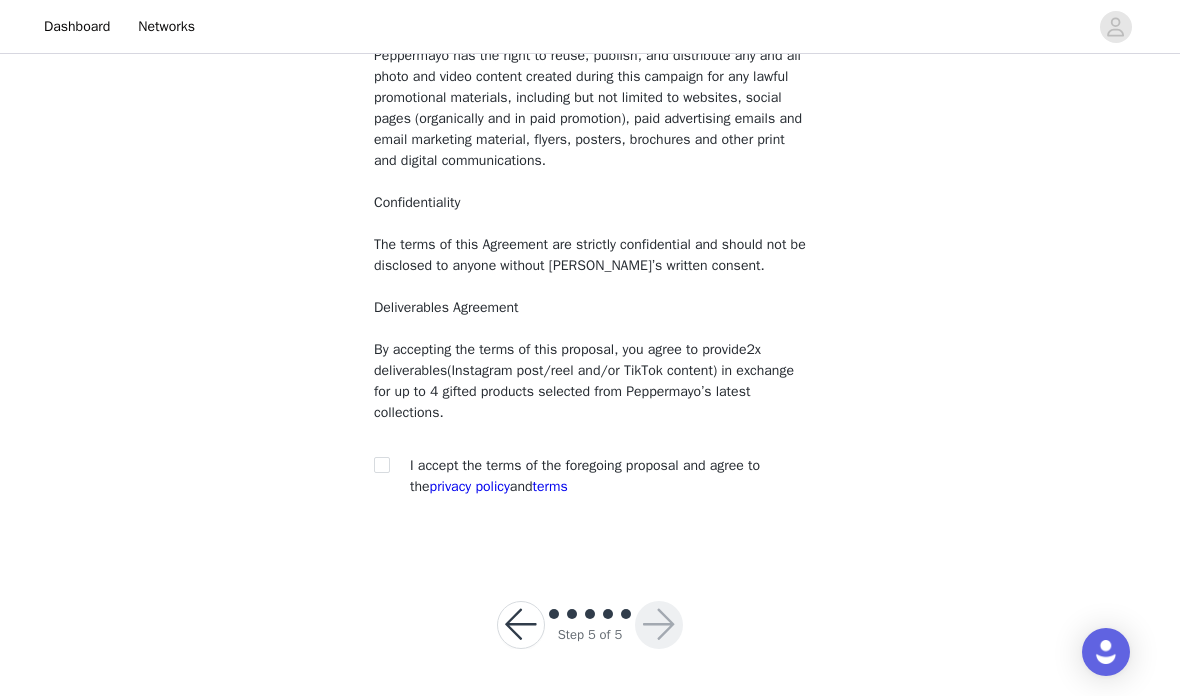 click at bounding box center (381, 464) 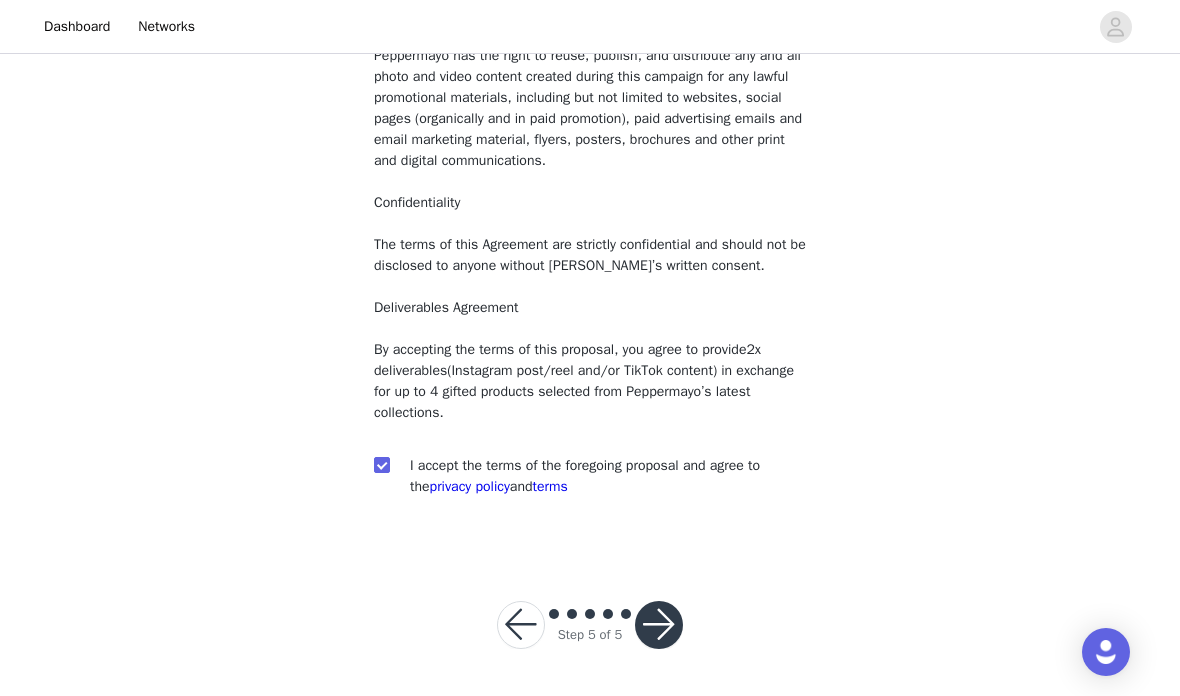 click at bounding box center [659, 625] 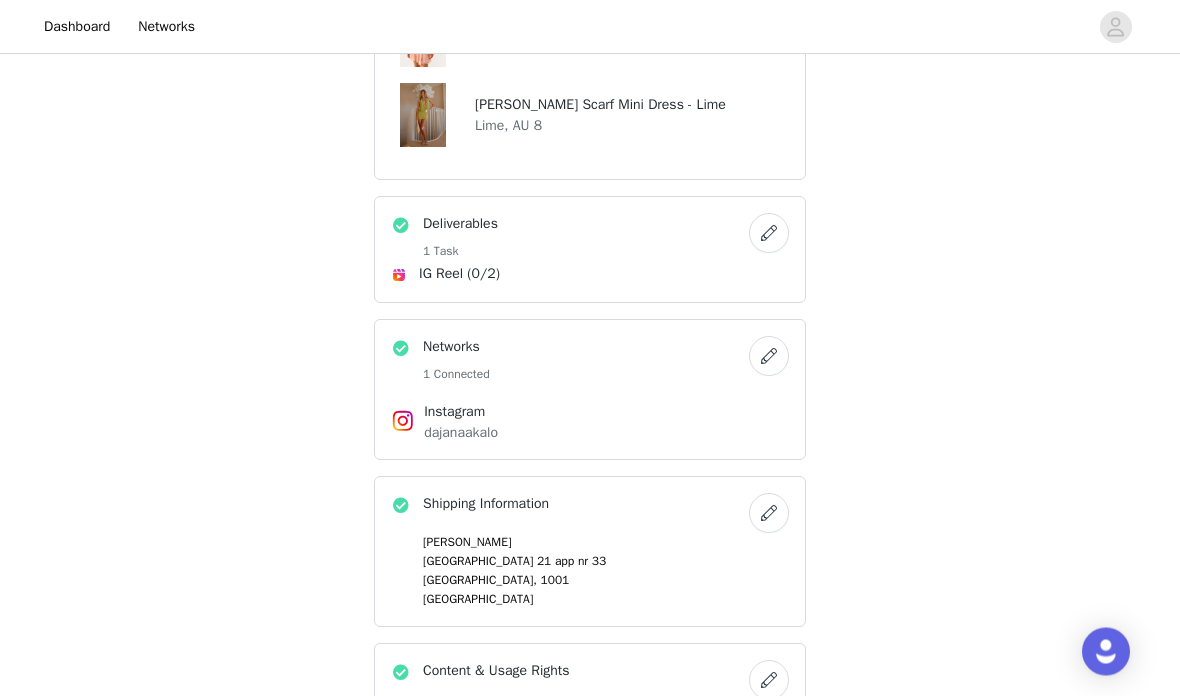 scroll, scrollTop: 1069, scrollLeft: 0, axis: vertical 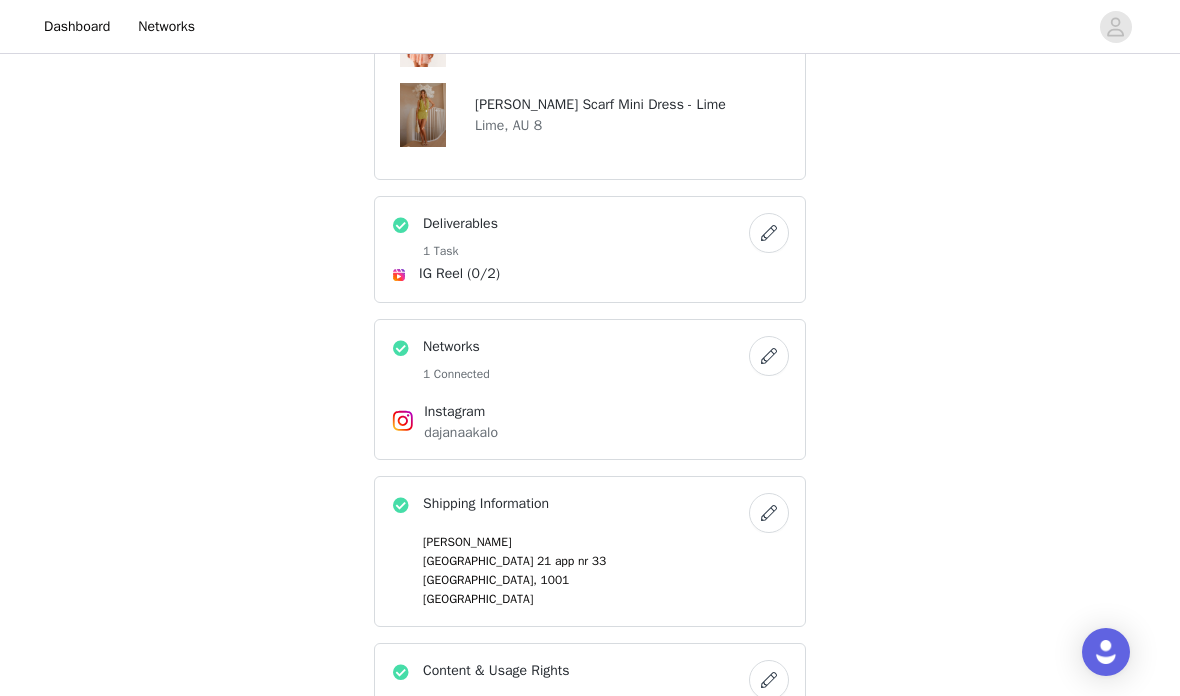 click at bounding box center [769, 233] 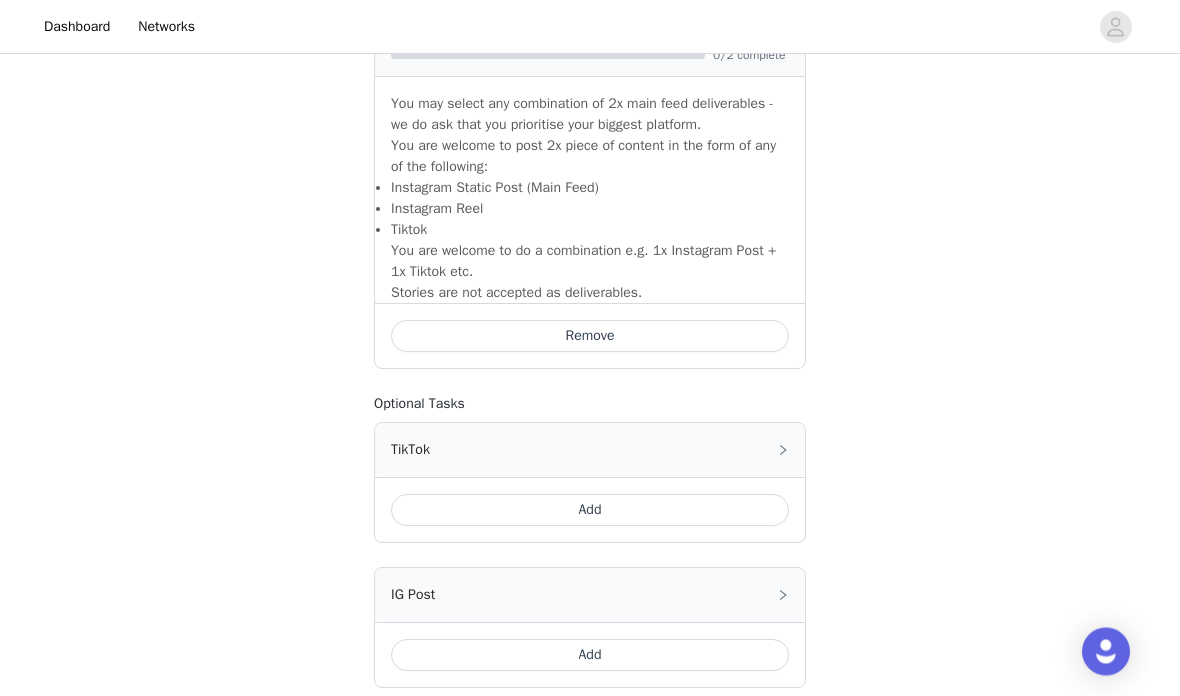scroll, scrollTop: 1406, scrollLeft: 0, axis: vertical 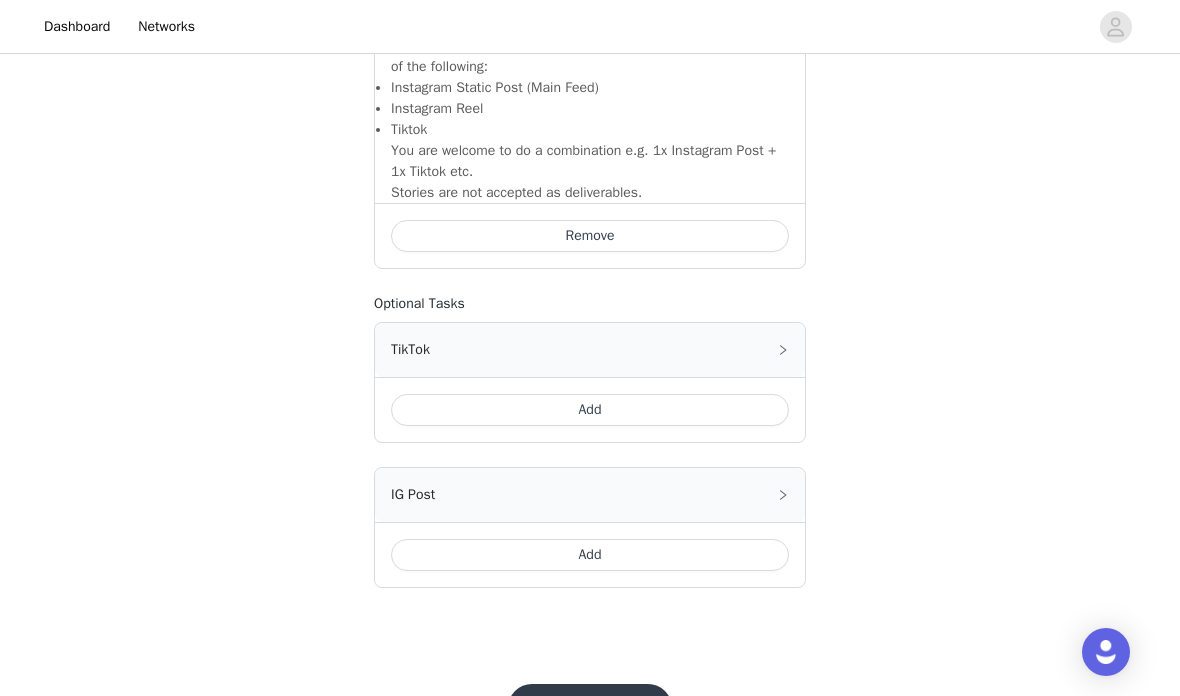 click on "Add" at bounding box center (590, 555) 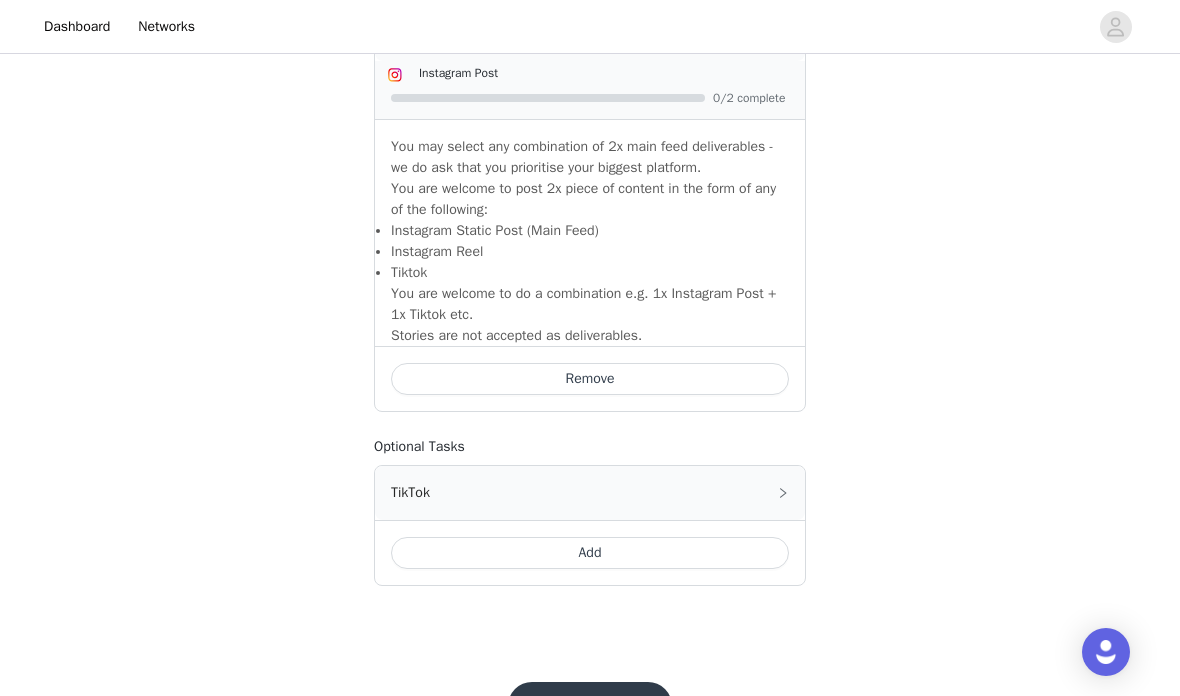 scroll, scrollTop: 1691, scrollLeft: 0, axis: vertical 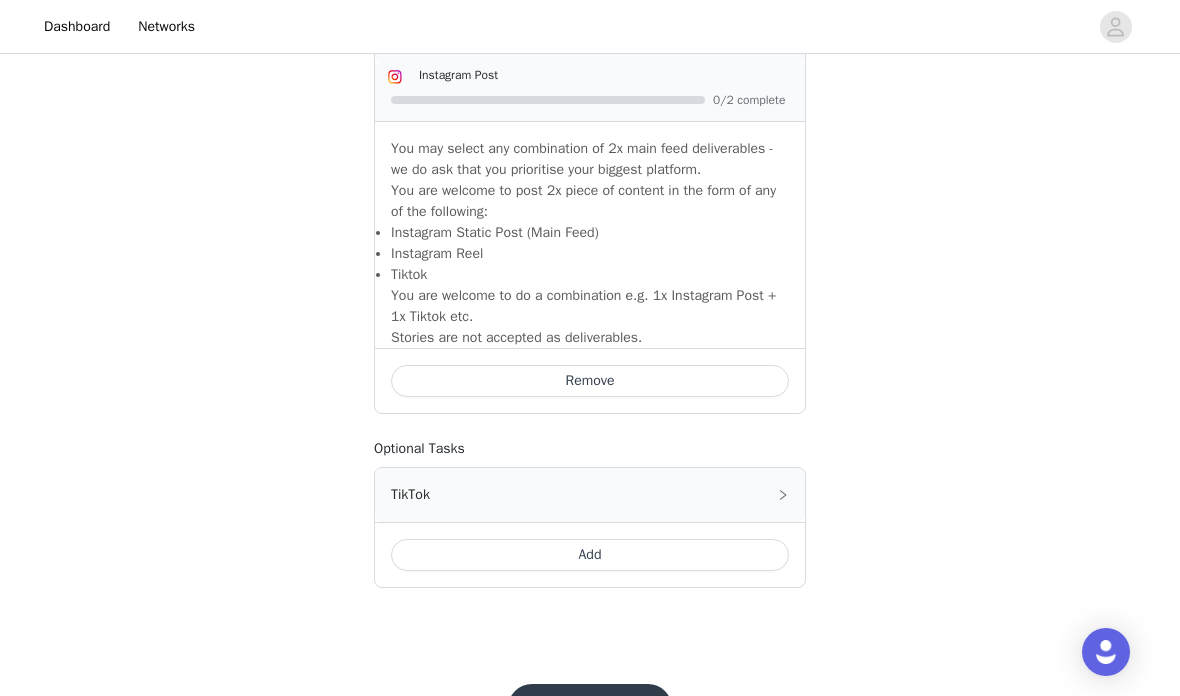 click on "Save" at bounding box center [590, 708] 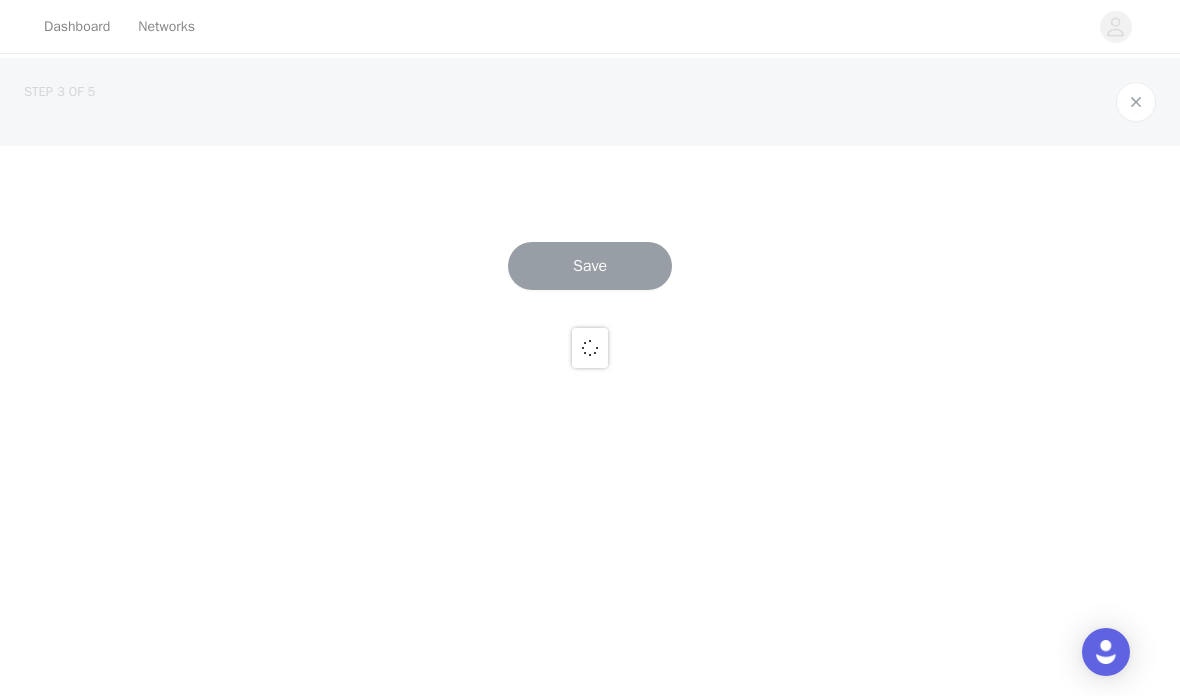 scroll, scrollTop: 0, scrollLeft: 0, axis: both 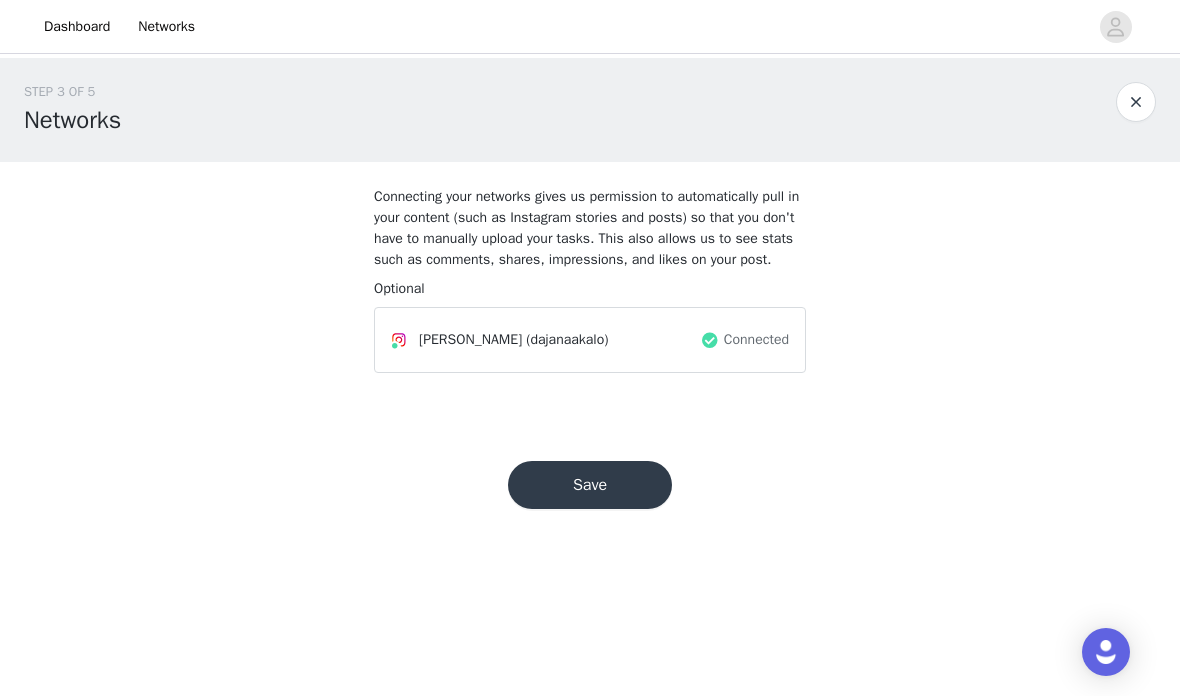 click on "Save" at bounding box center (590, 485) 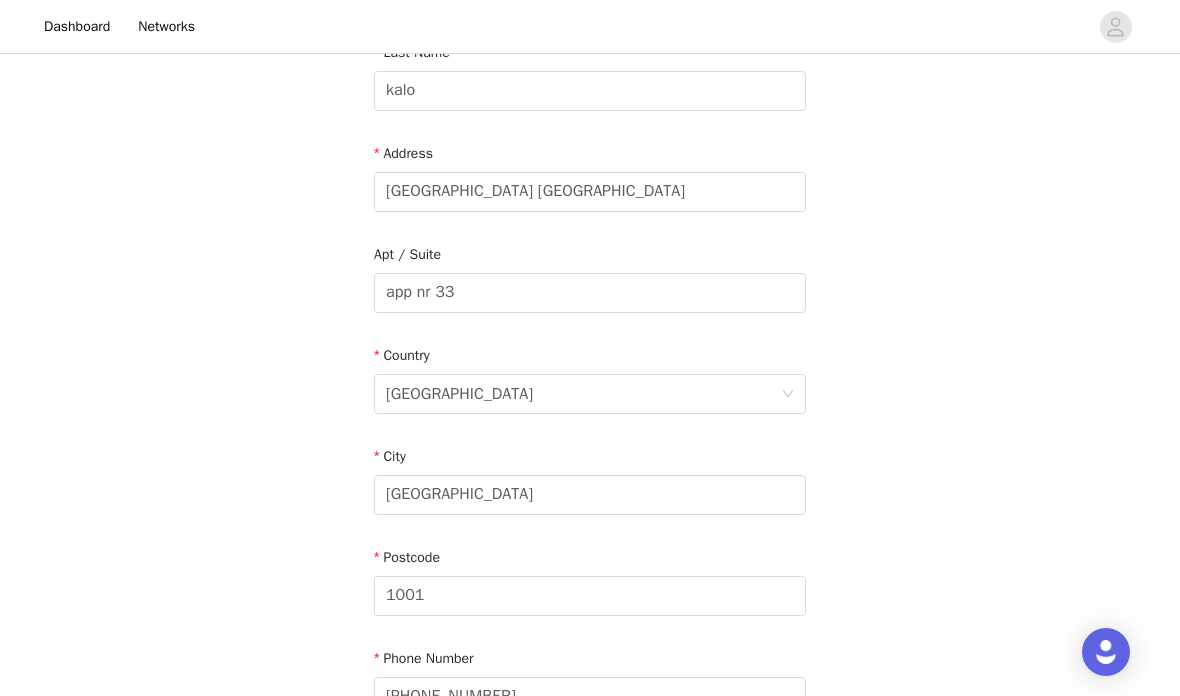 scroll, scrollTop: 528, scrollLeft: 0, axis: vertical 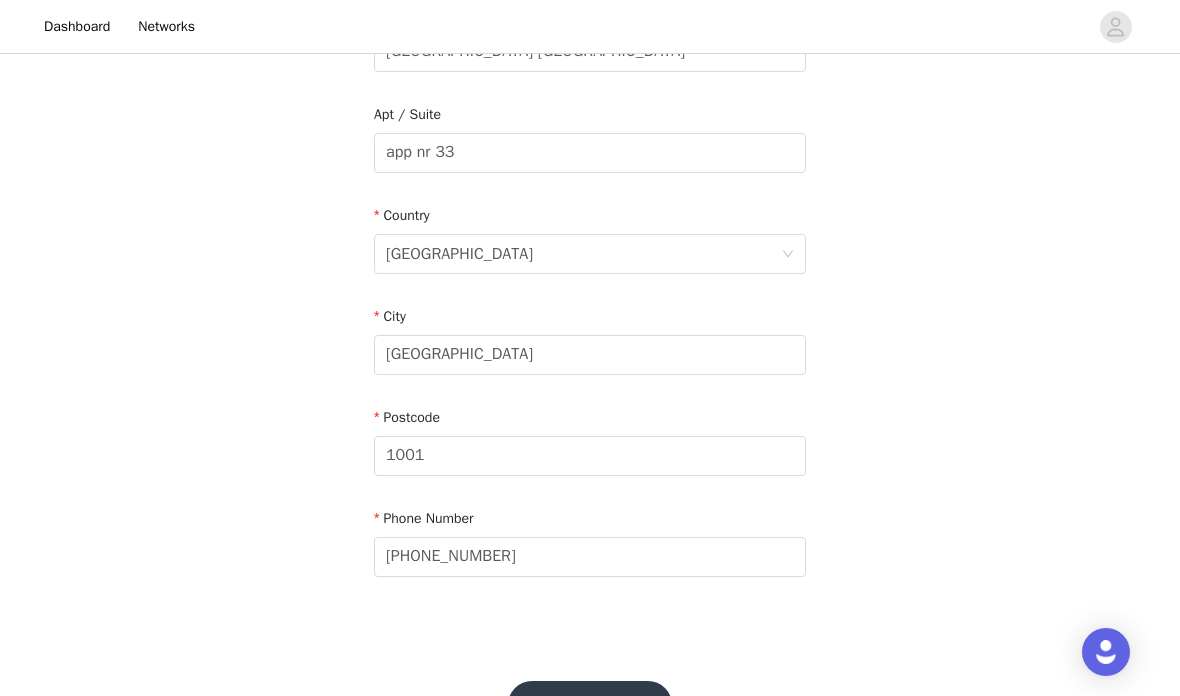 click on "Save" at bounding box center (590, 705) 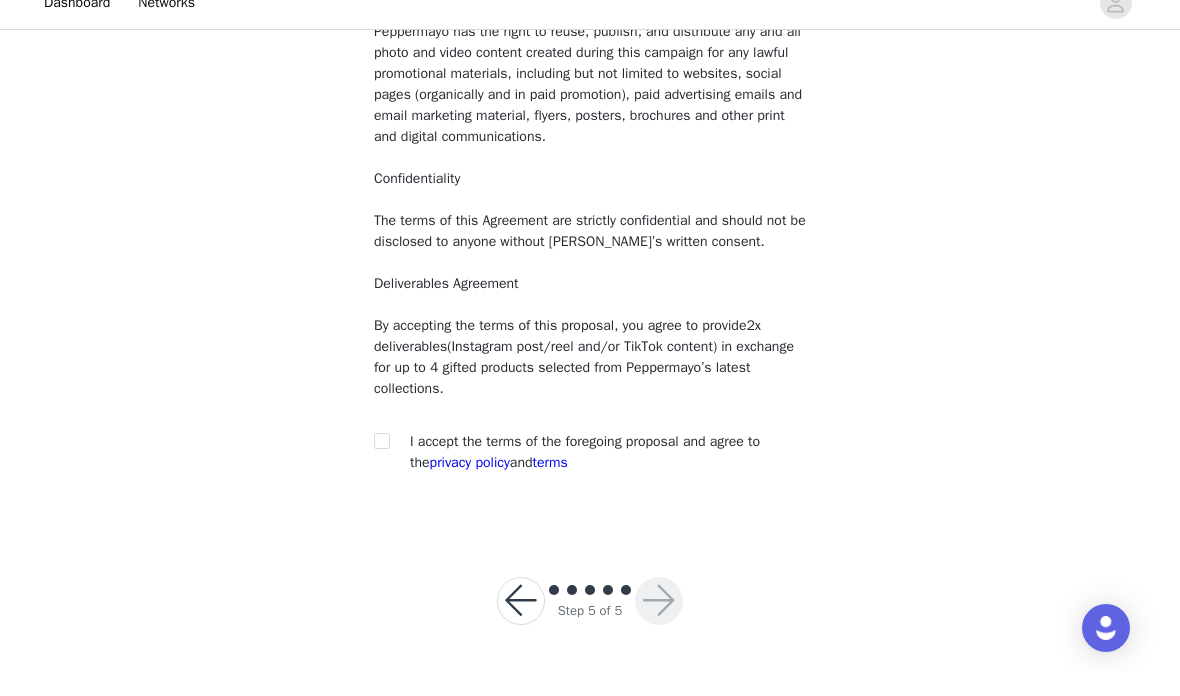 scroll, scrollTop: 0, scrollLeft: 0, axis: both 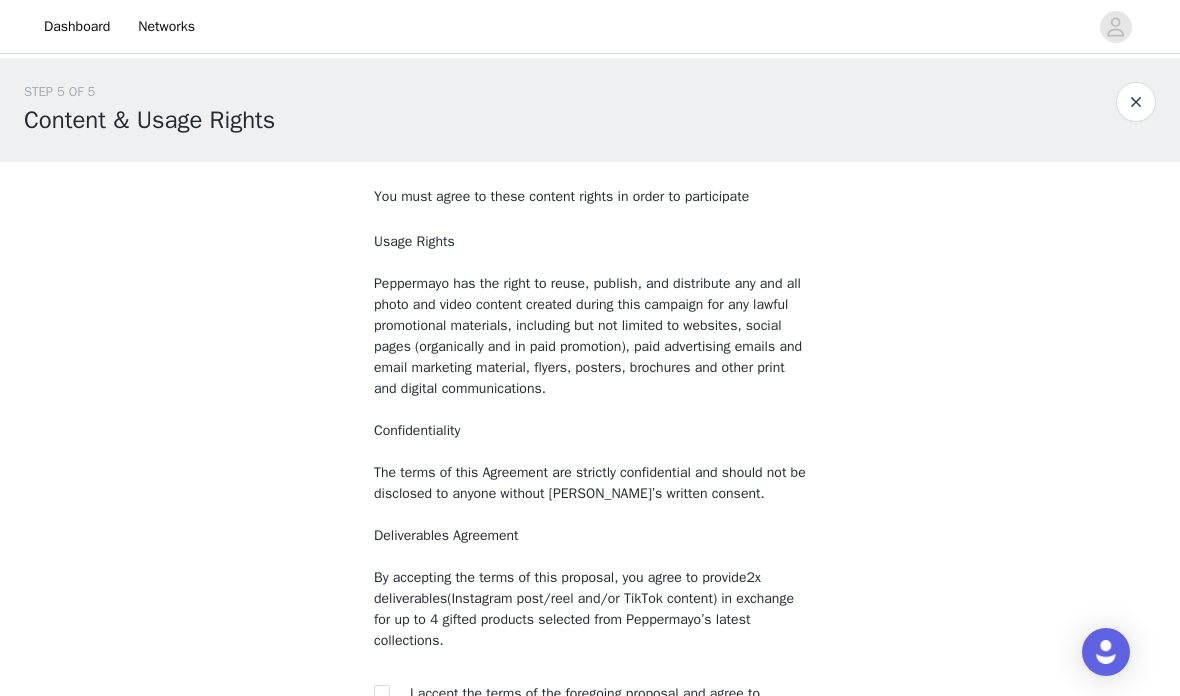 click on "Usage Rights   Peppermayo has the right to reuse, publish, and distribute any and all photo and video content created during this campaign for any lawful promotional materials, including but not limited to websites, social pages (organically and in paid promotion), paid advertising emails and email marketing material, flyers, posters, brochures and other print and digital communications.   Confidentiality   The terms of this Agreement are strictly confidential and should not be disclosed to anyone without Peppermayo’s written consent." at bounding box center [590, 367] 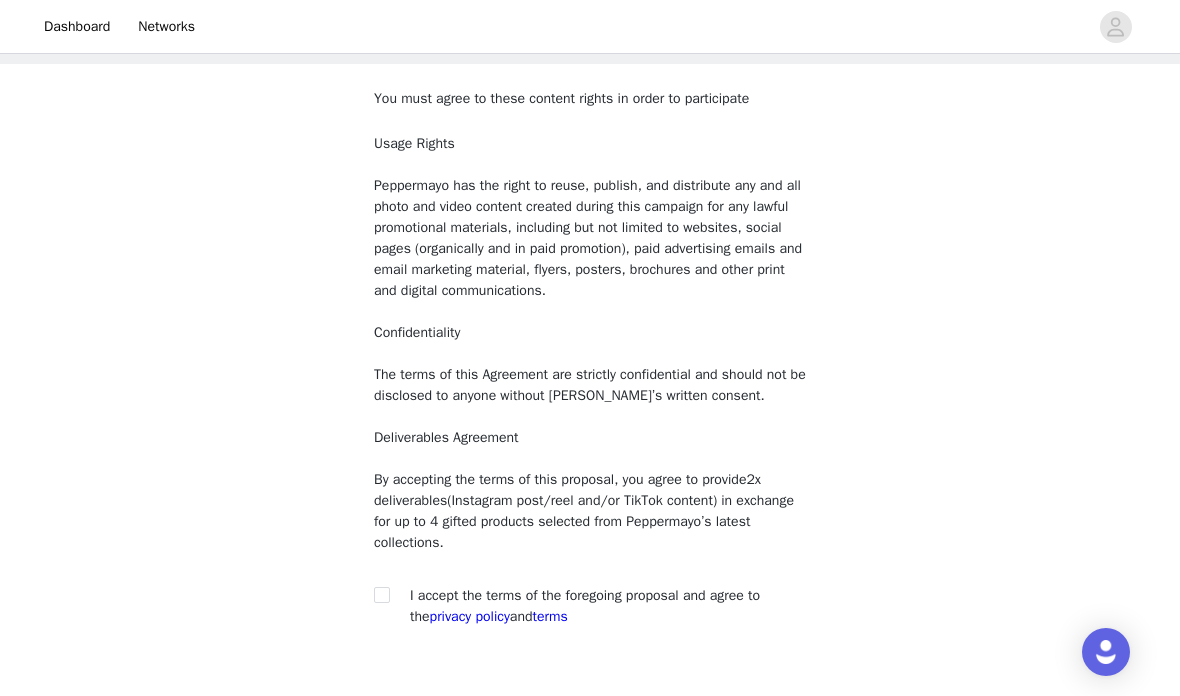 scroll, scrollTop: 101, scrollLeft: 0, axis: vertical 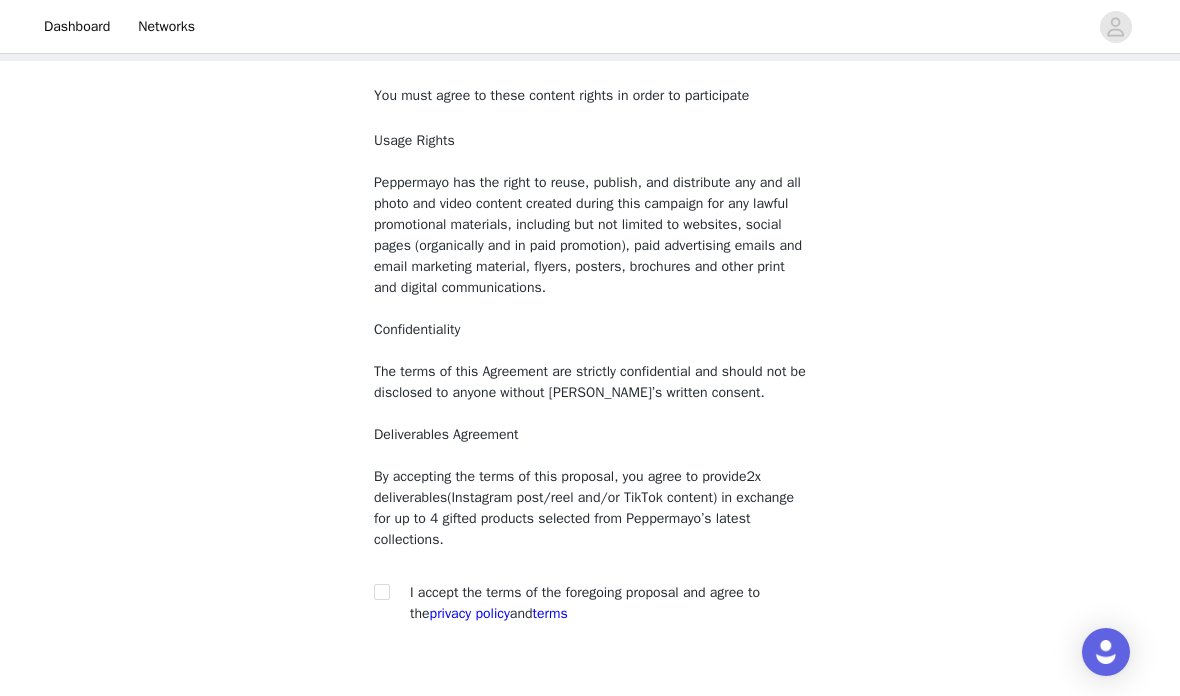 click on "You must agree to these content rights in order to participate       Usage Rights   Peppermayo has the right to reuse, publish, and distribute any and all photo and video content created during this campaign for any lawful promotional materials, including but not limited to websites, social pages (organically and in paid promotion), paid advertising emails and email marketing material, flyers, posters, brochures and other print and digital communications.   Confidentiality   The terms of this Agreement are strictly confidential and should not be disclosed to anyone without Peppermayo’s written consent.
Deliverables Agreement
By accepting the terms of this proposal, you agree to provide  2x deliverables  (Instagram post/reel and/or TikTok content) in exchange for up to 4 gifted products selected from Peppermayo’s latest collections.
I accept the terms of the foregoing proposal and agree to the
terms" at bounding box center (590, 370) 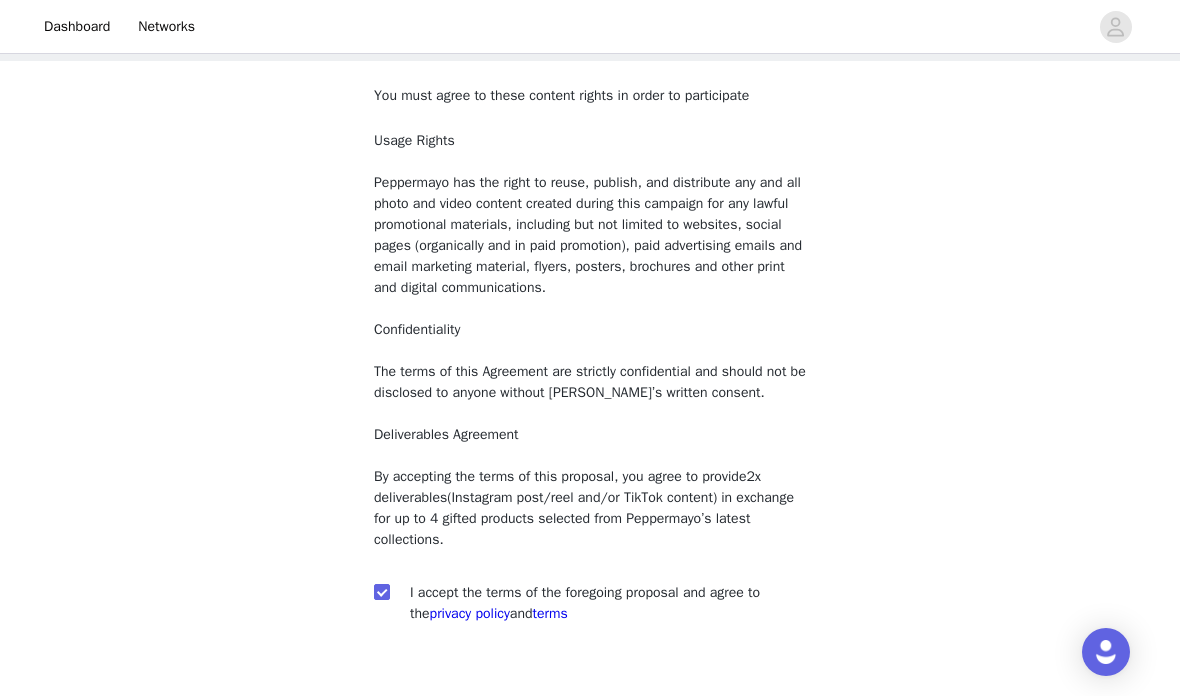 click at bounding box center [659, 752] 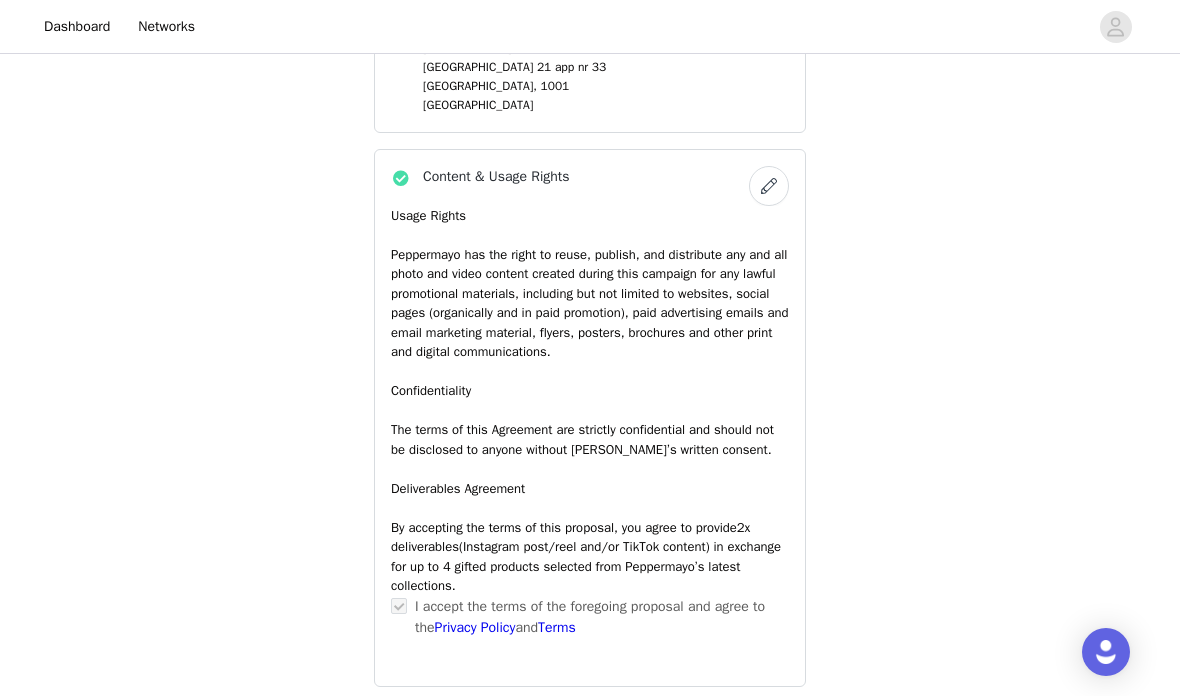 scroll, scrollTop: 1676, scrollLeft: 0, axis: vertical 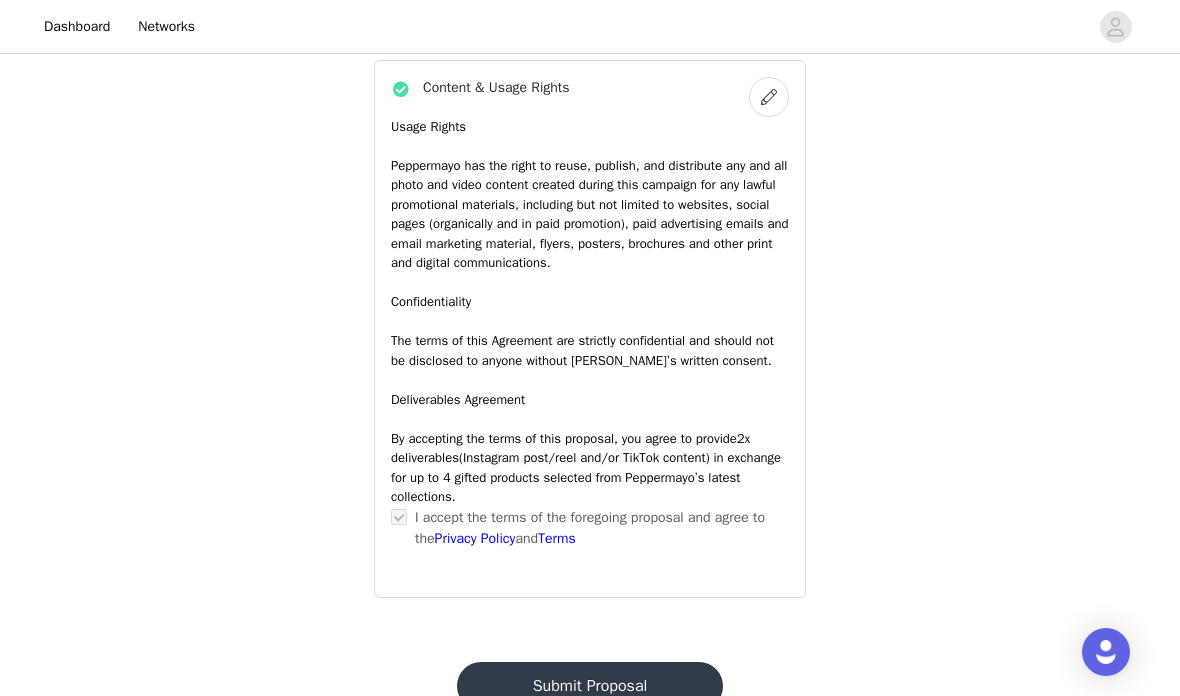 click on "Submit Proposal" at bounding box center [590, 686] 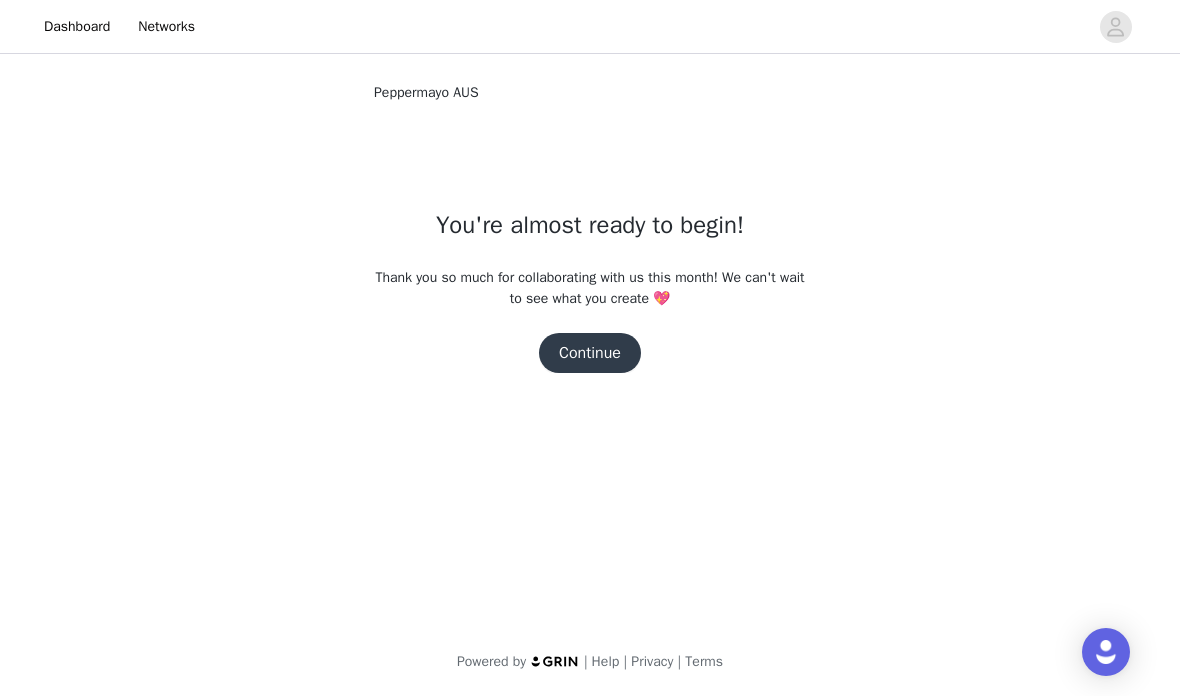 scroll, scrollTop: 0, scrollLeft: 0, axis: both 